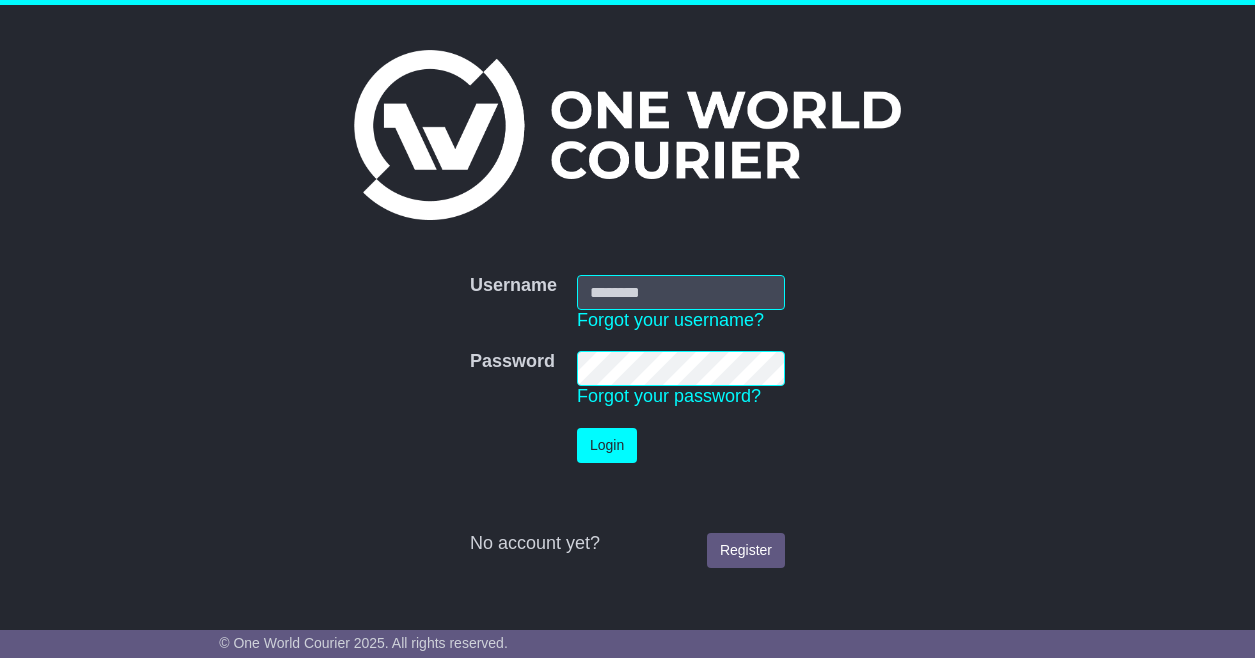 scroll, scrollTop: 0, scrollLeft: 0, axis: both 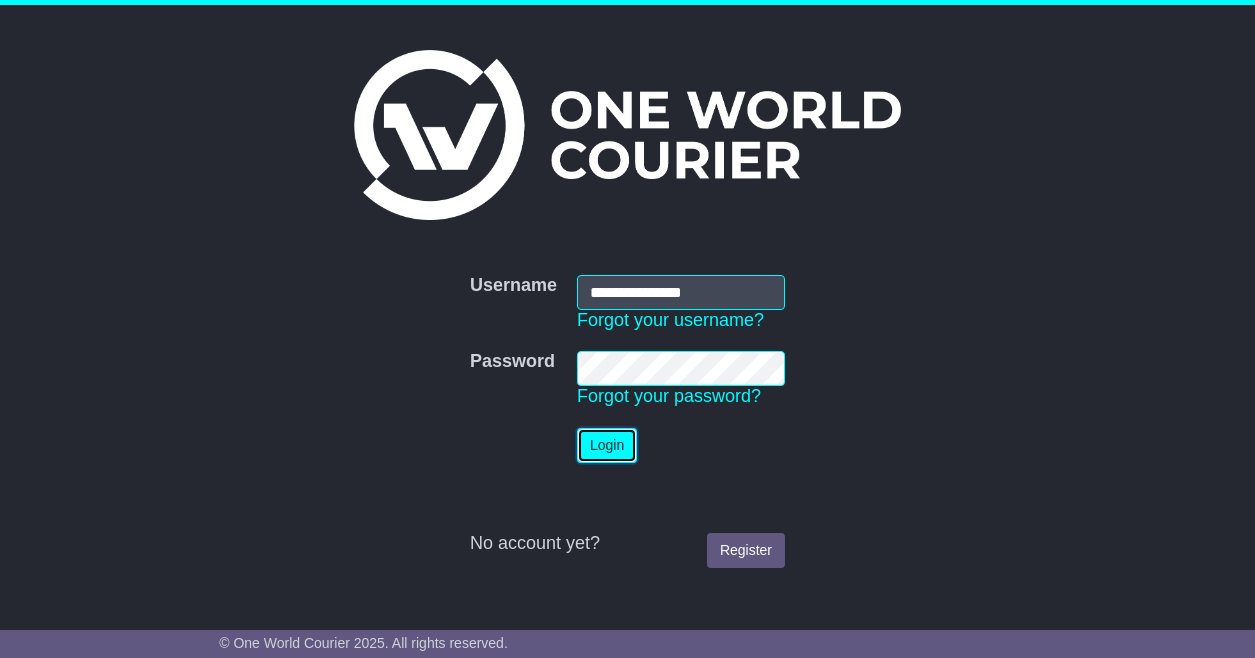 click on "Login" at bounding box center [607, 445] 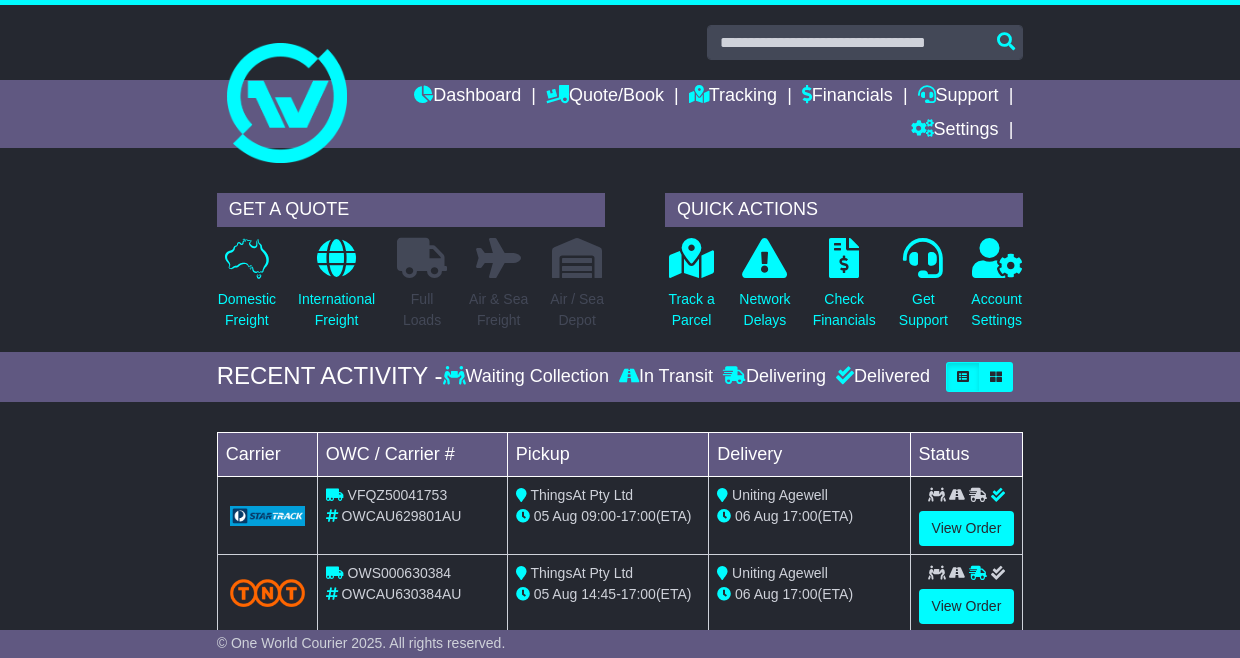 scroll, scrollTop: 0, scrollLeft: 0, axis: both 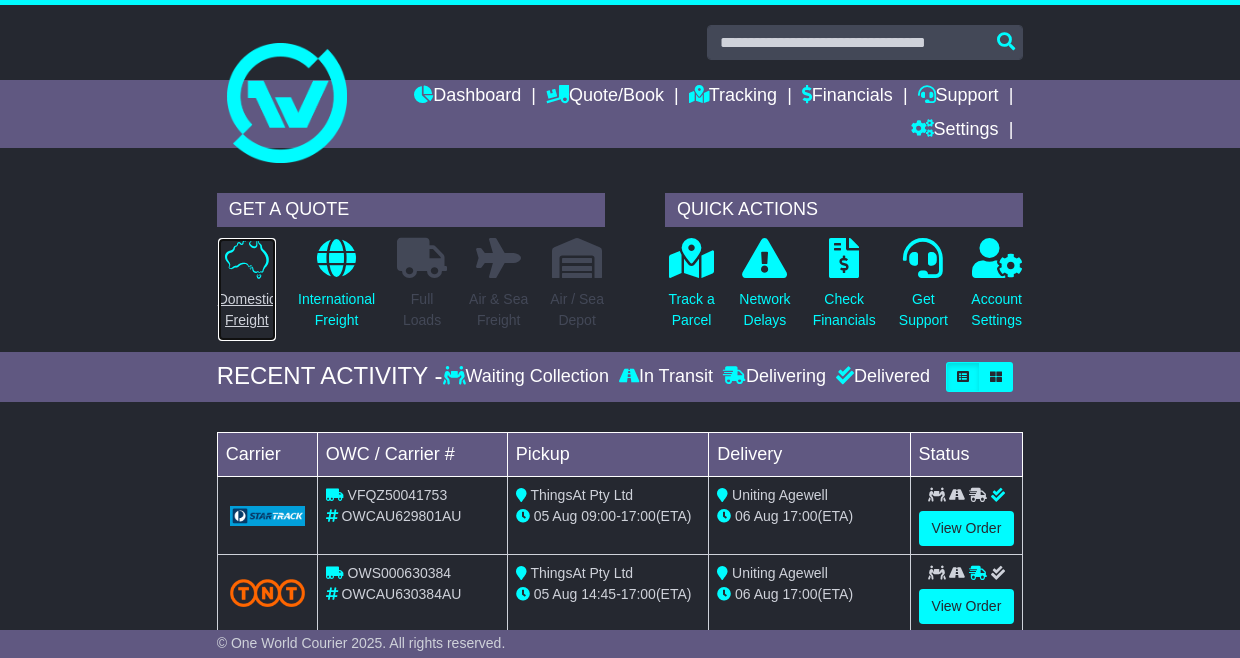 click on "Domestic Freight" at bounding box center (247, 310) 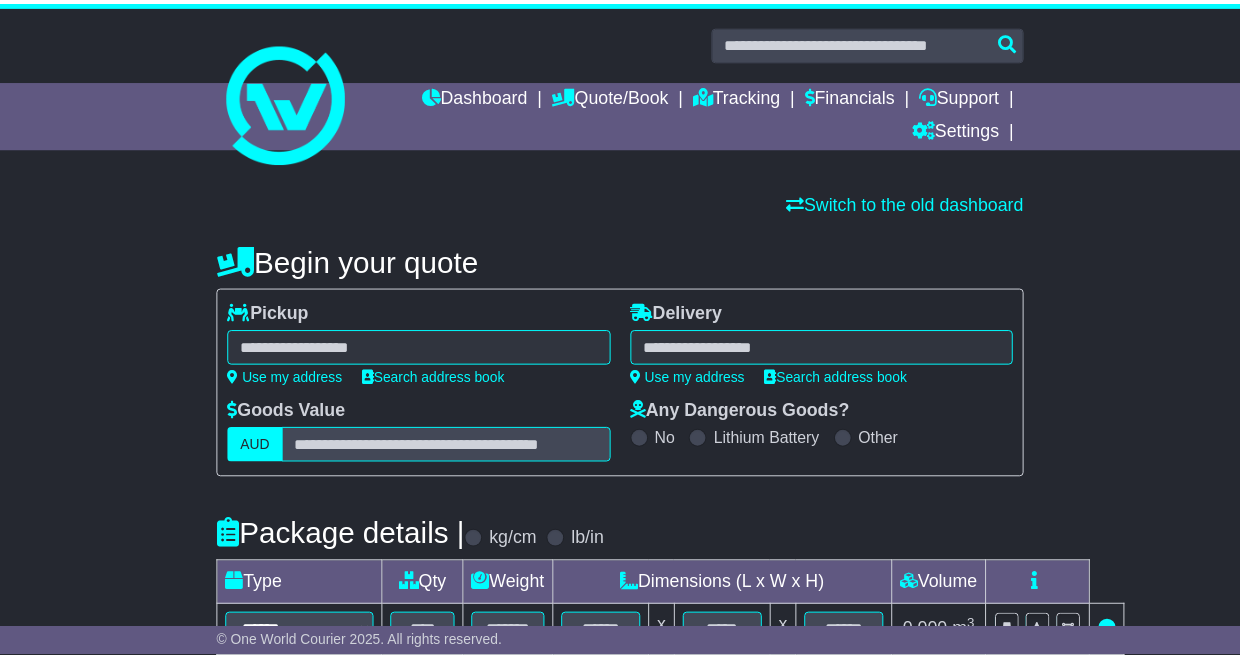 scroll, scrollTop: 0, scrollLeft: 0, axis: both 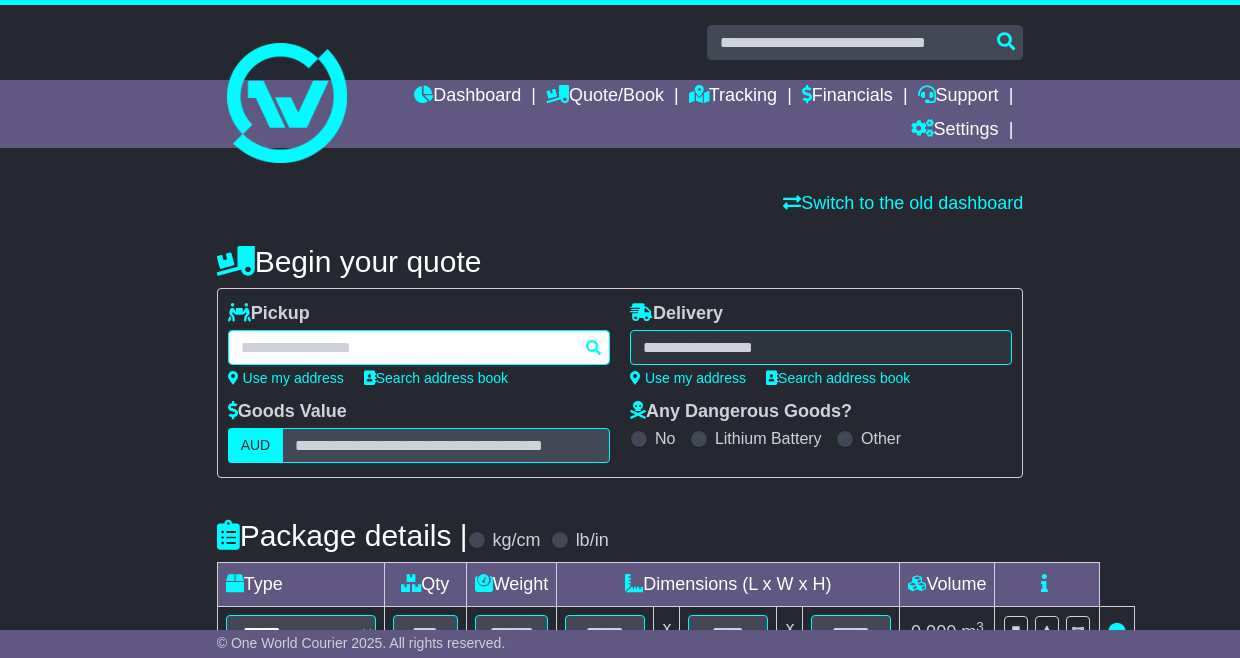 click at bounding box center (419, 347) 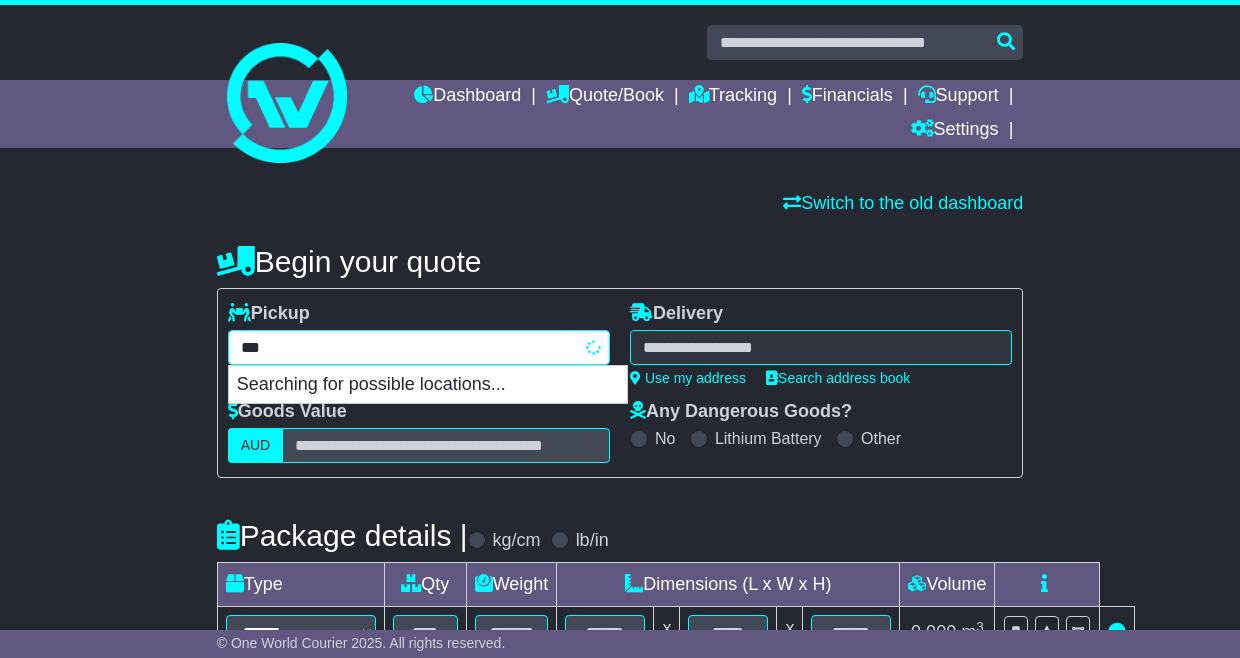 type on "****" 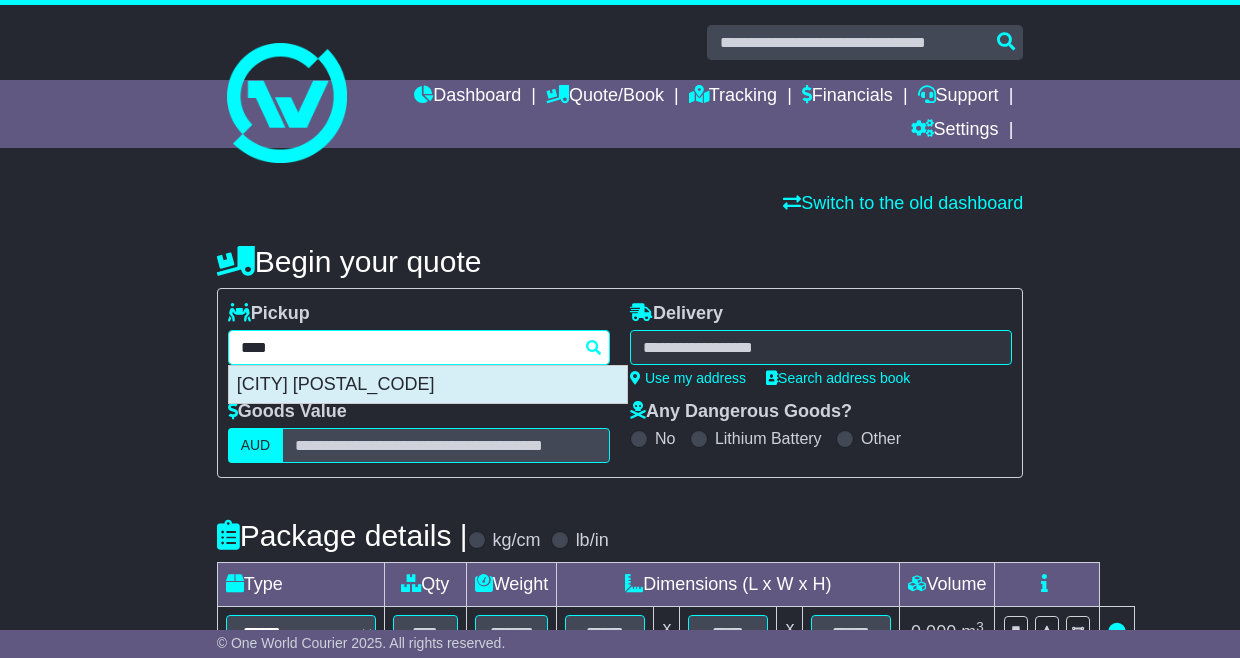 click on "MELBOURNE 3000" at bounding box center [428, 385] 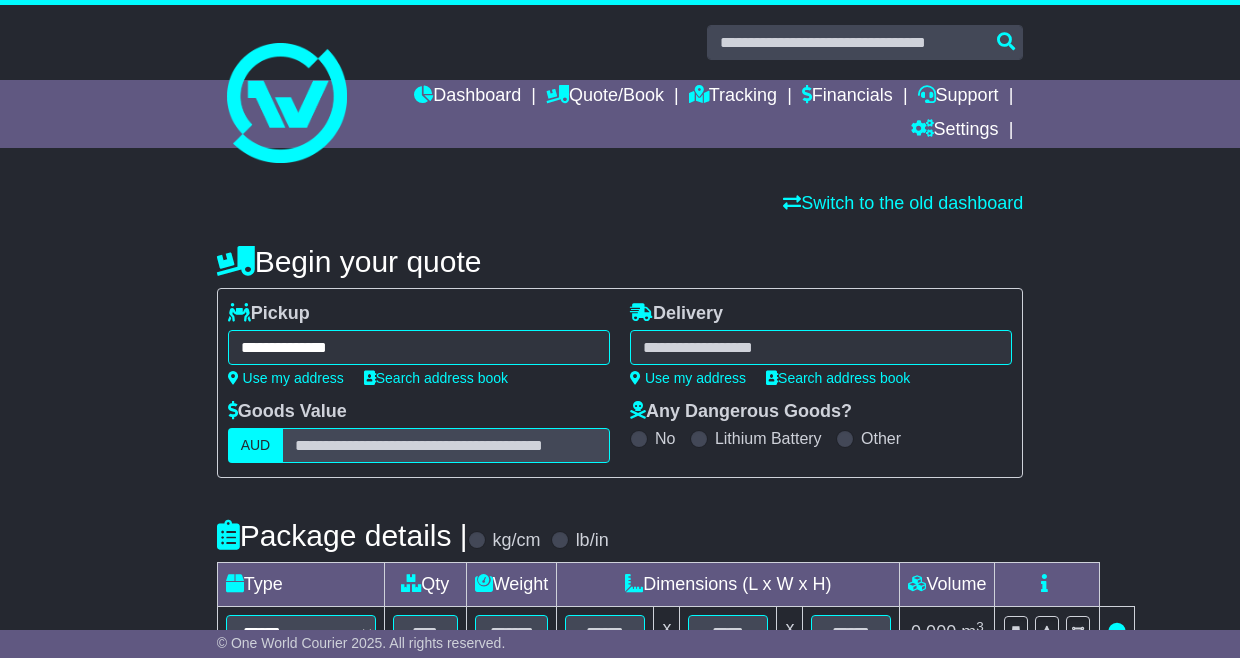 type on "**********" 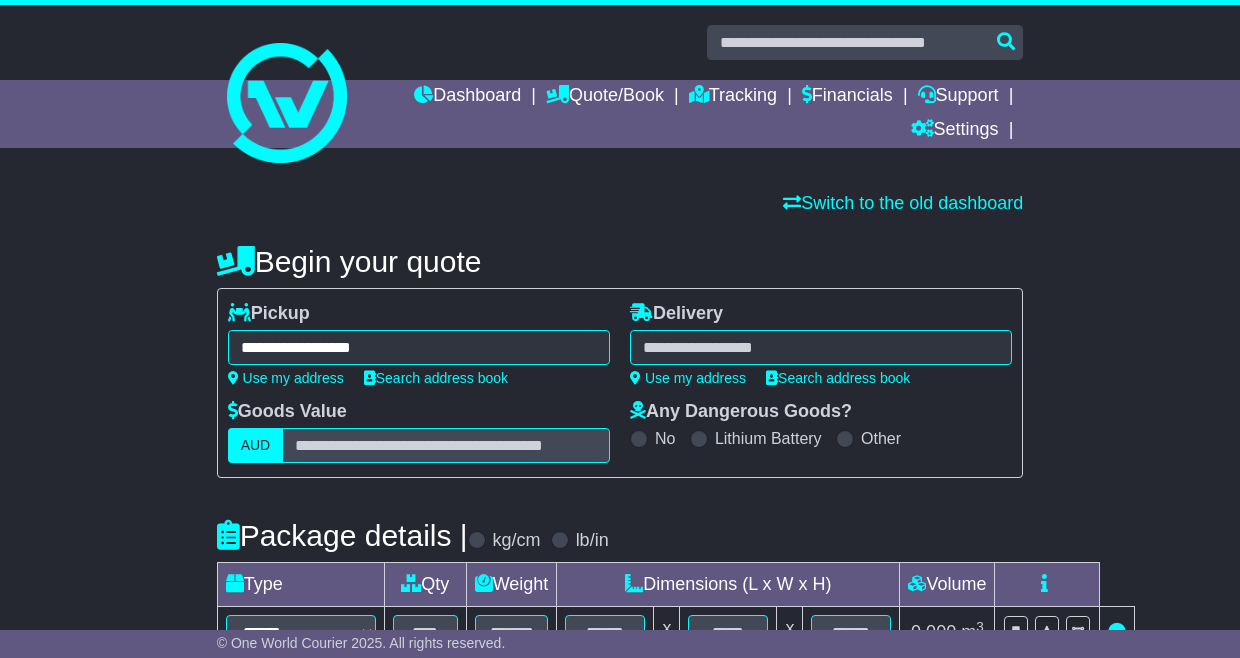 click at bounding box center [821, 347] 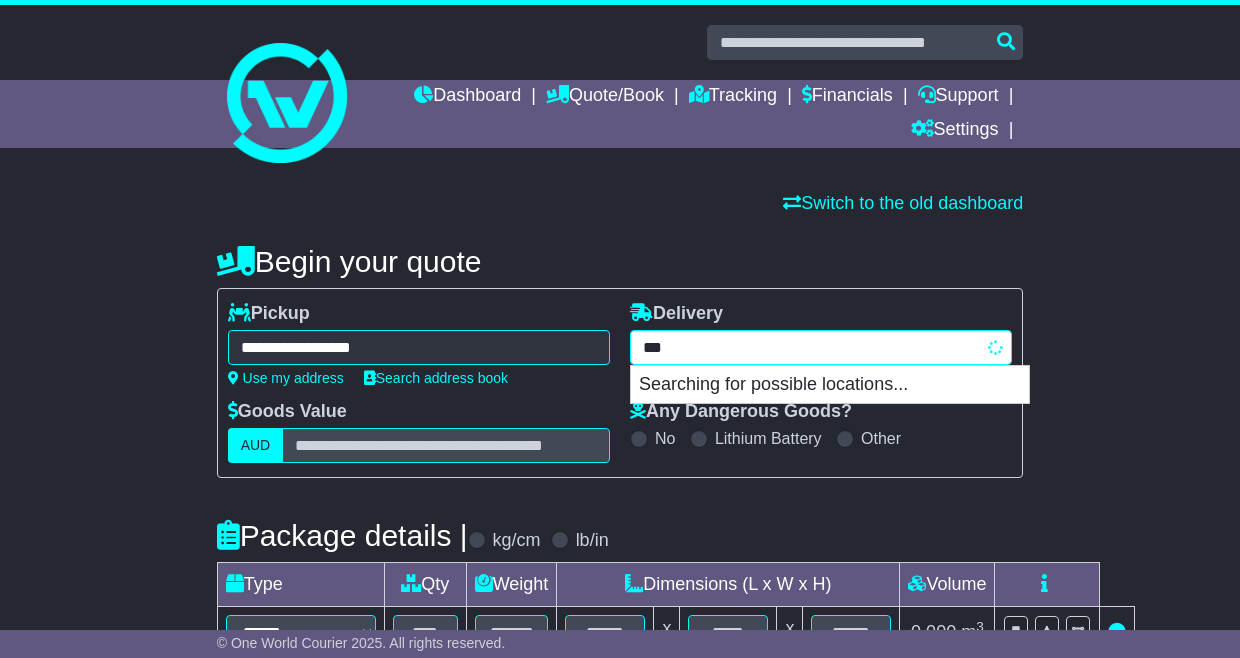type on "****" 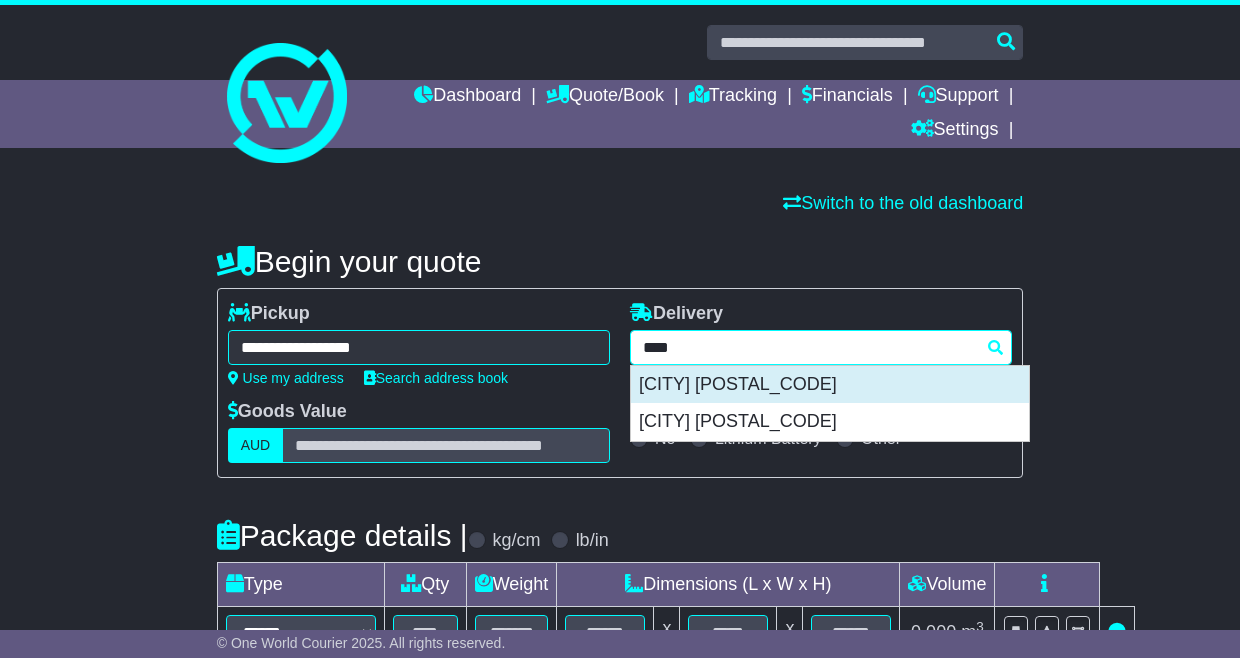 click on "BERWICK 3806" at bounding box center (830, 385) 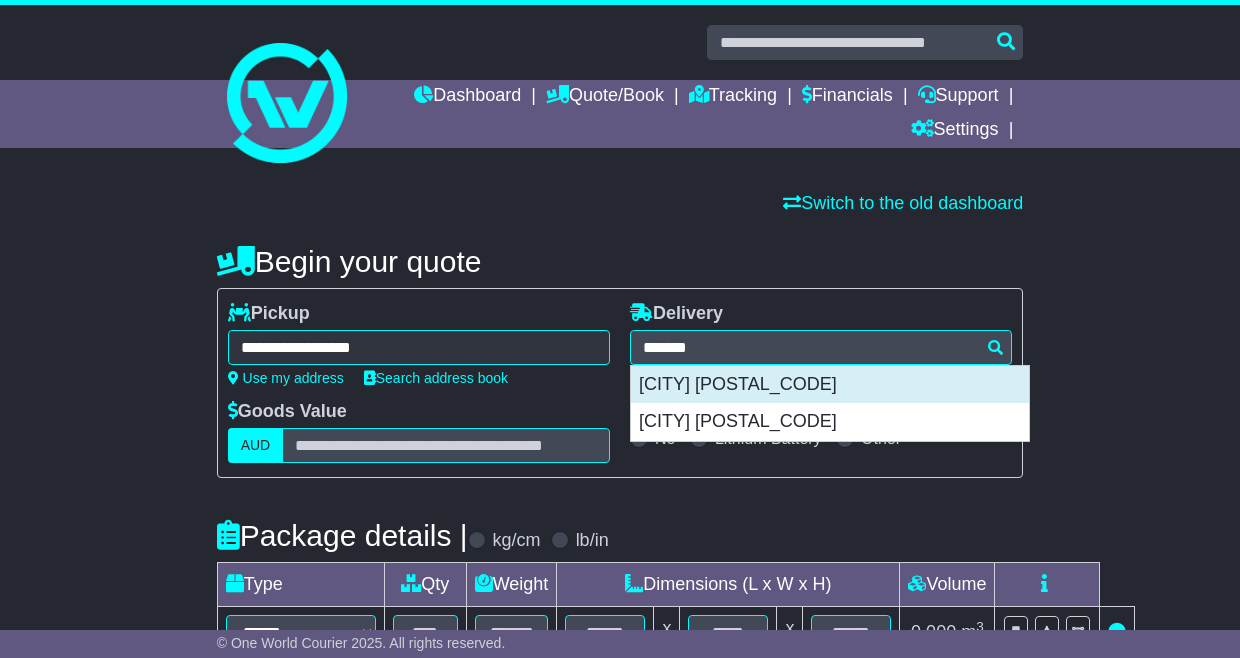 type on "**********" 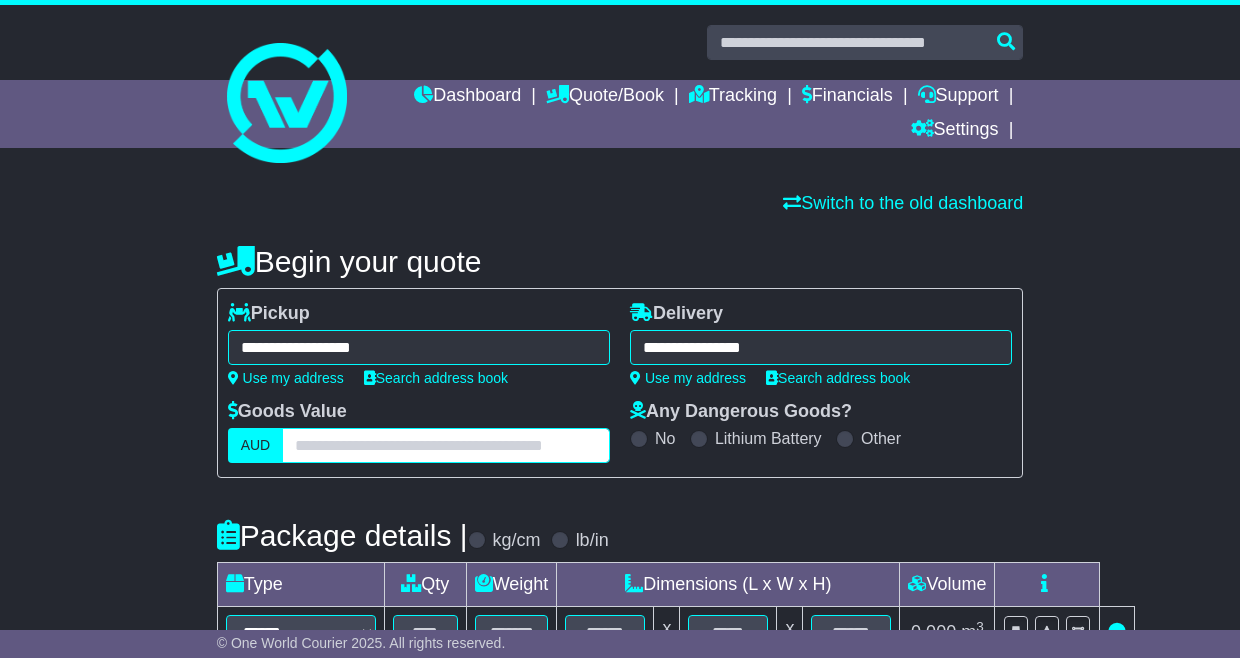 click at bounding box center (446, 445) 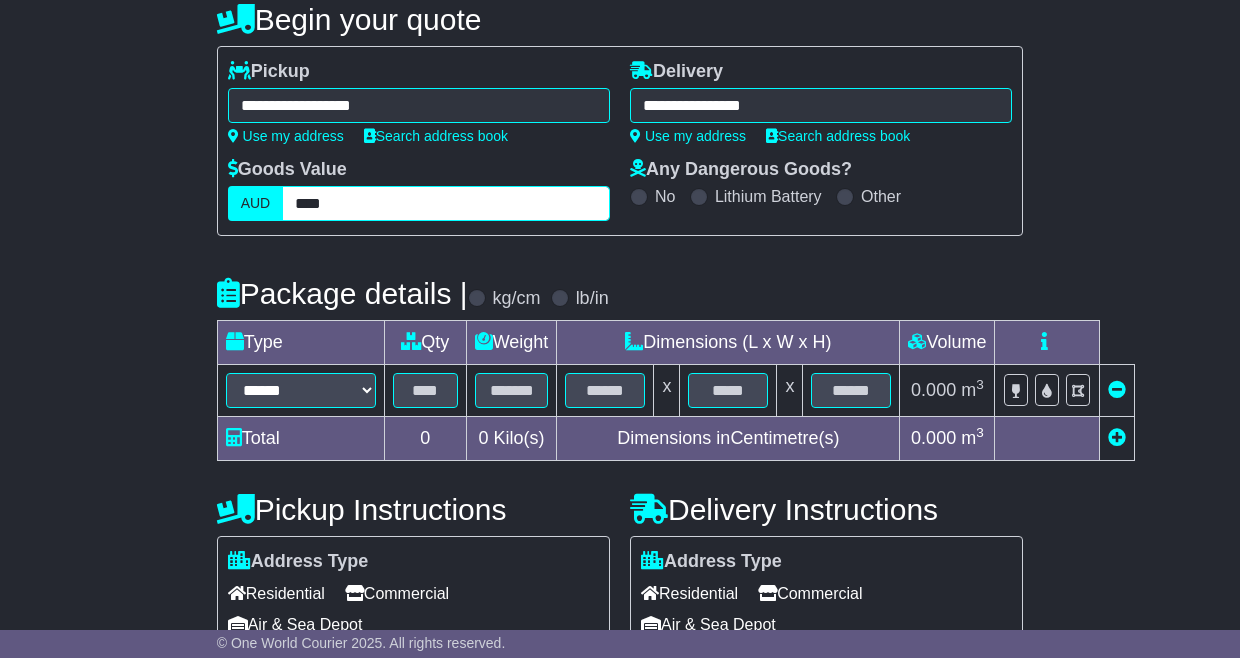 scroll, scrollTop: 243, scrollLeft: 0, axis: vertical 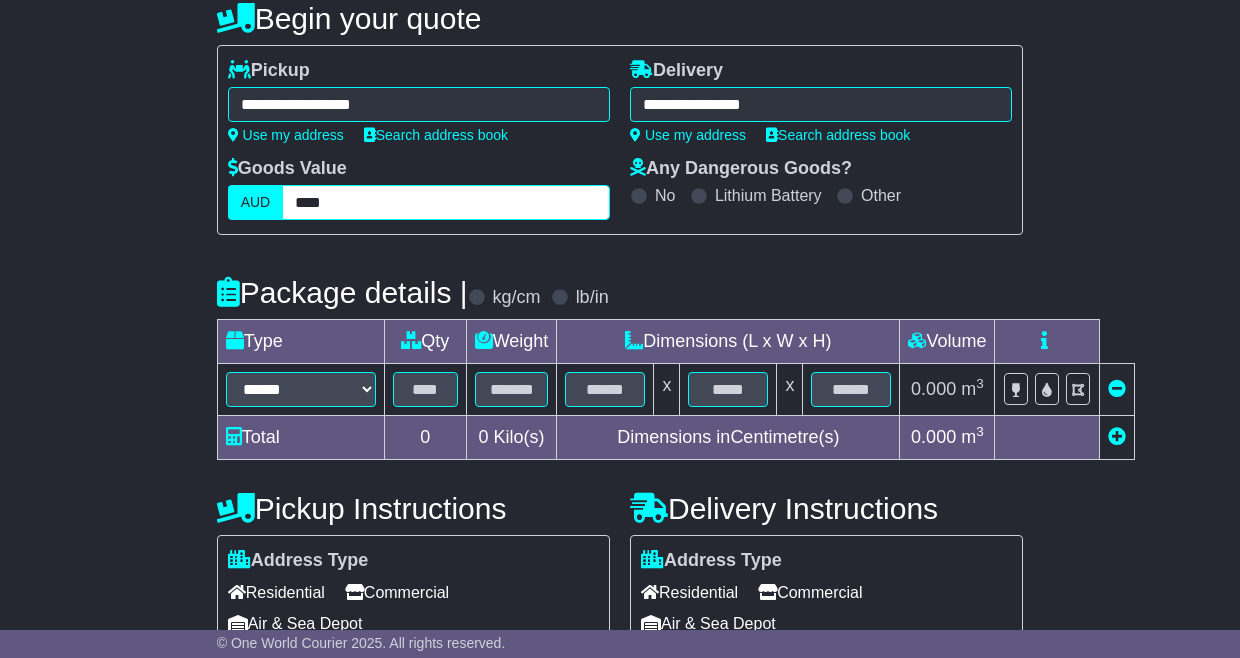 type on "****" 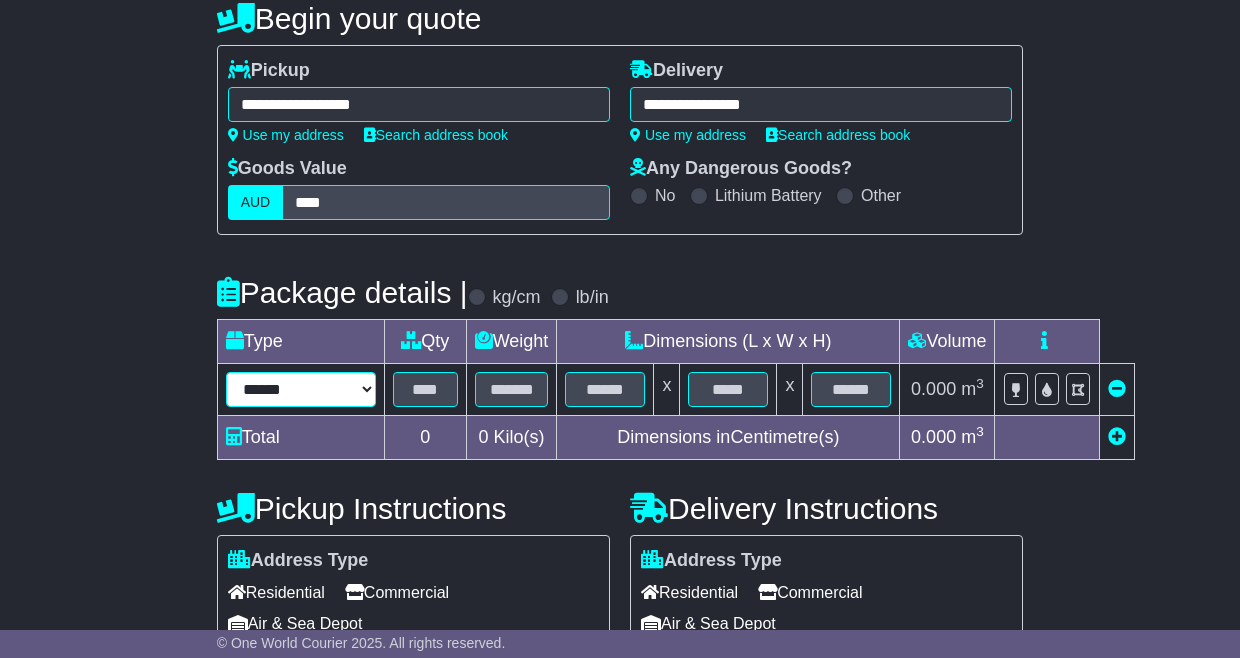 click on "****** ****** *** ******** ***** **** **** ****** *** *******" at bounding box center [301, 389] 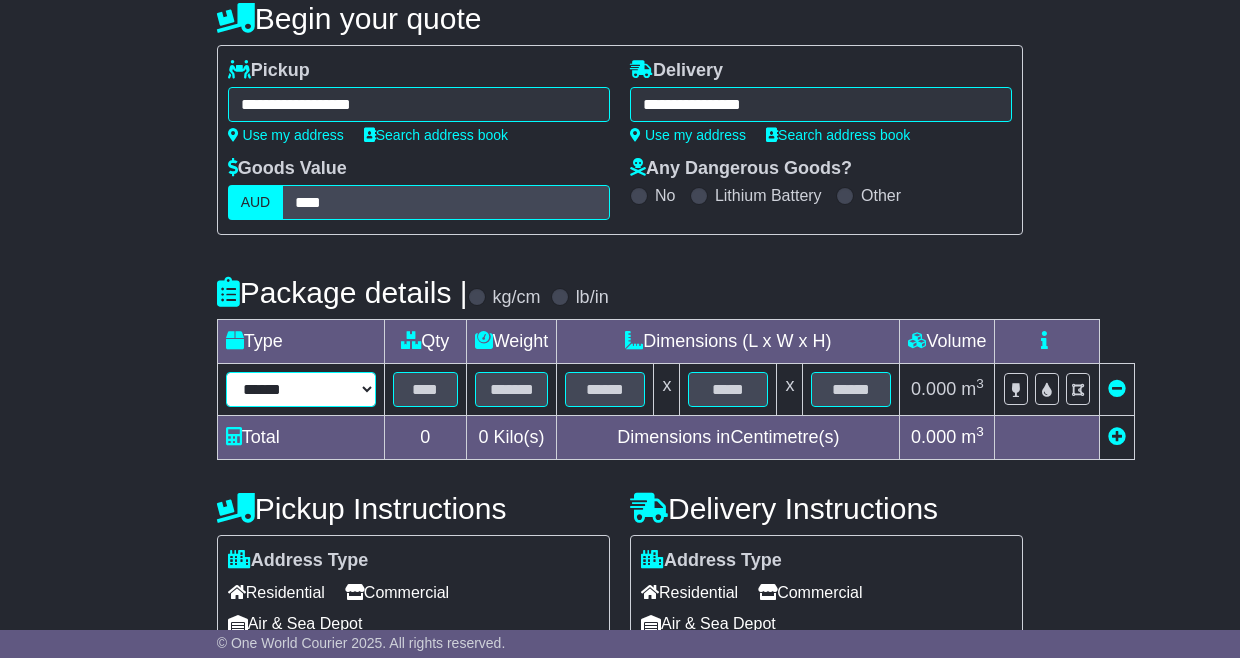 select on "*****" 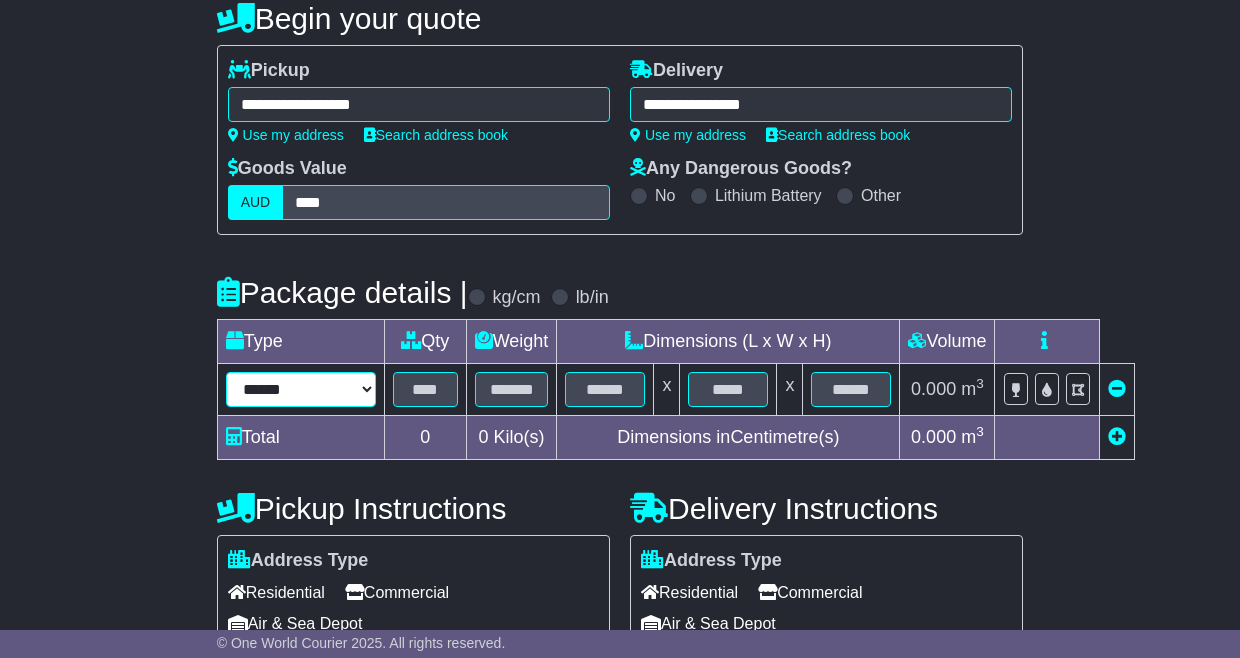 click on "****** ****** *** ******** ***** **** **** ****** *** *******" at bounding box center (301, 389) 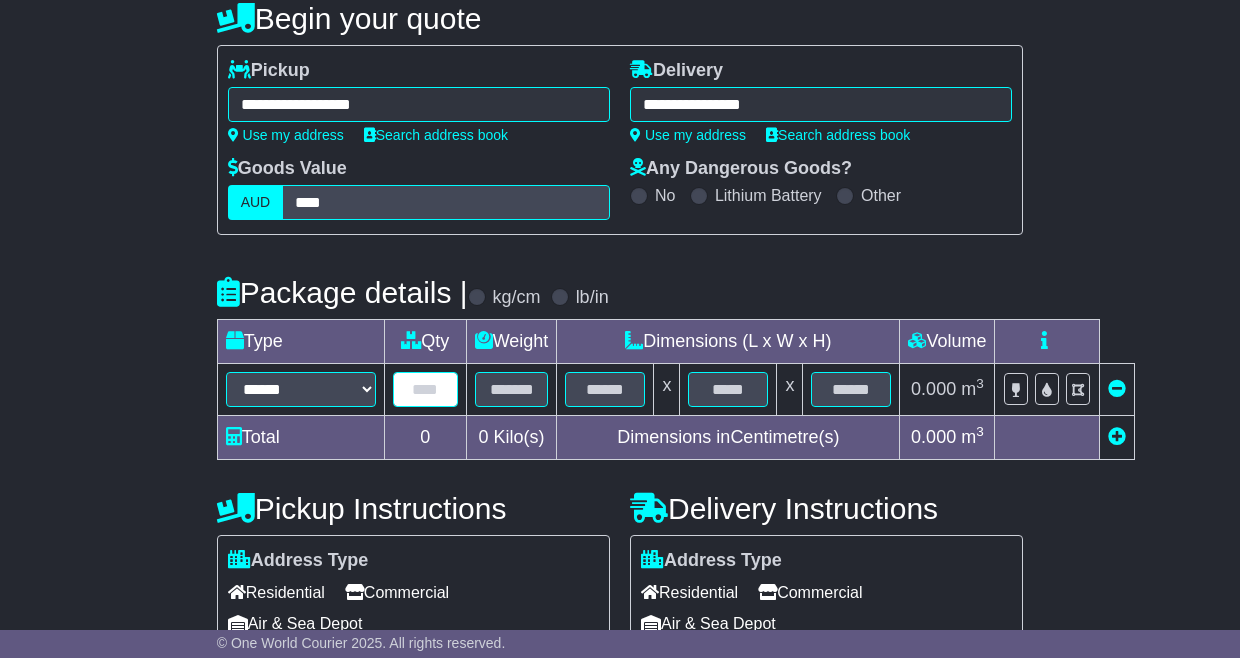 click at bounding box center (425, 389) 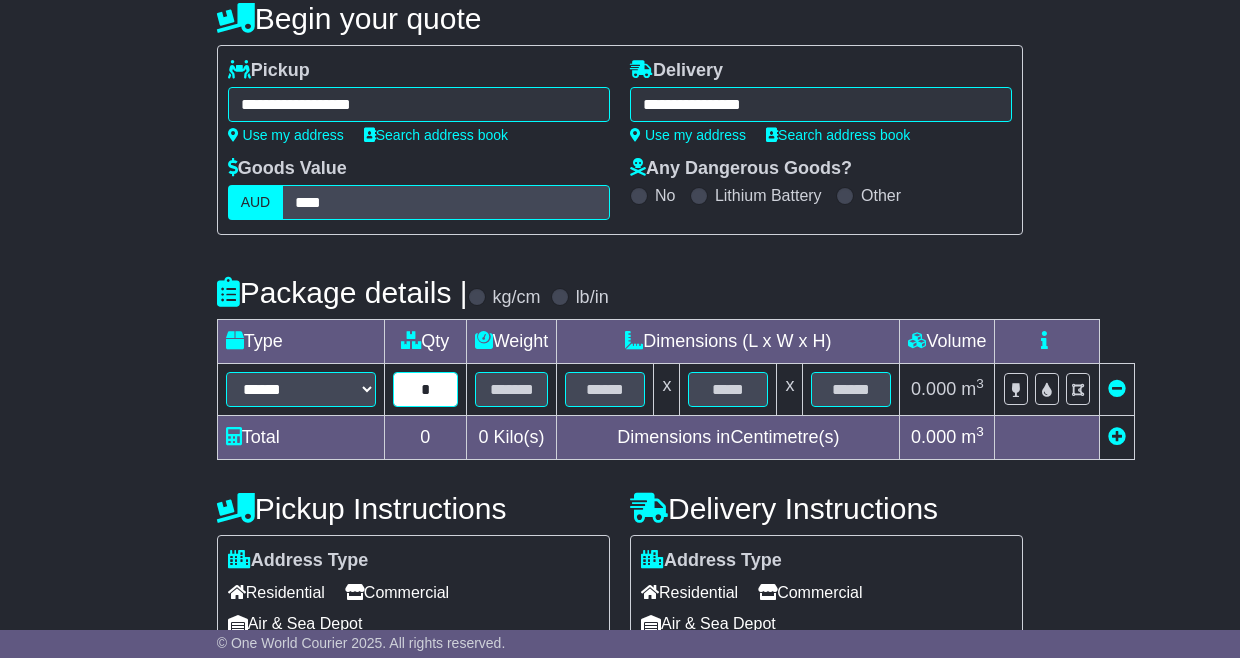 type on "*" 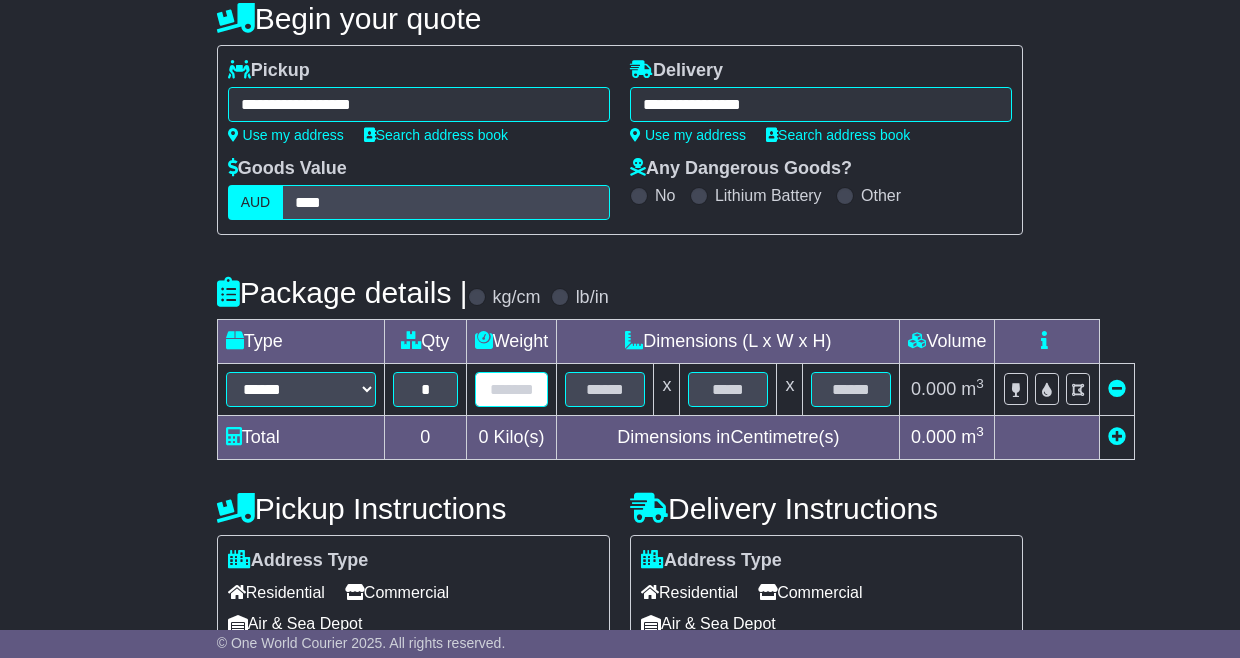 click at bounding box center [512, 389] 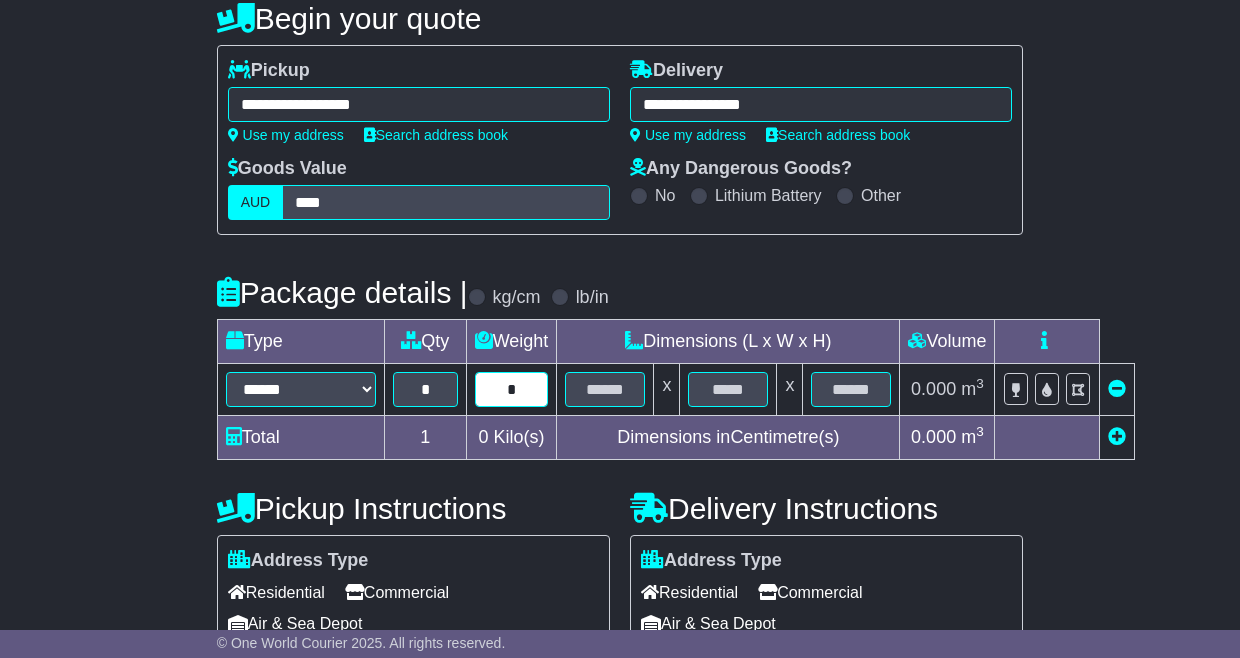type on "*" 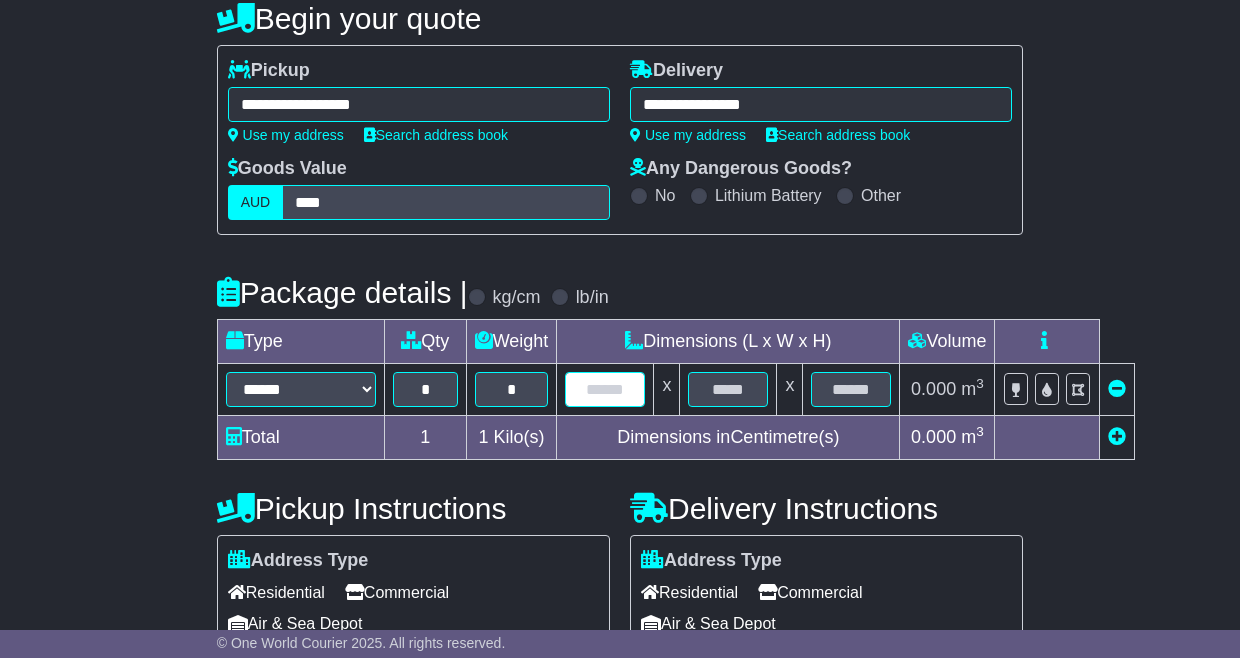 click at bounding box center (605, 389) 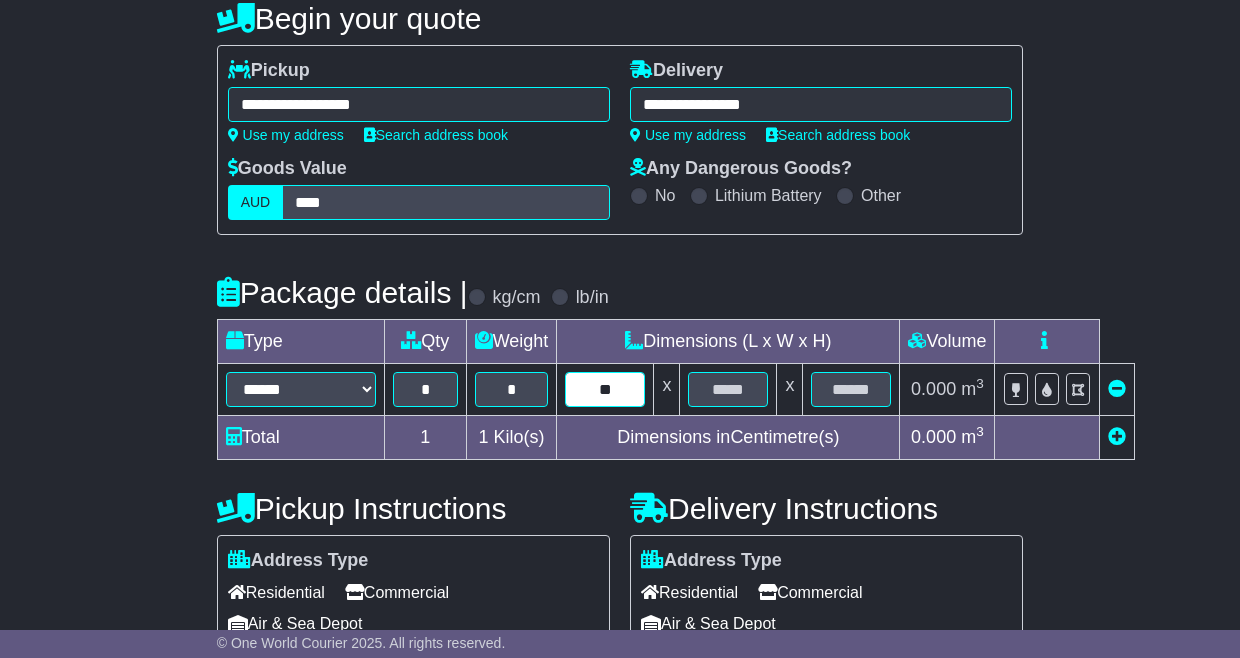 type on "**" 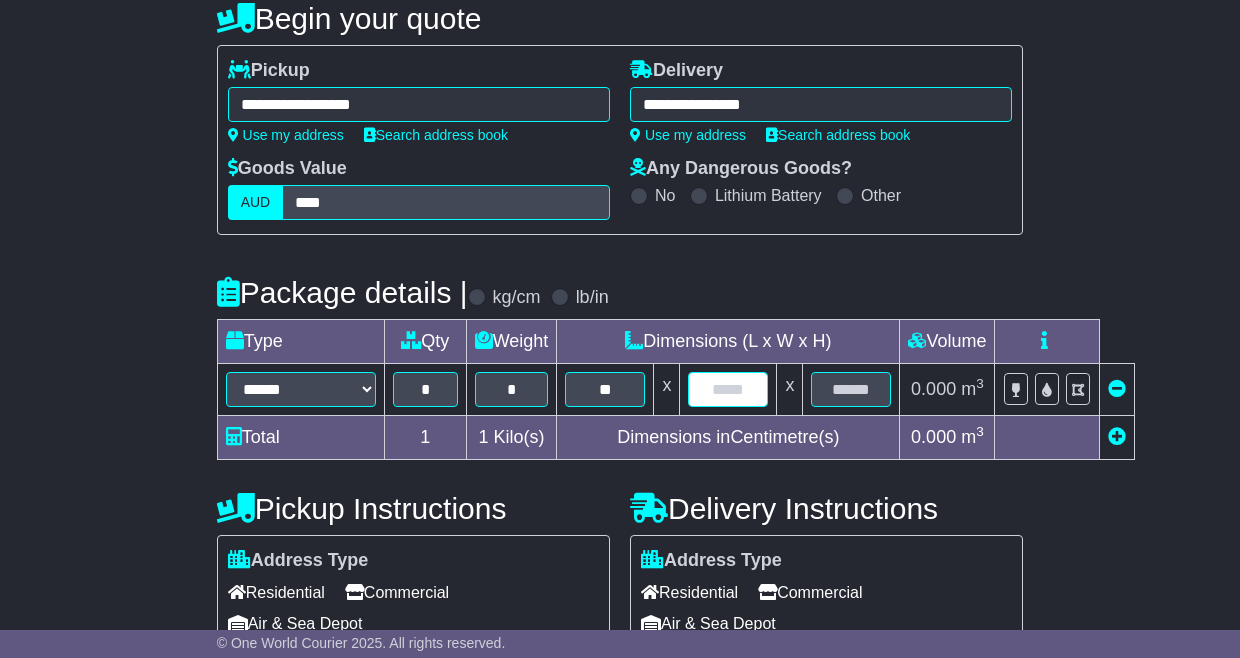 click at bounding box center [728, 389] 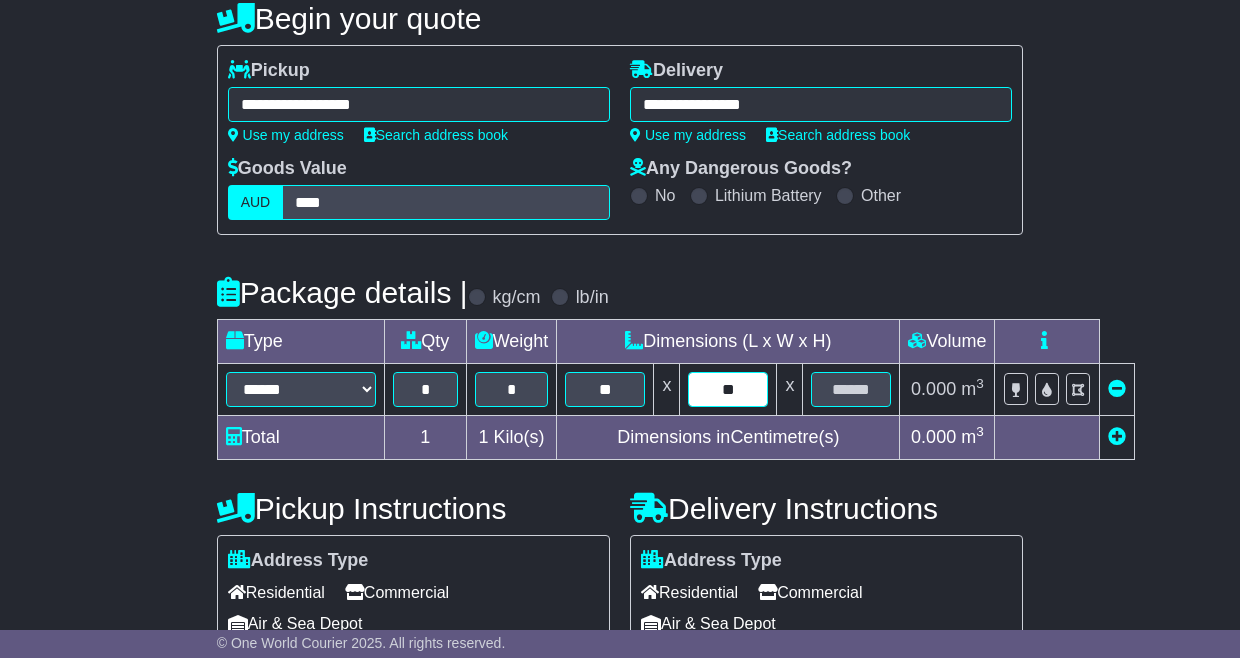 type on "**" 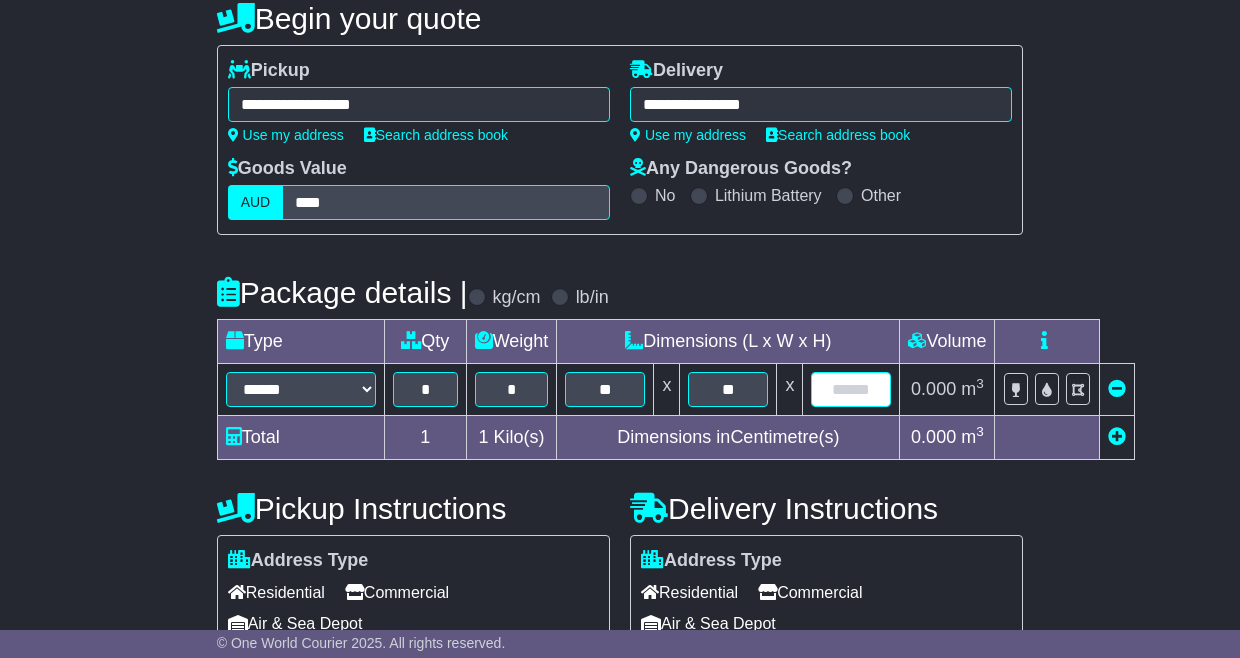 click at bounding box center (851, 389) 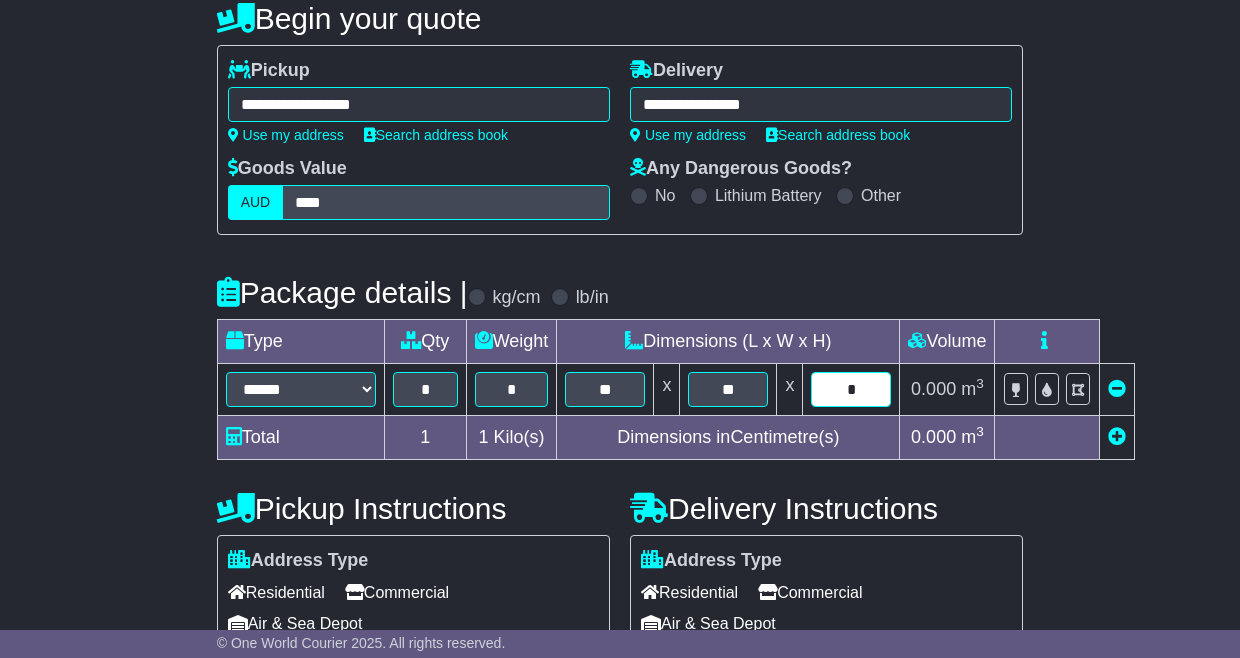 type on "*" 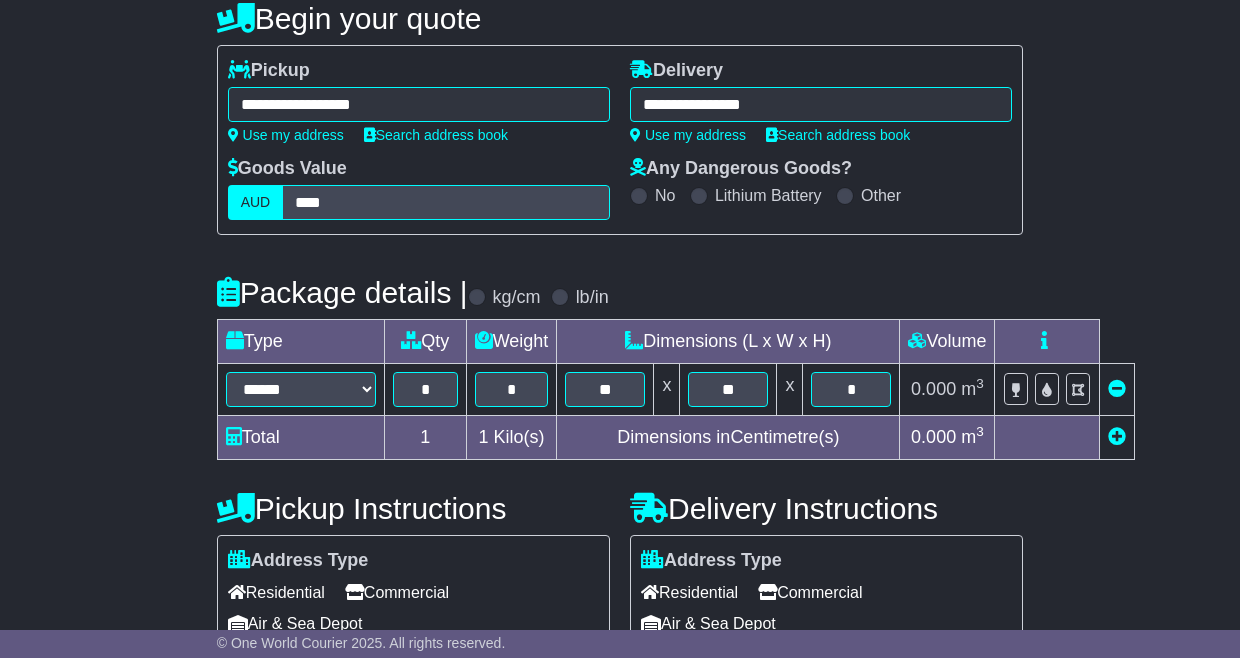 click on "**********" at bounding box center [620, 519] 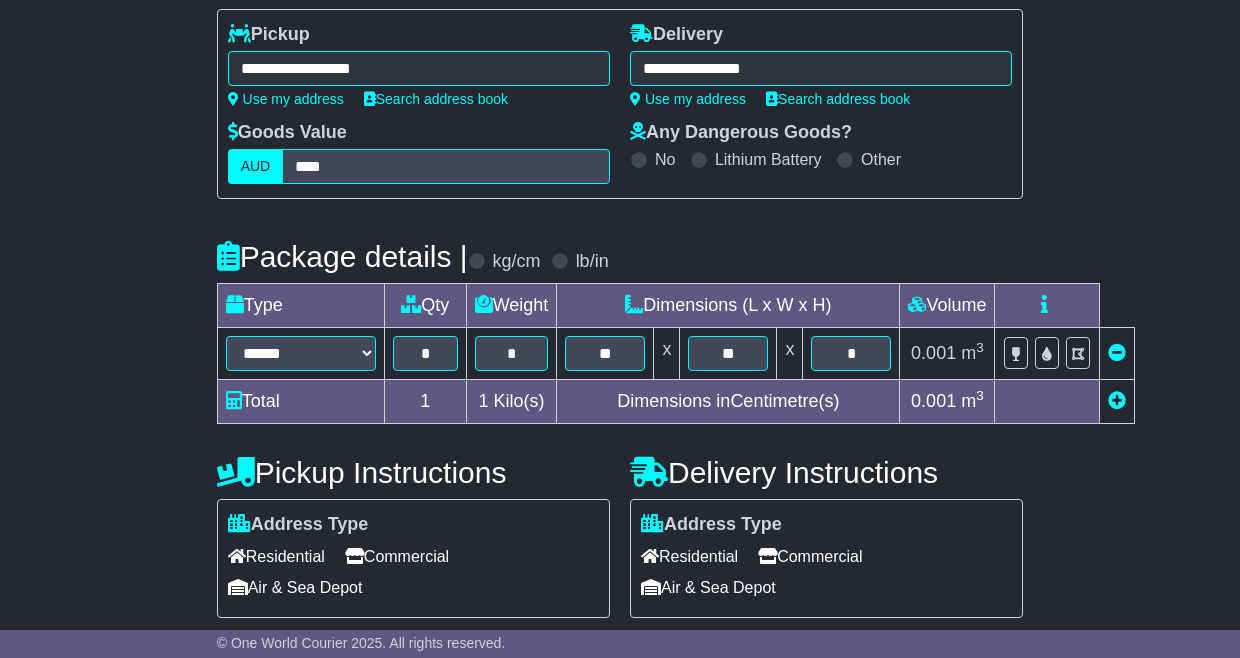 scroll, scrollTop: 282, scrollLeft: 0, axis: vertical 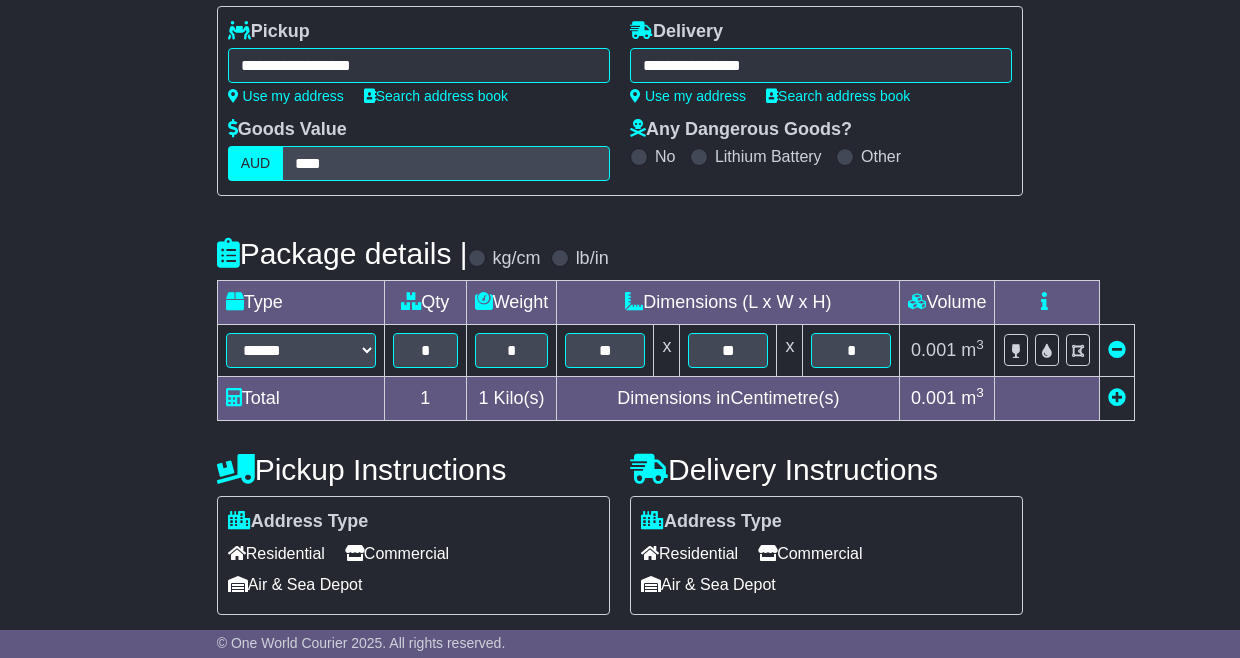 click on "Commercial" at bounding box center (810, 553) 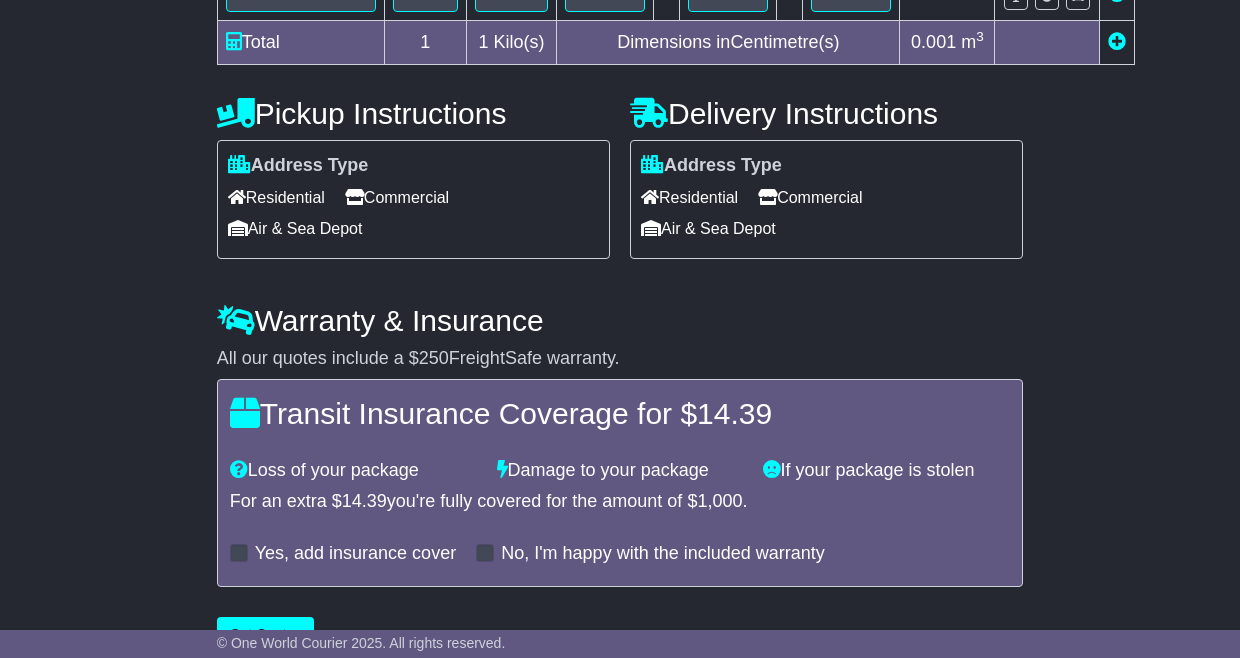 scroll, scrollTop: 684, scrollLeft: 0, axis: vertical 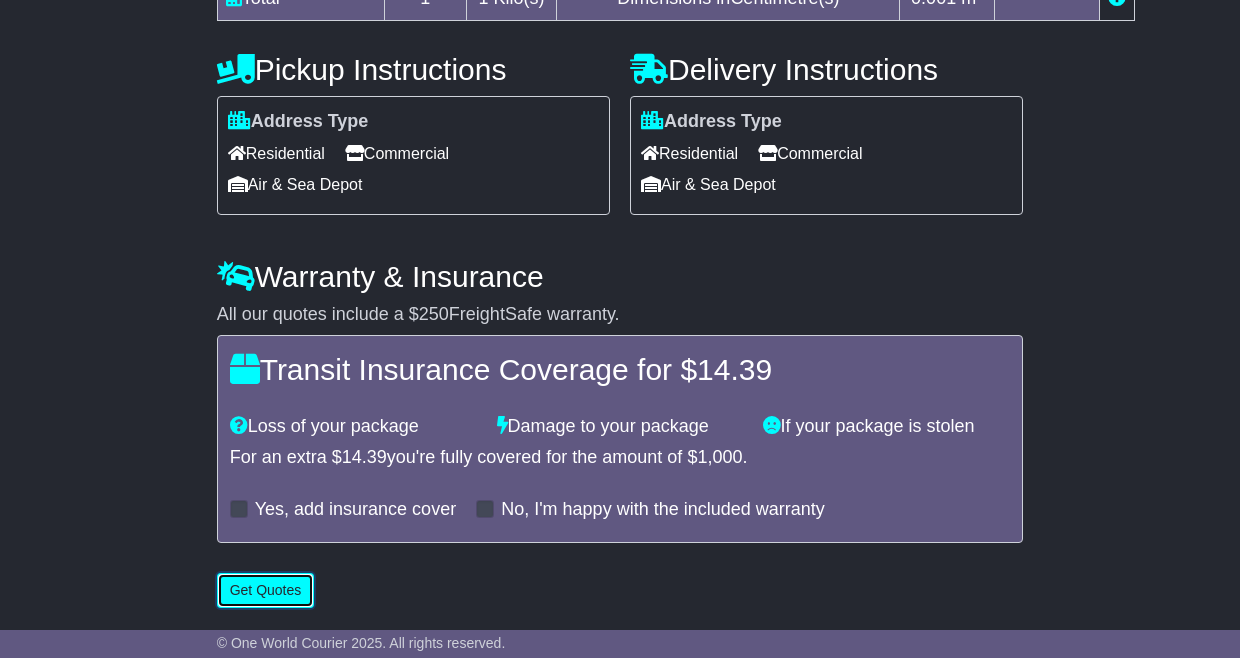 click on "Get Quotes" at bounding box center (266, 590) 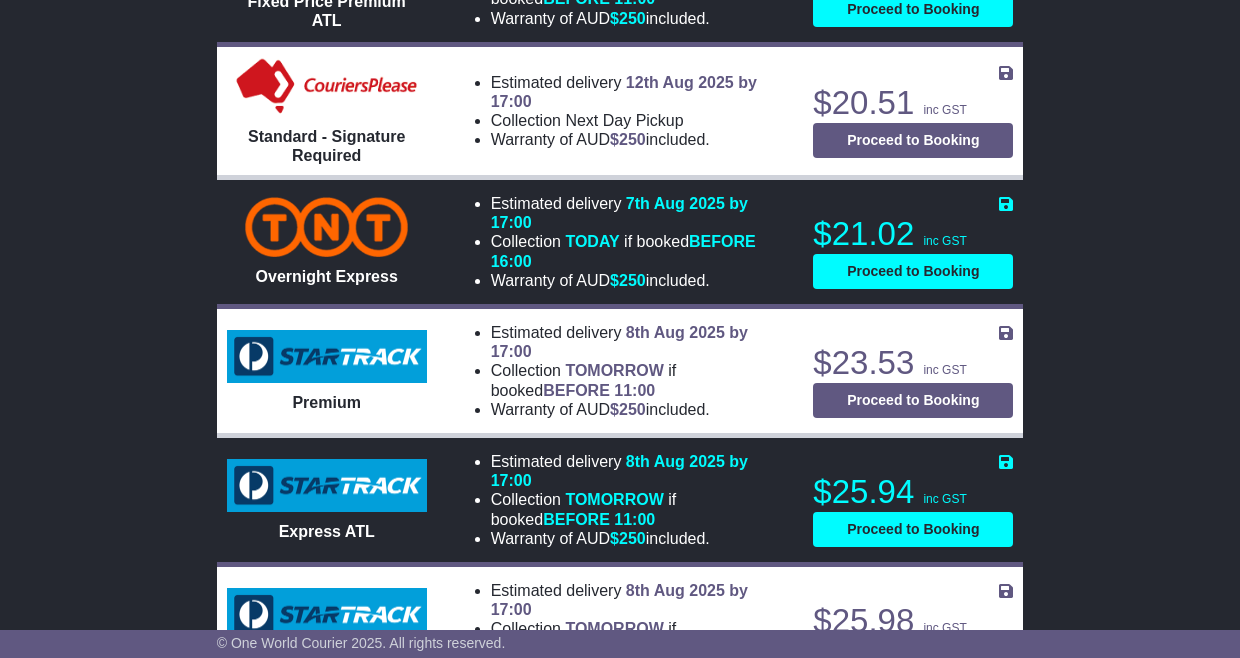 scroll, scrollTop: 1805, scrollLeft: 0, axis: vertical 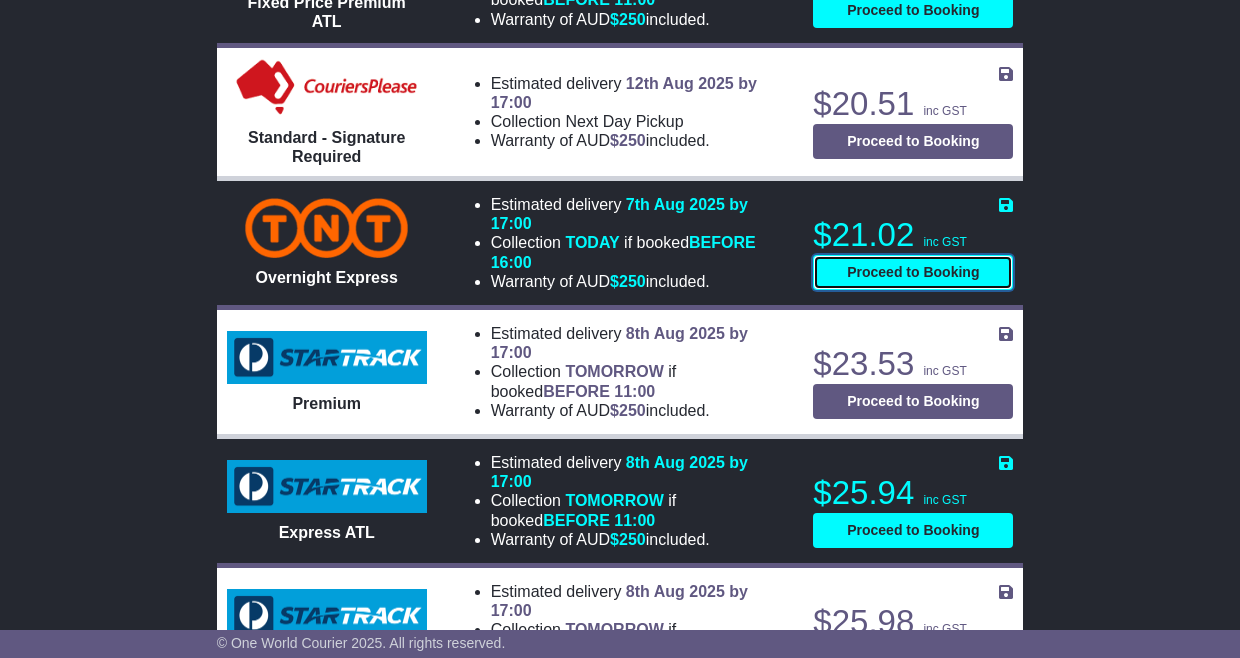 click on "Proceed to Booking" at bounding box center (913, 272) 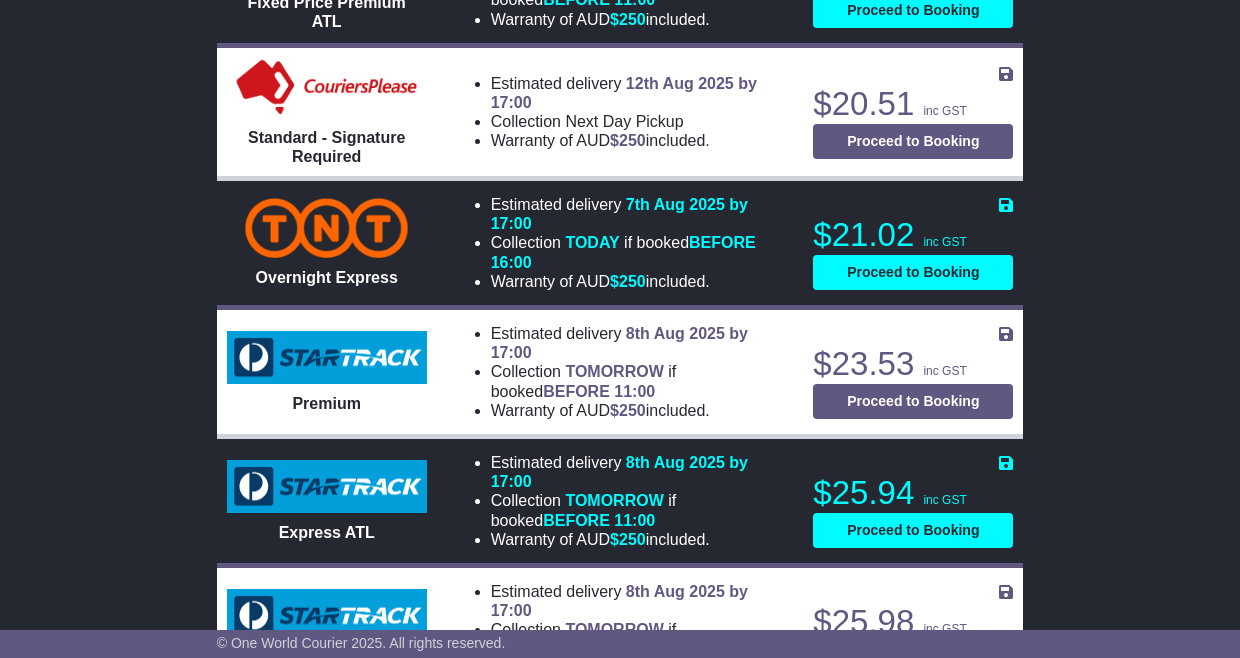 select on "*****" 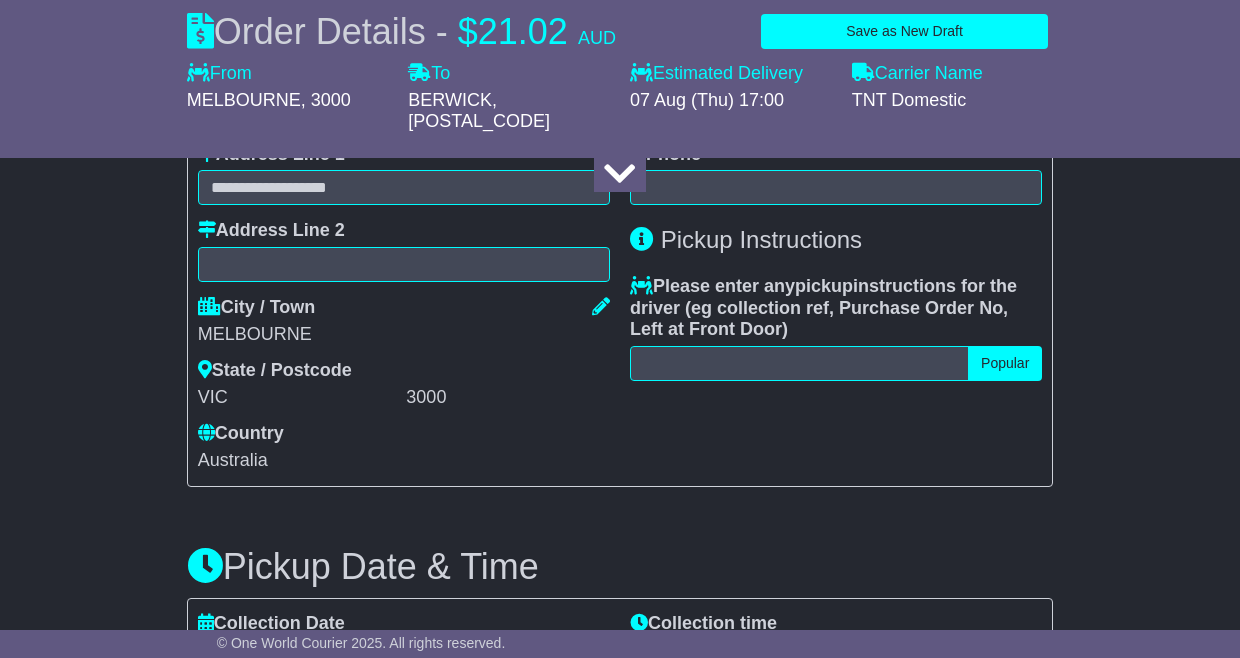 scroll, scrollTop: 0, scrollLeft: 0, axis: both 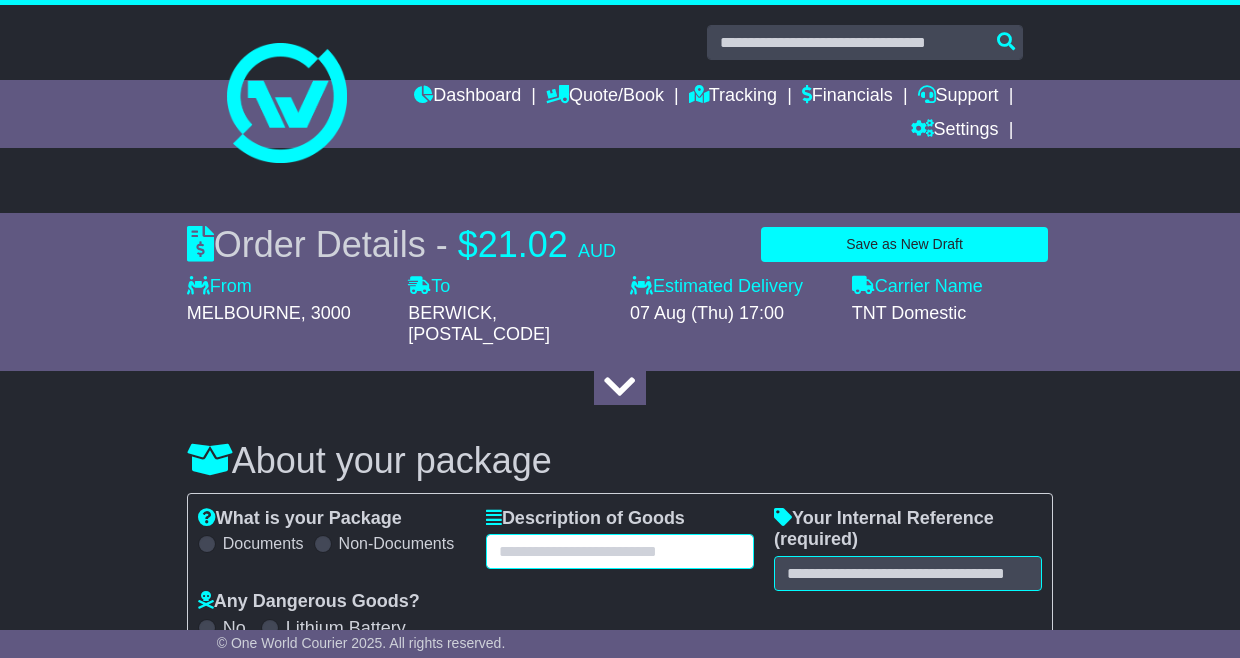 click at bounding box center (620, 551) 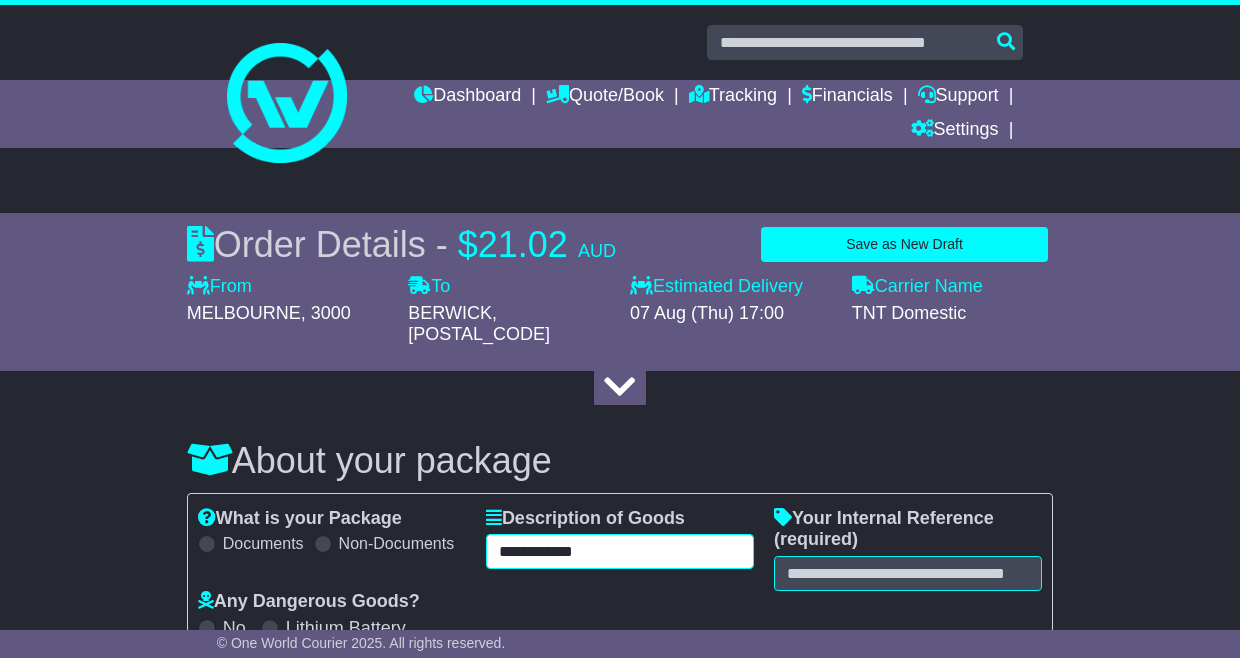 type on "**********" 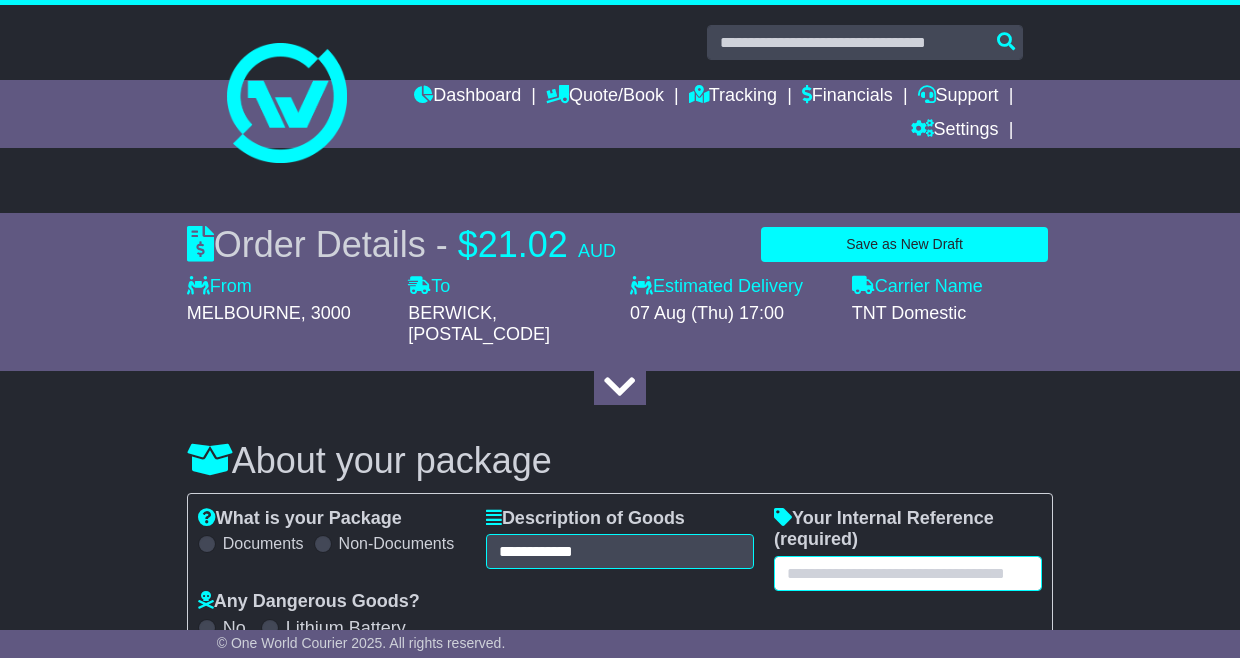 click at bounding box center (908, 573) 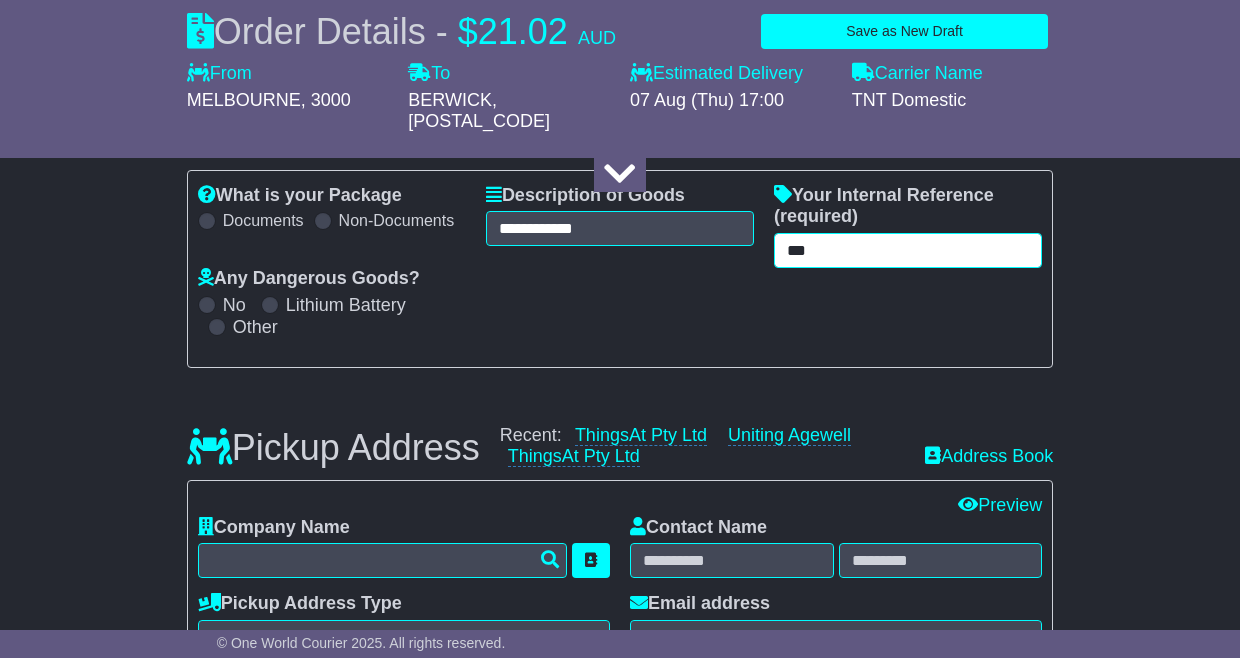 scroll, scrollTop: 324, scrollLeft: 0, axis: vertical 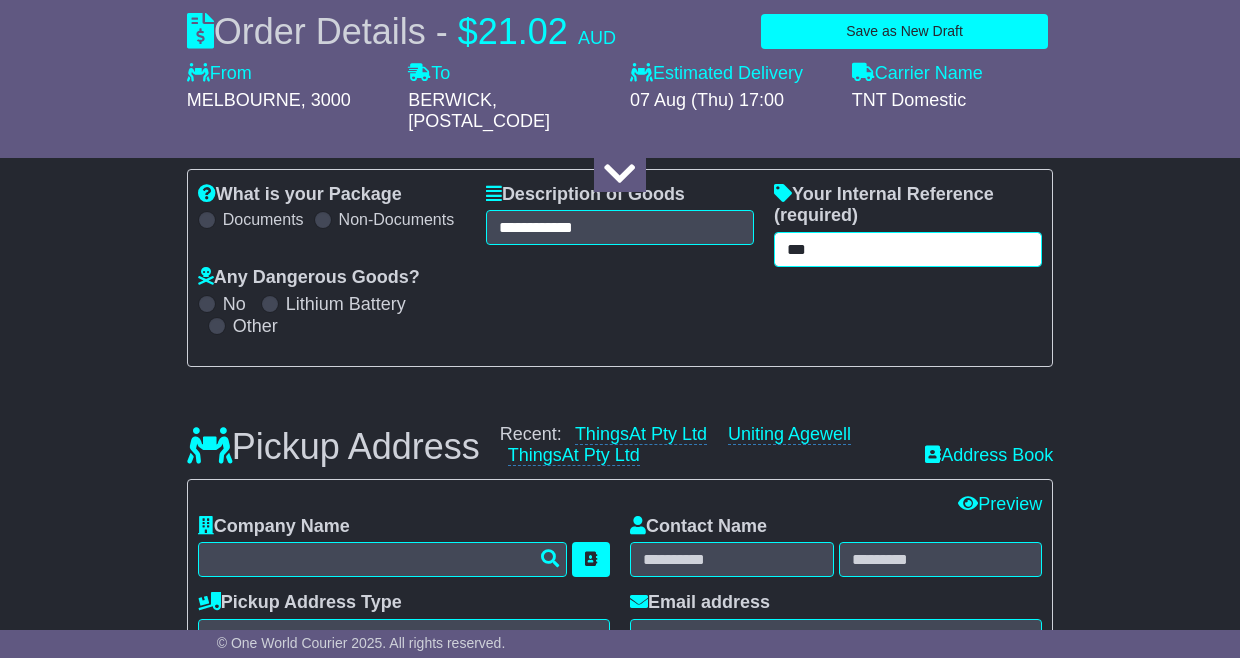 type on "***" 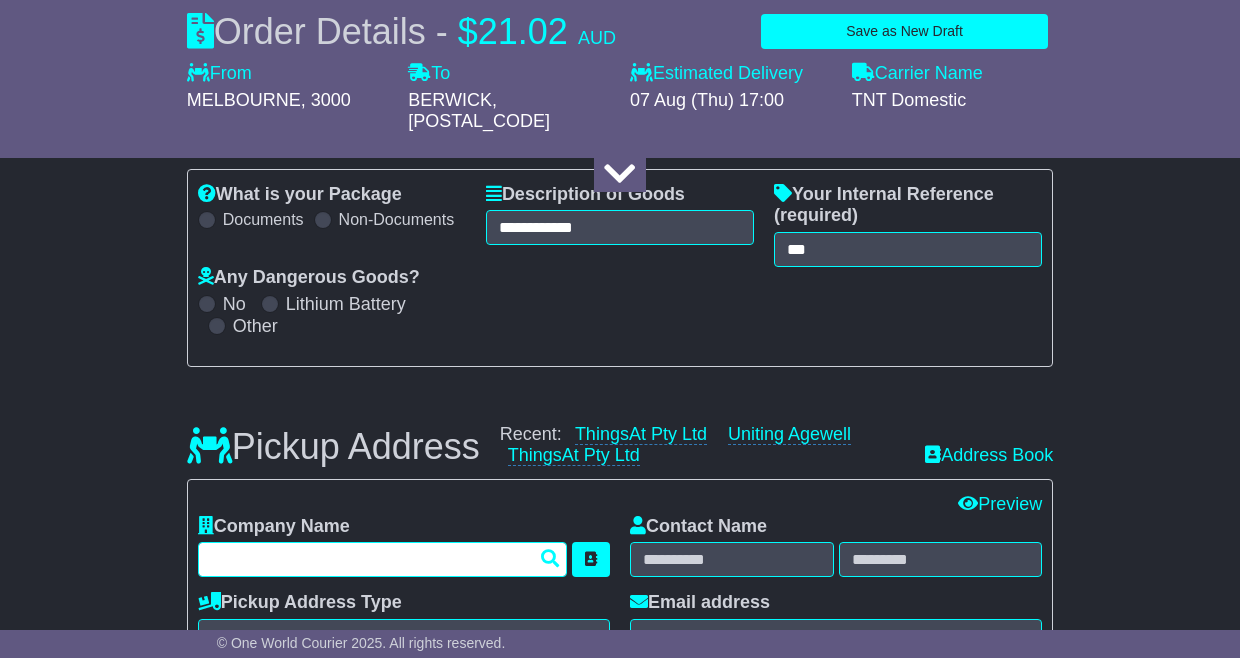 click at bounding box center (382, 559) 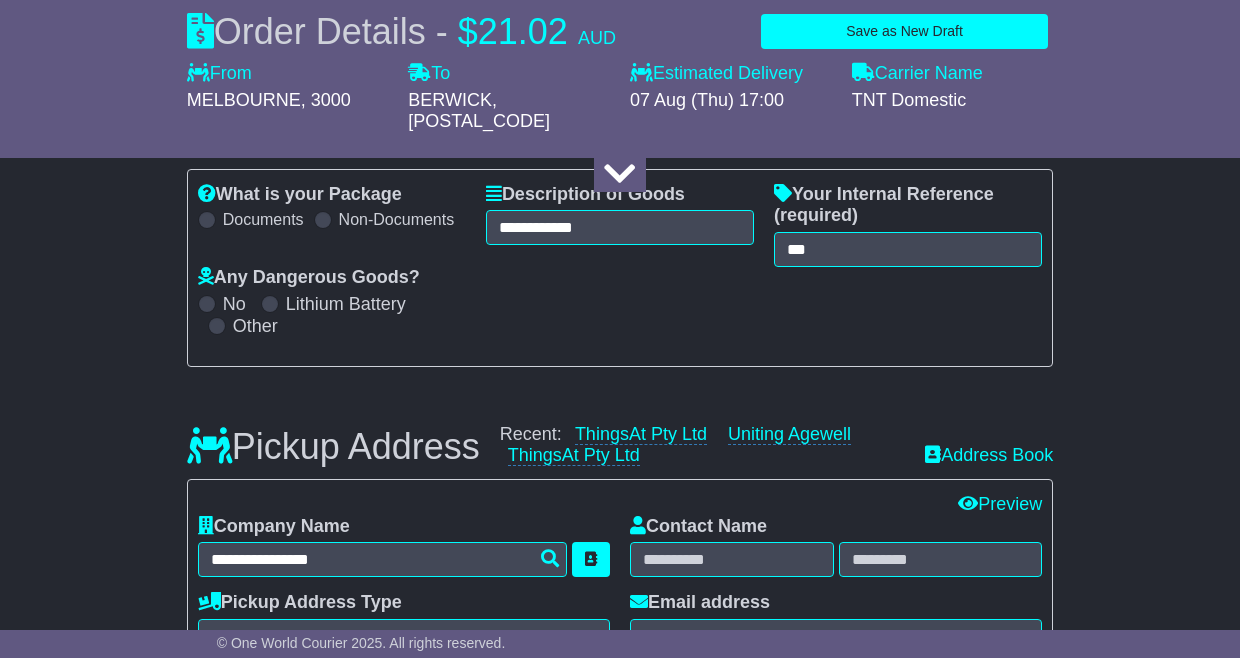 type on "**********" 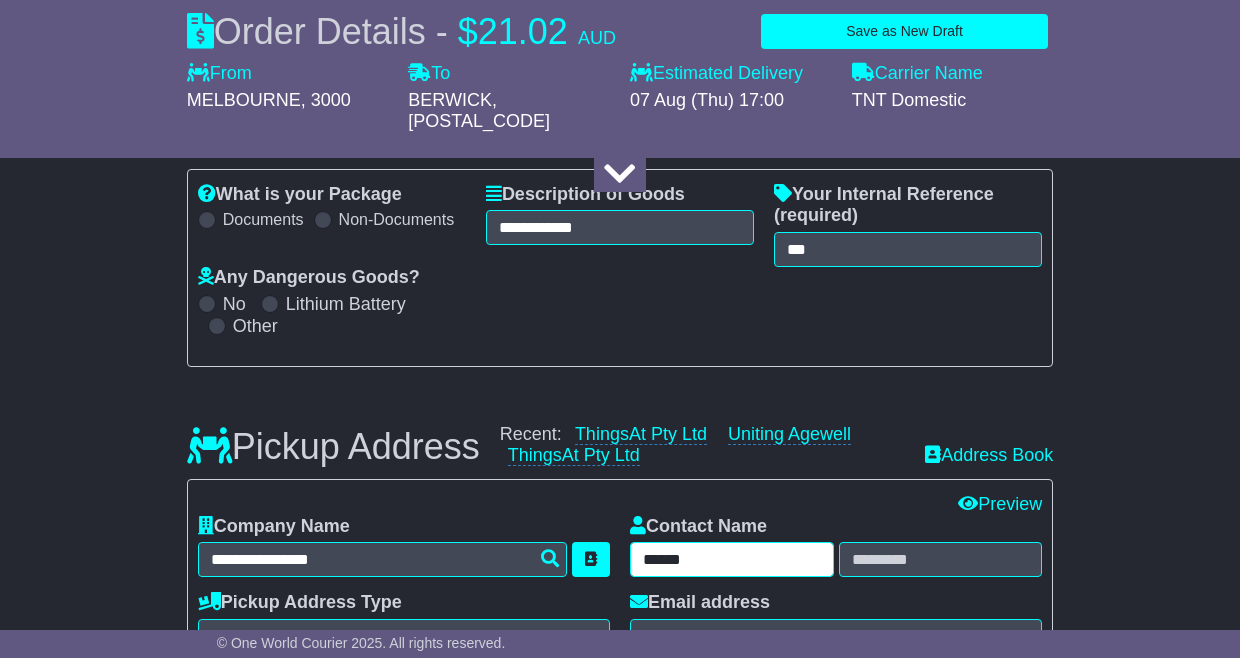 type on "********" 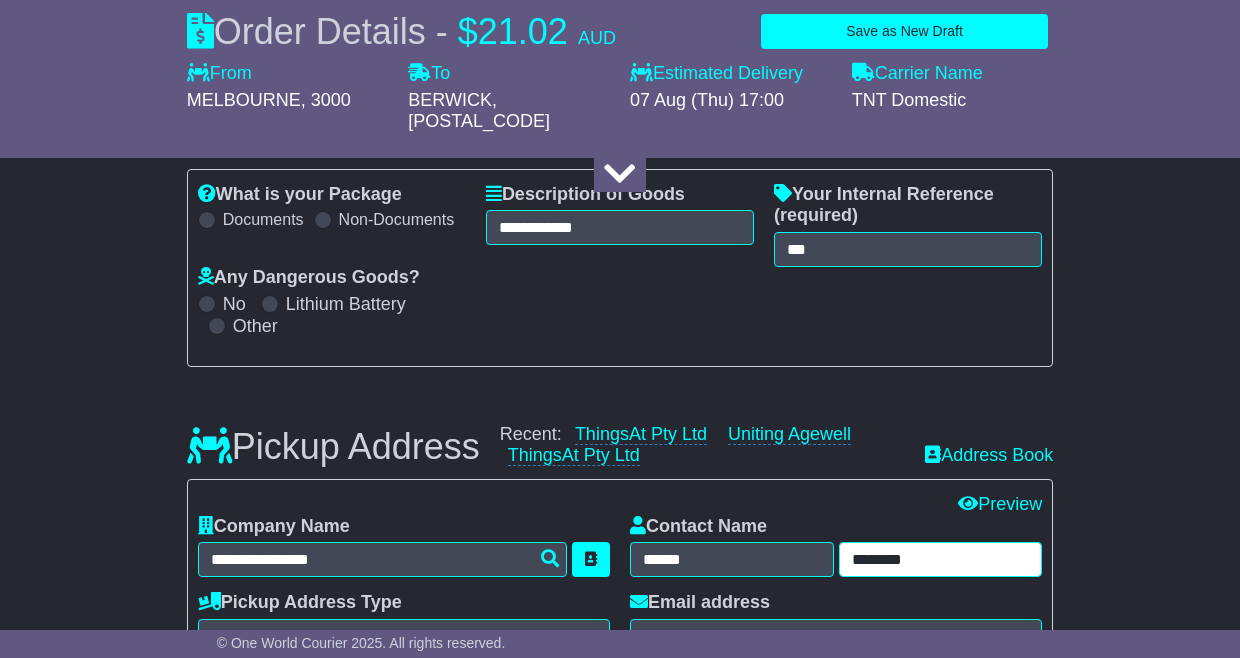 type on "**********" 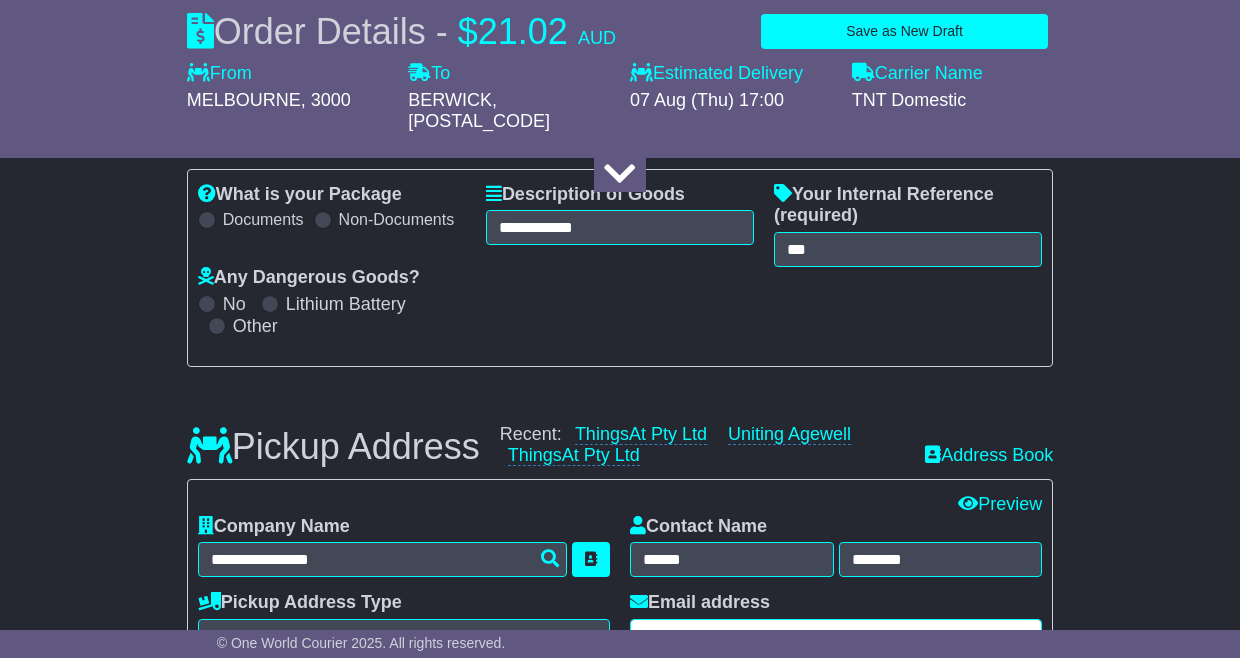 type on "**********" 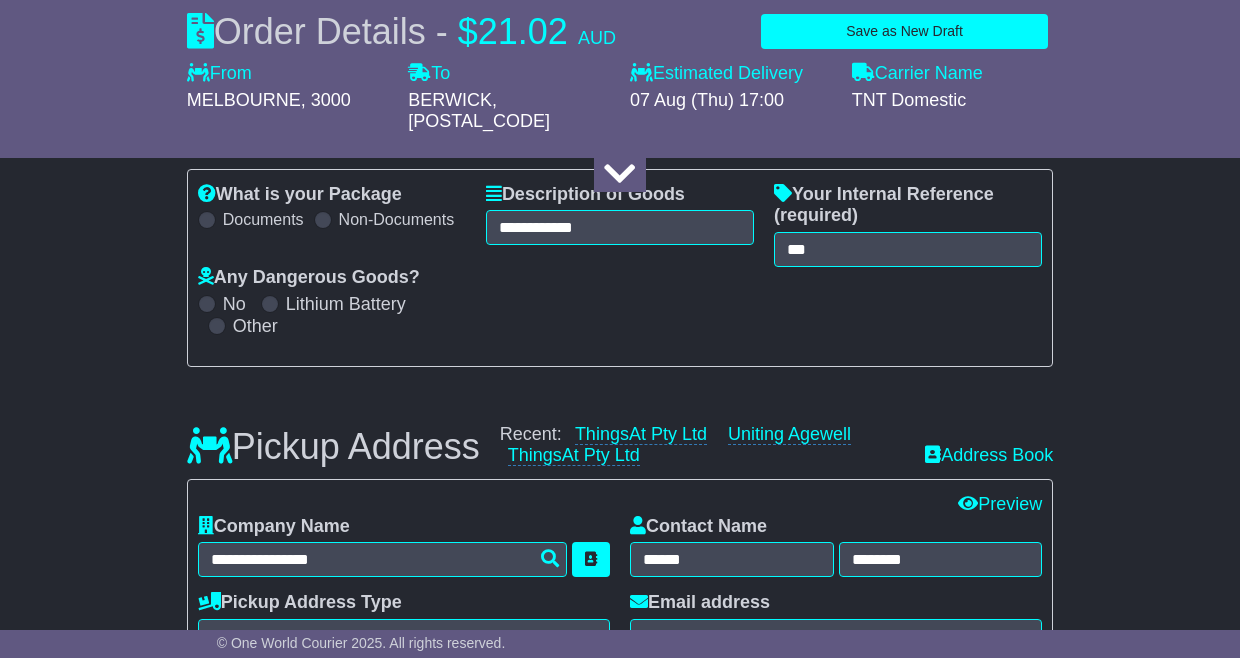 type on "**********" 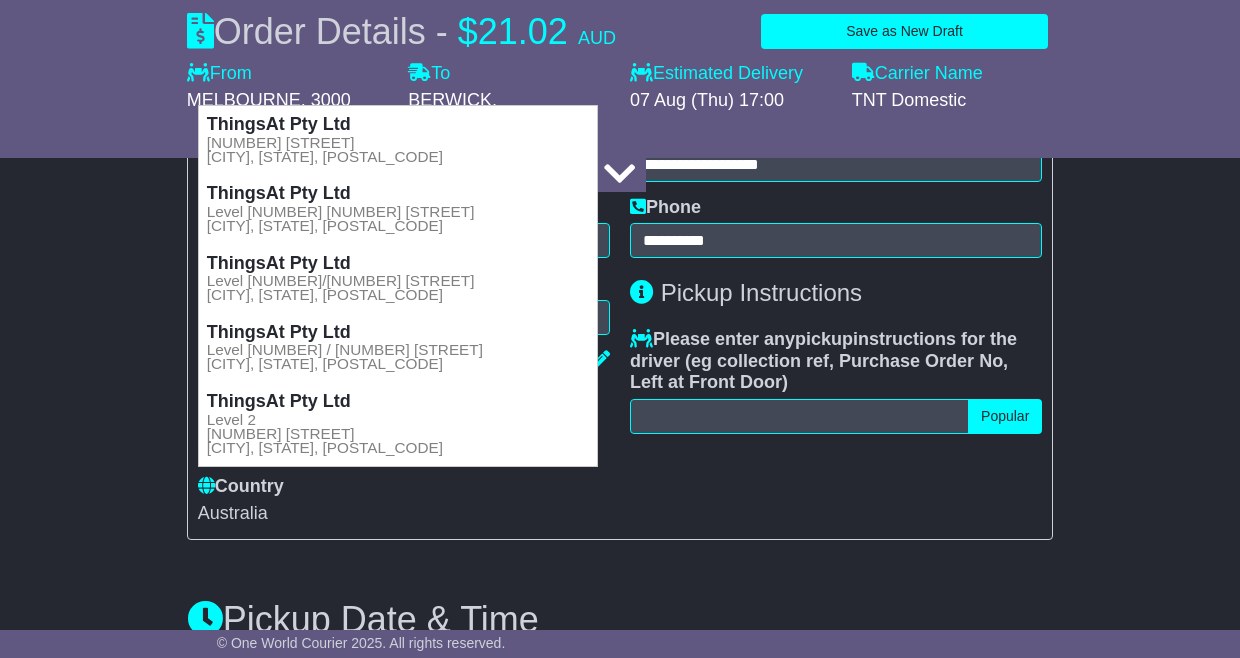 scroll, scrollTop: 806, scrollLeft: 0, axis: vertical 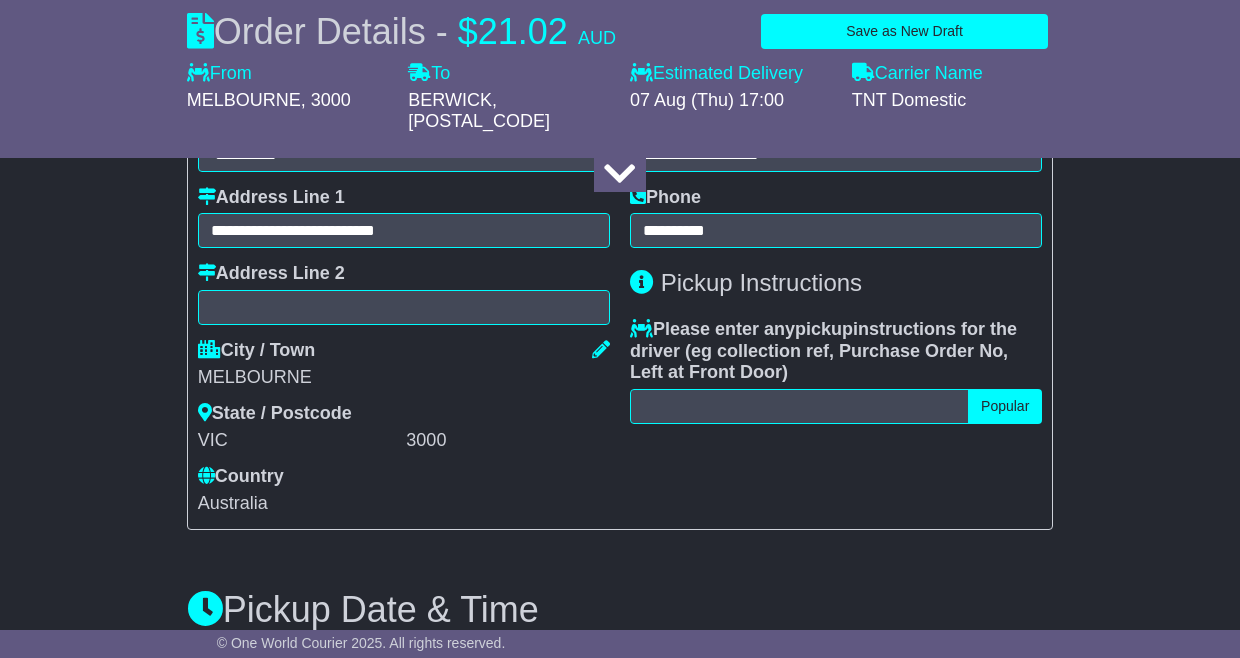 click on "**********" at bounding box center [620, 953] 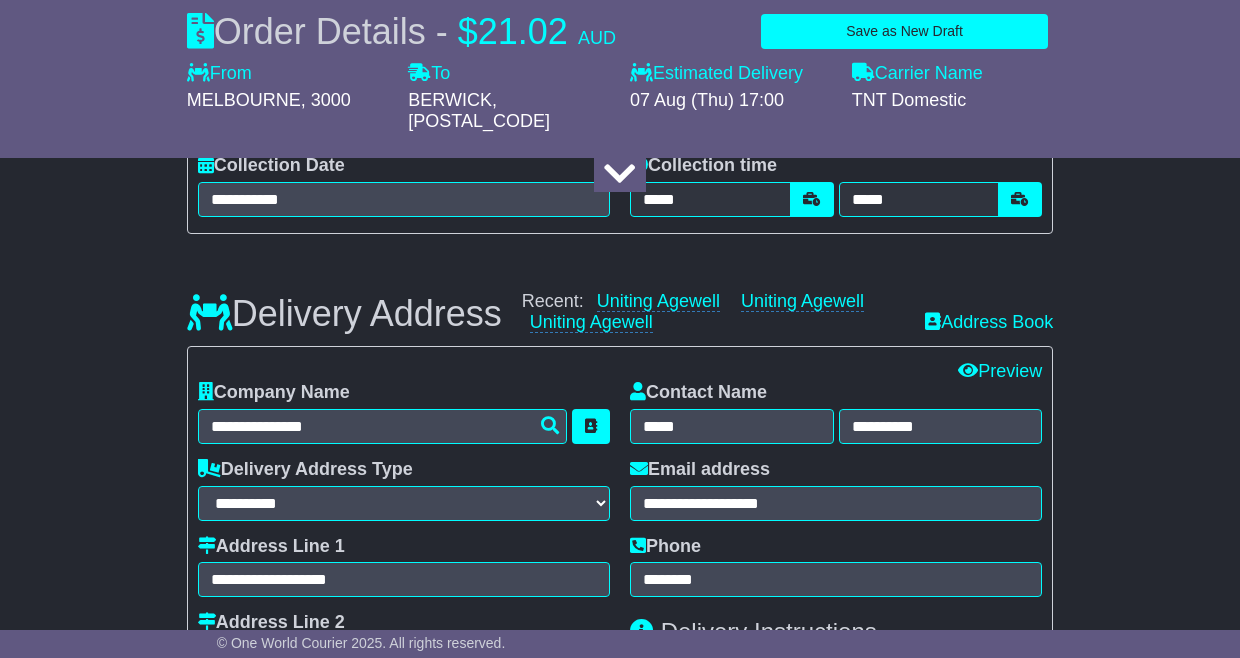 scroll, scrollTop: 1311, scrollLeft: 0, axis: vertical 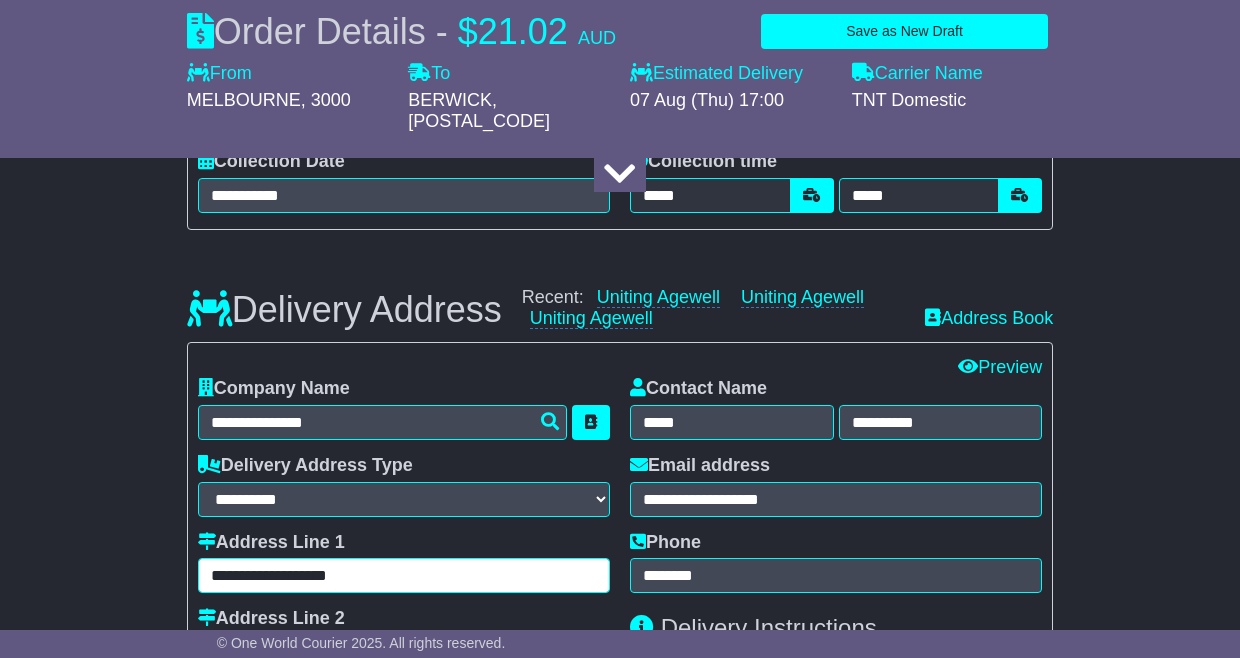 drag, startPoint x: 460, startPoint y: 542, endPoint x: 172, endPoint y: 511, distance: 289.6636 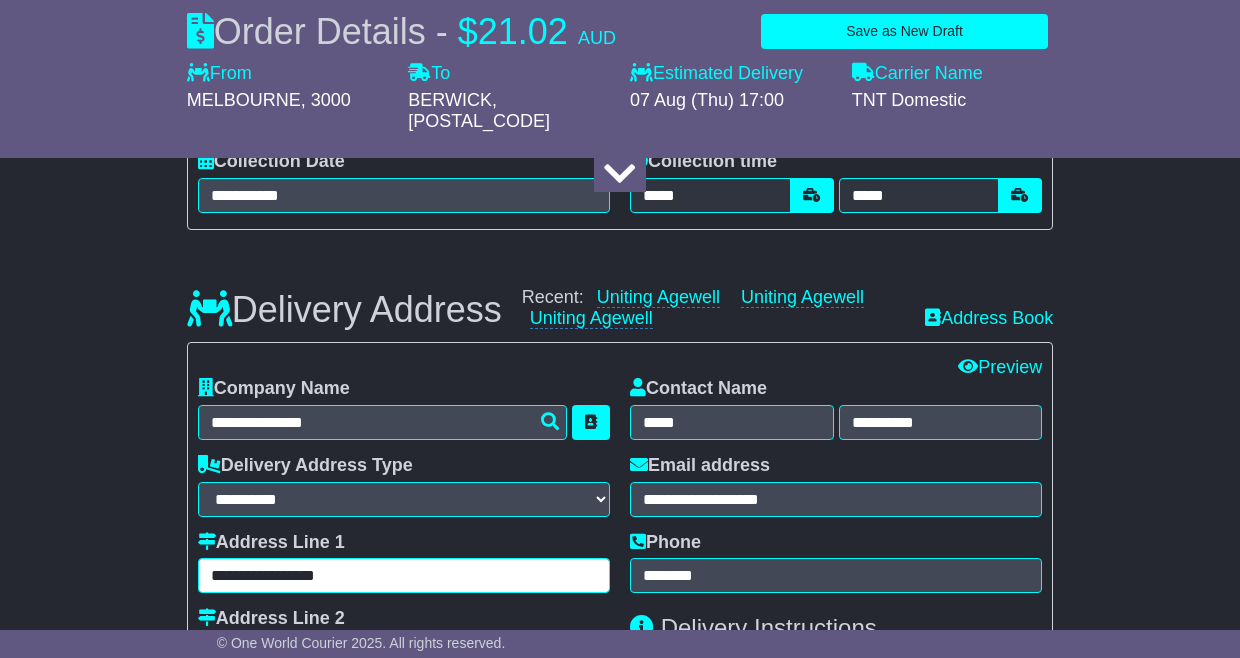 type on "**********" 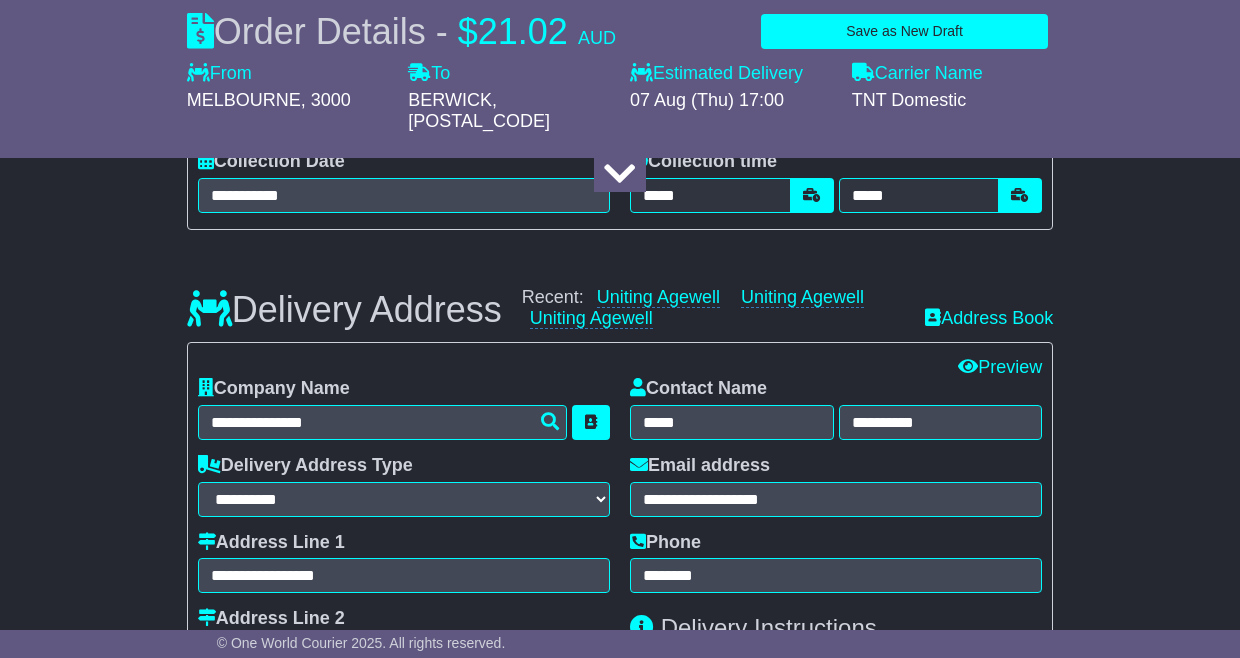 click on "**********" at bounding box center [620, 448] 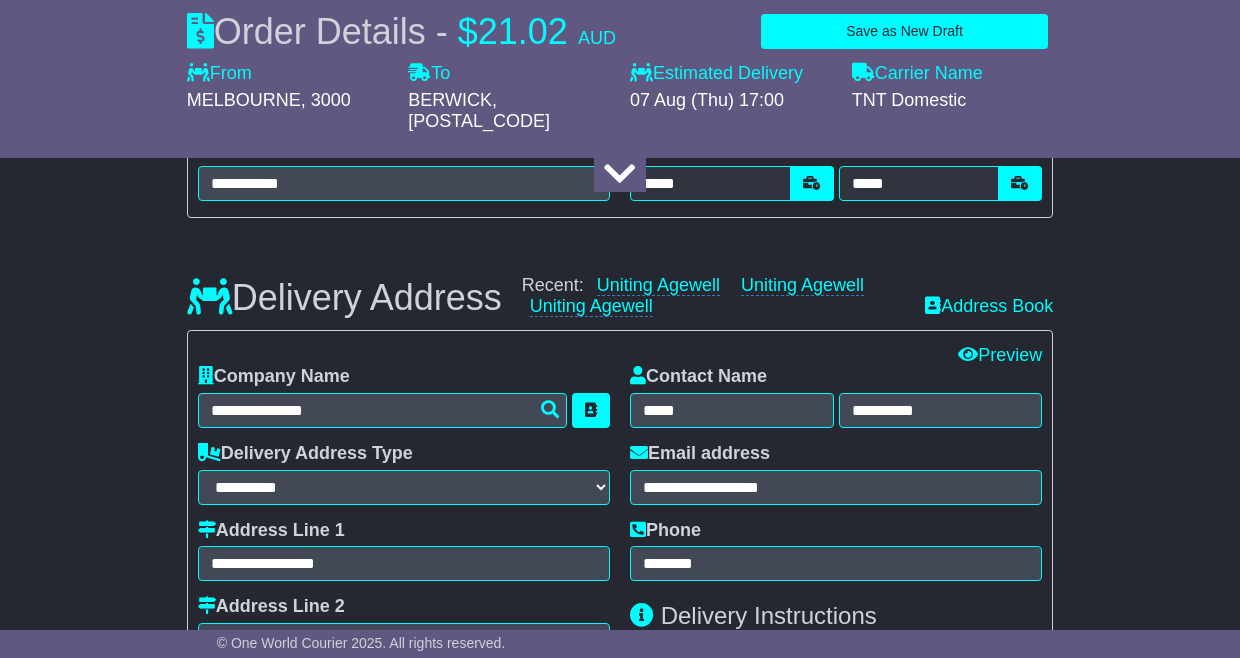 scroll, scrollTop: 1240, scrollLeft: 0, axis: vertical 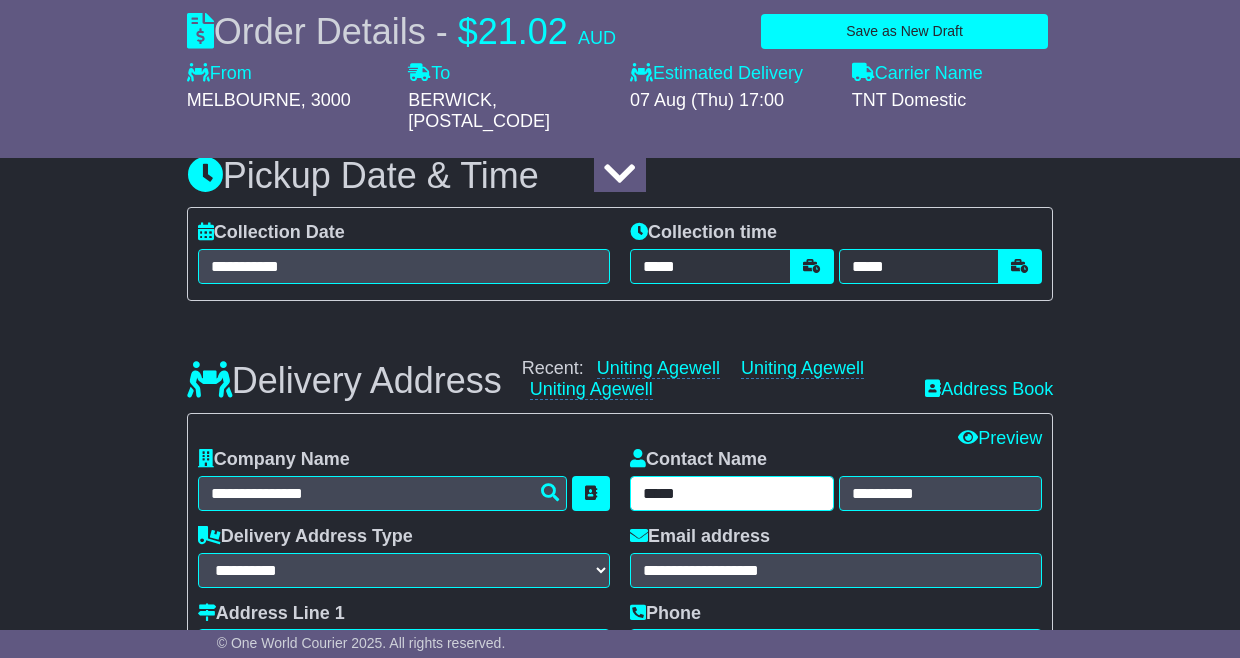 drag, startPoint x: 698, startPoint y: 465, endPoint x: 562, endPoint y: 463, distance: 136.01471 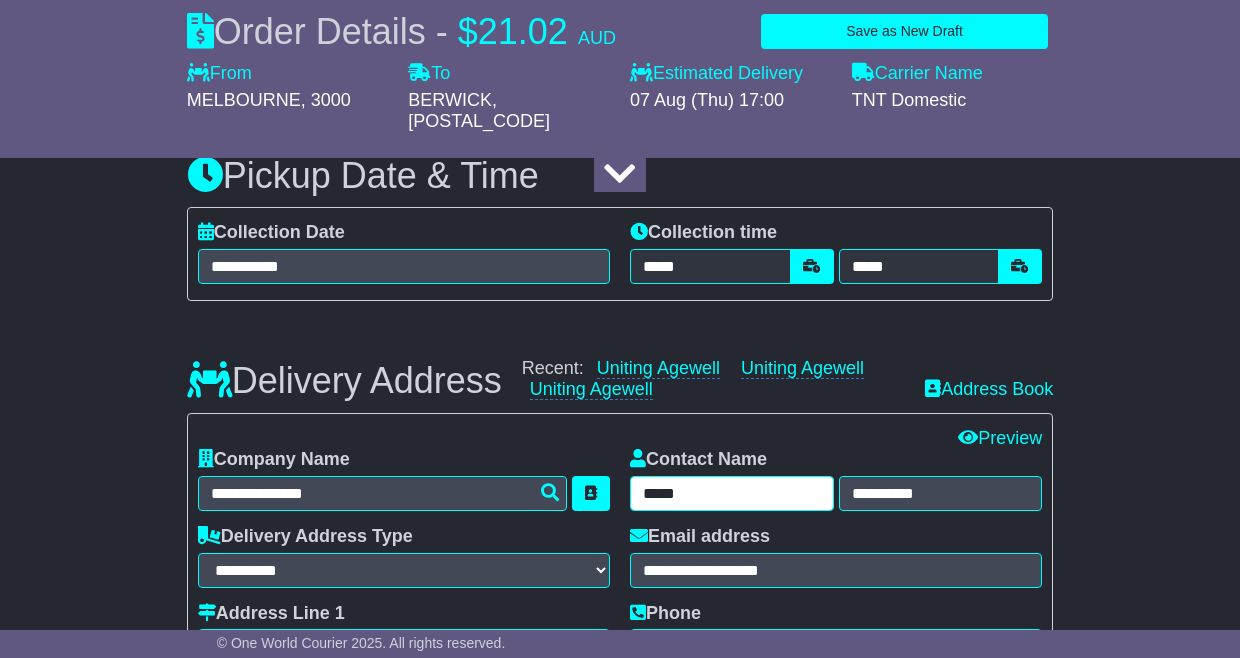 type on "*****" 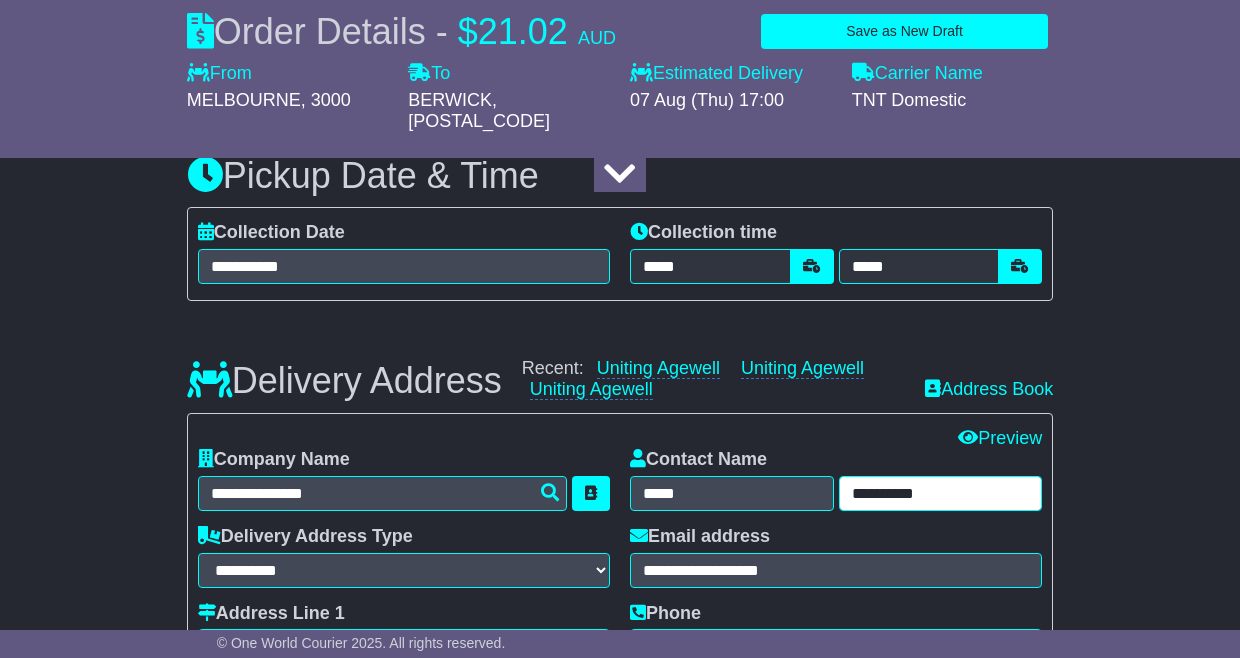drag, startPoint x: 958, startPoint y: 476, endPoint x: 695, endPoint y: 463, distance: 263.3211 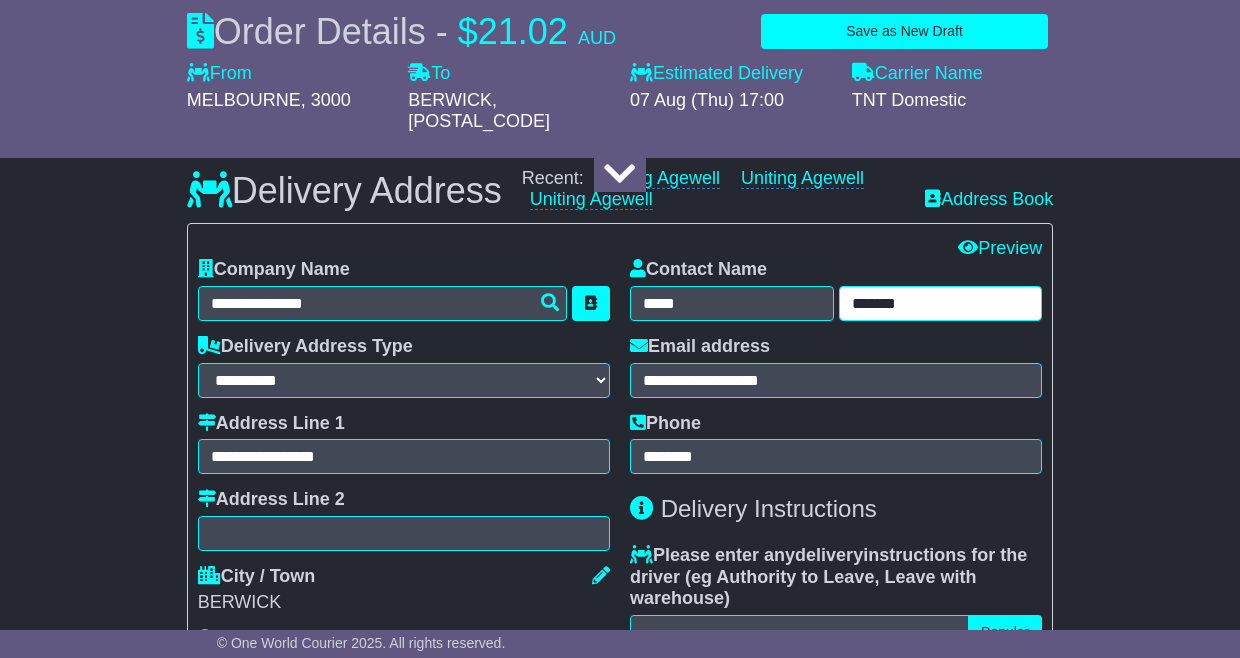 scroll, scrollTop: 1432, scrollLeft: 0, axis: vertical 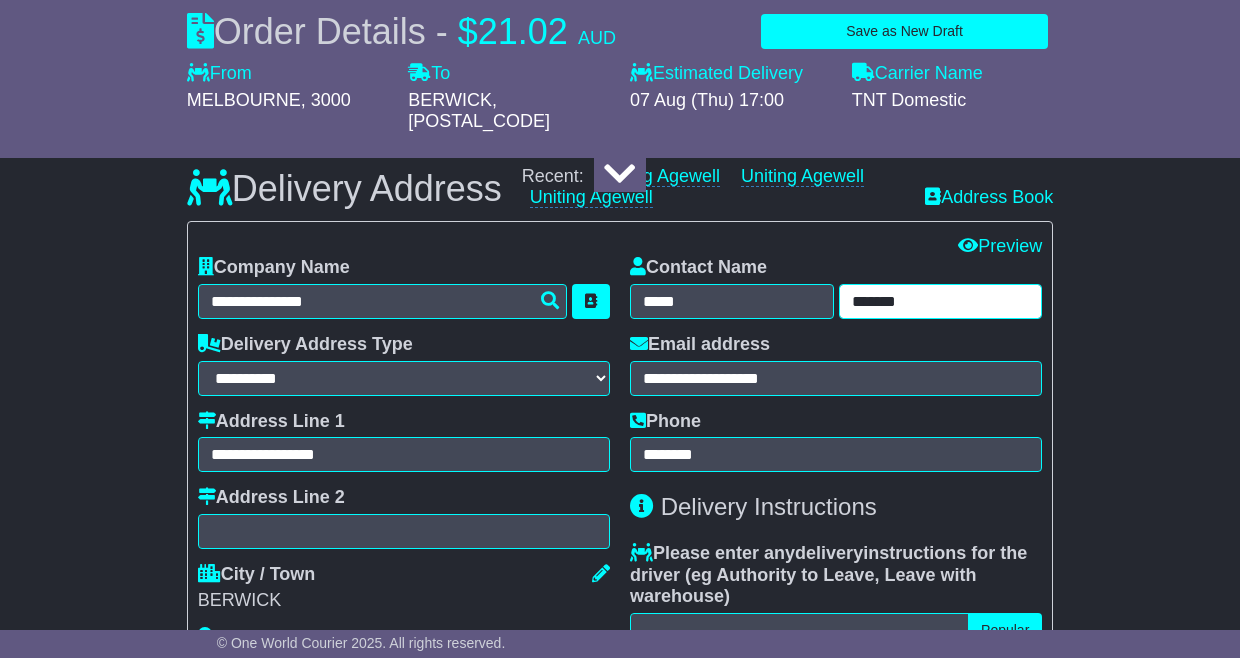 type on "*******" 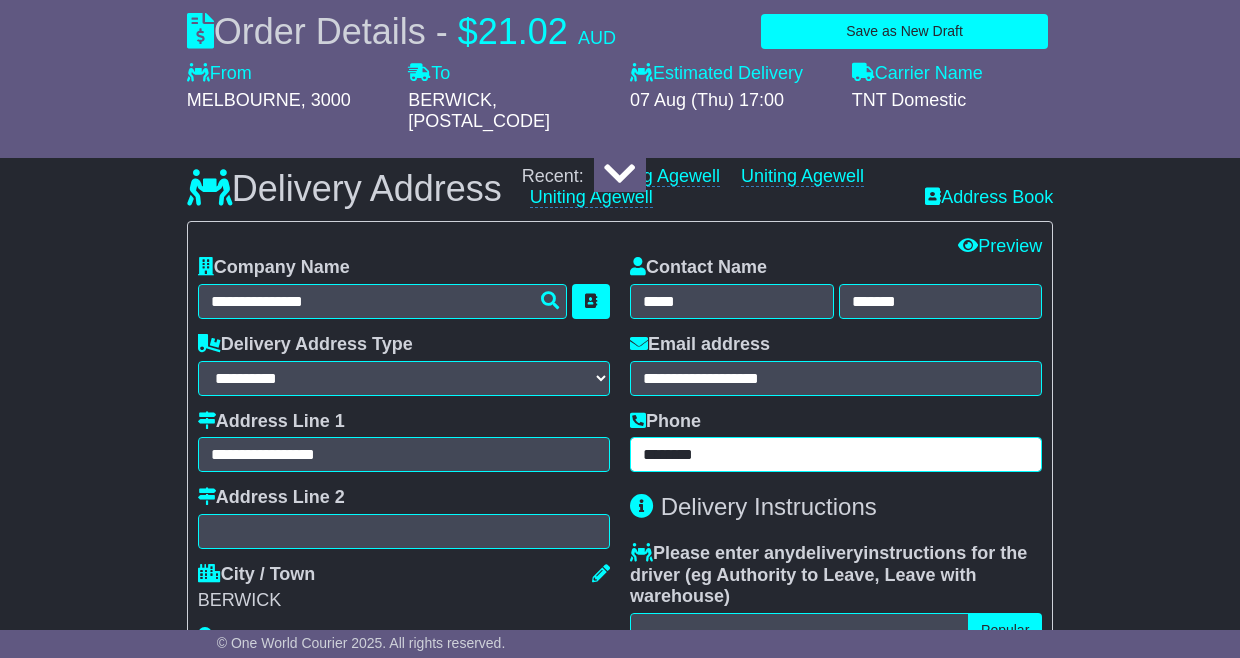 drag, startPoint x: 767, startPoint y: 438, endPoint x: 561, endPoint y: 426, distance: 206.34921 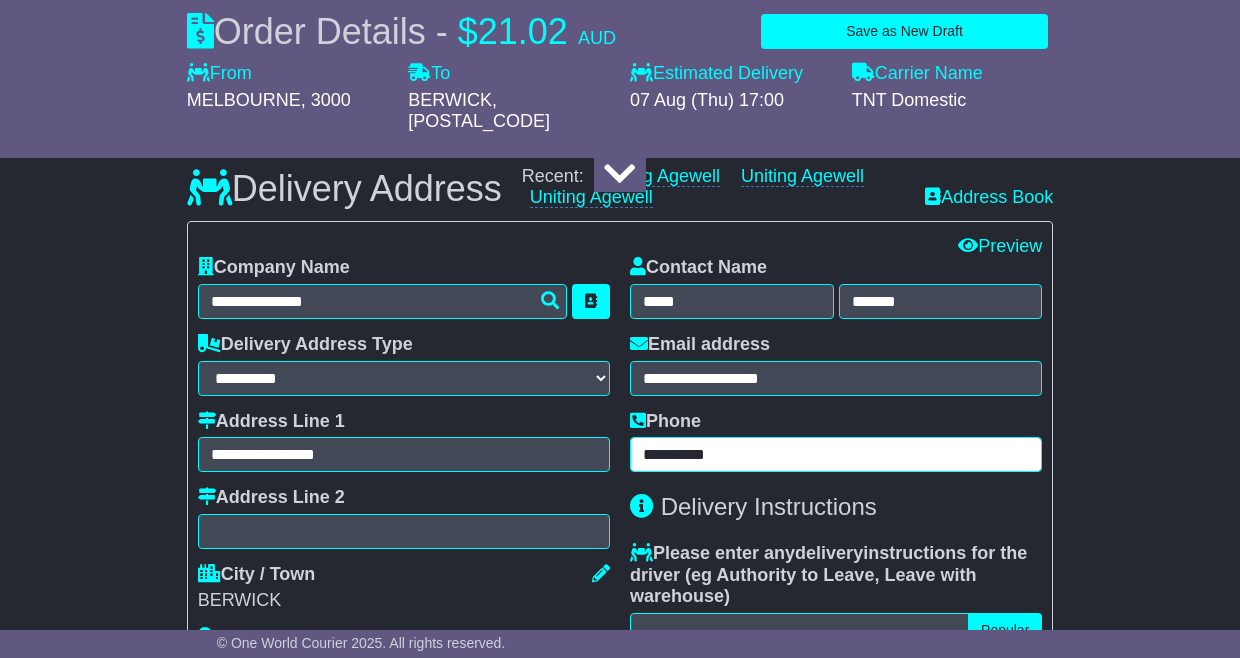 type on "**********" 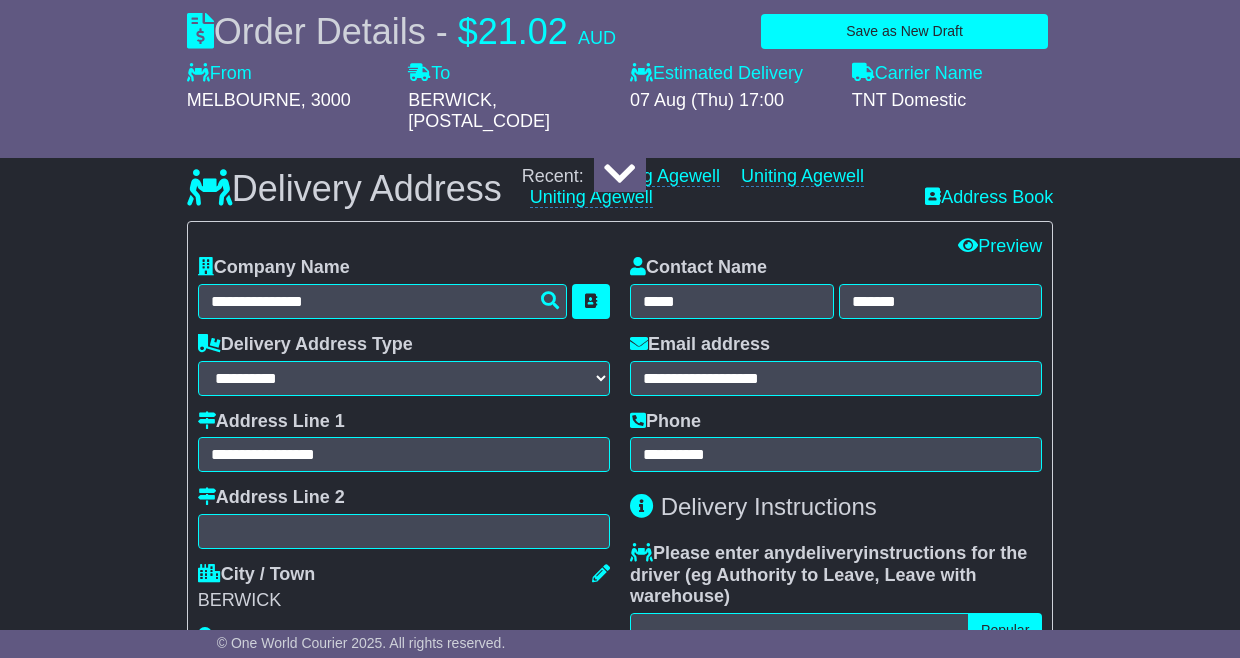 click on "**********" at bounding box center [620, 327] 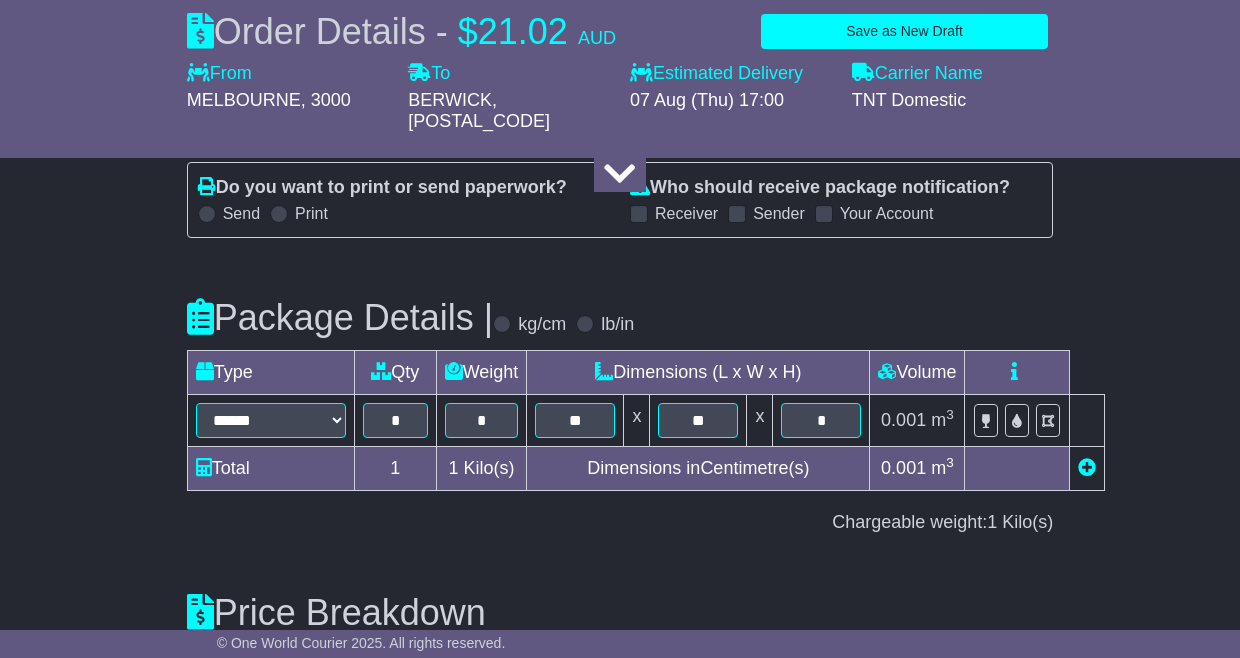 scroll, scrollTop: 2533, scrollLeft: 0, axis: vertical 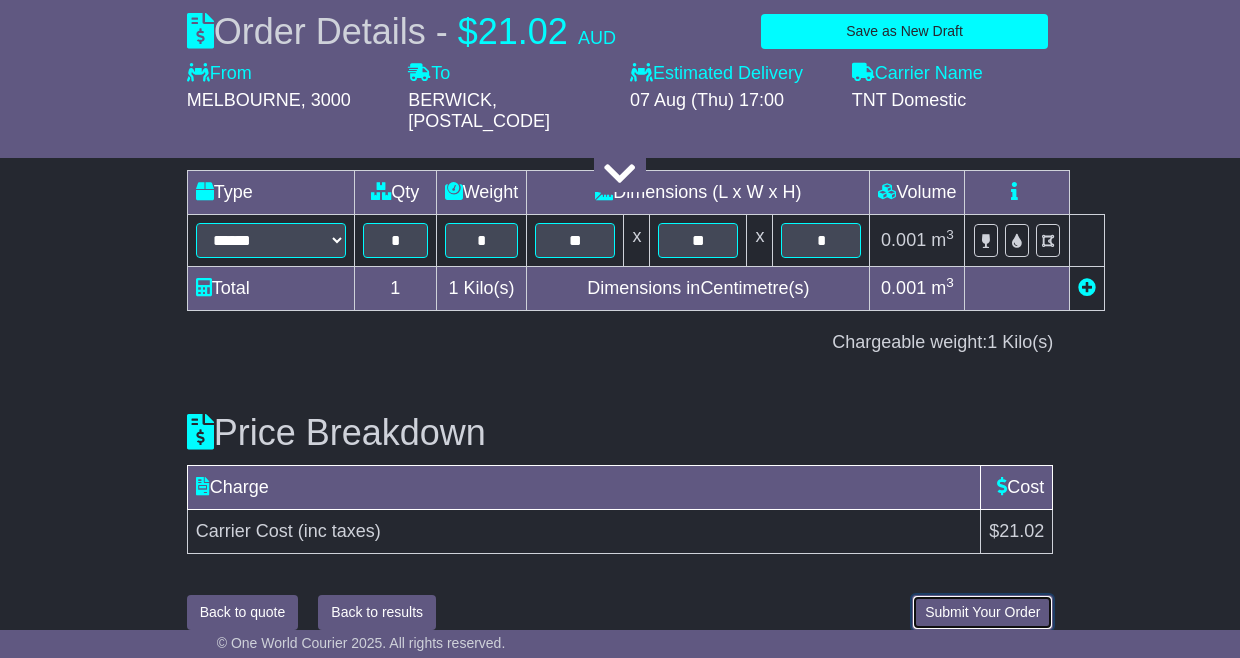 click on "Submit Your Order" at bounding box center (982, 612) 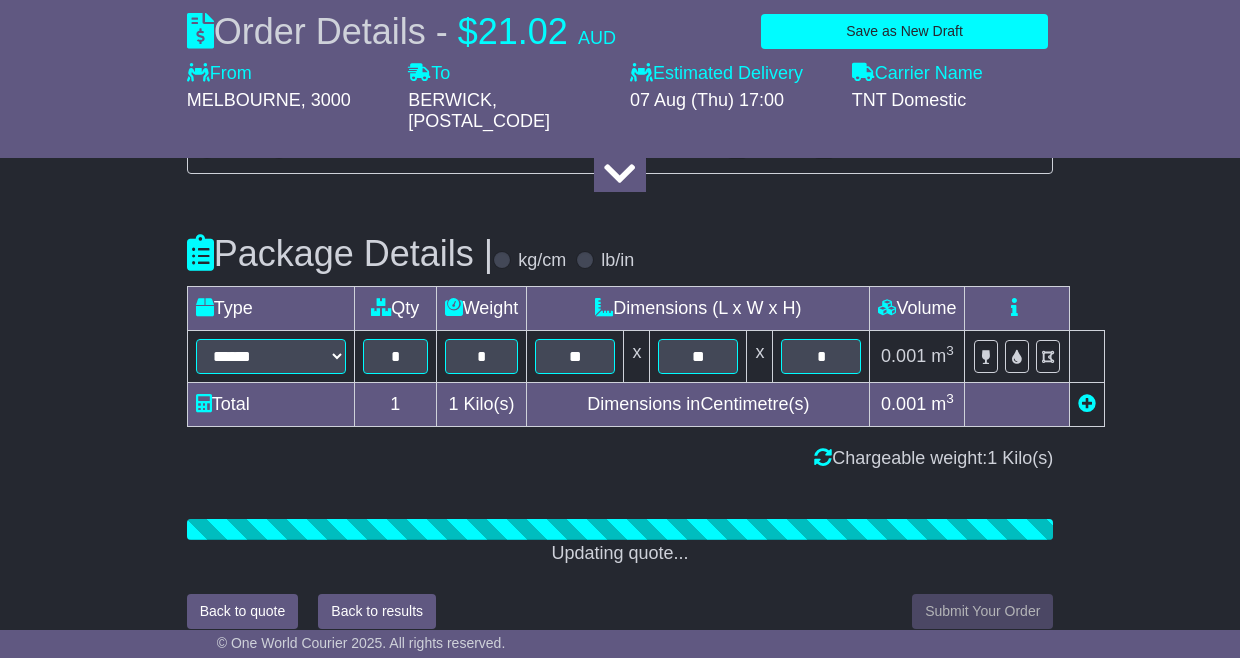 scroll, scrollTop: 2533, scrollLeft: 0, axis: vertical 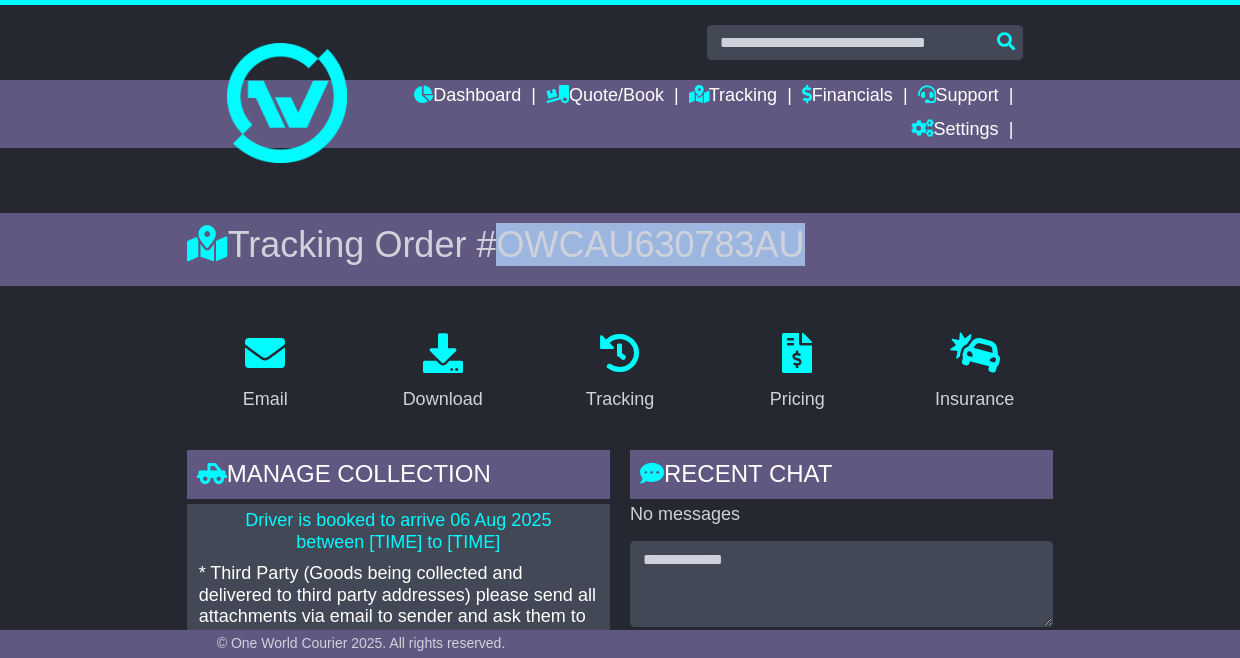 drag, startPoint x: 805, startPoint y: 244, endPoint x: 495, endPoint y: 272, distance: 311.26193 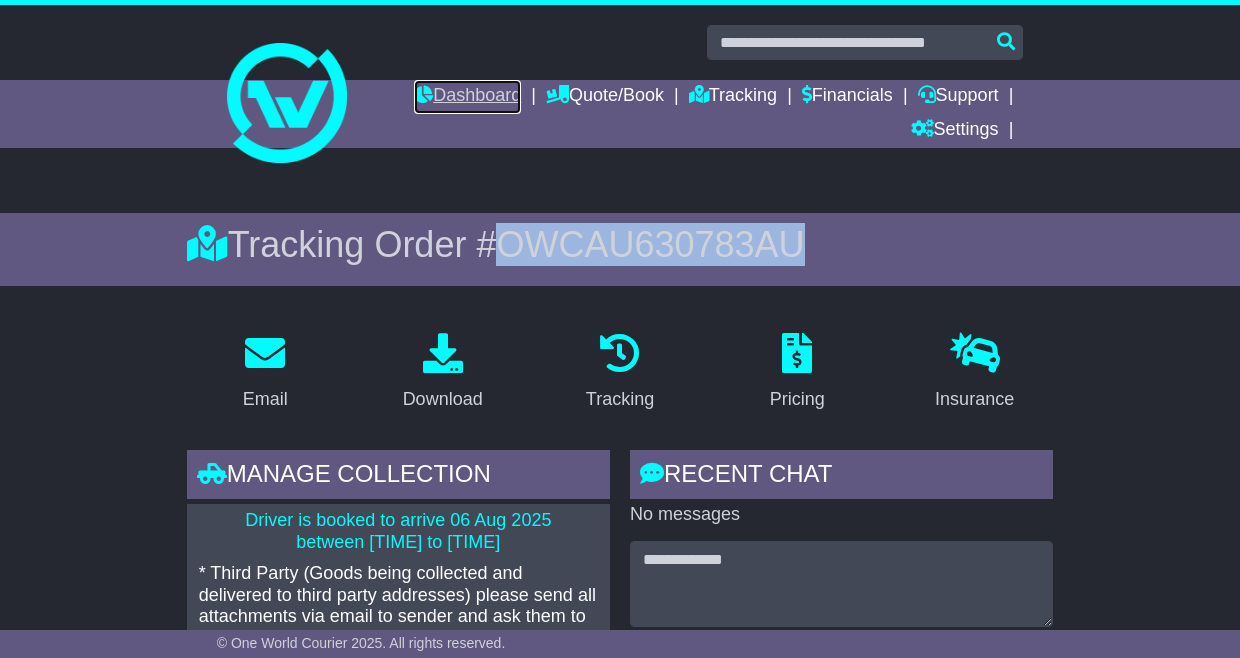 click on "Dashboard" at bounding box center [467, 97] 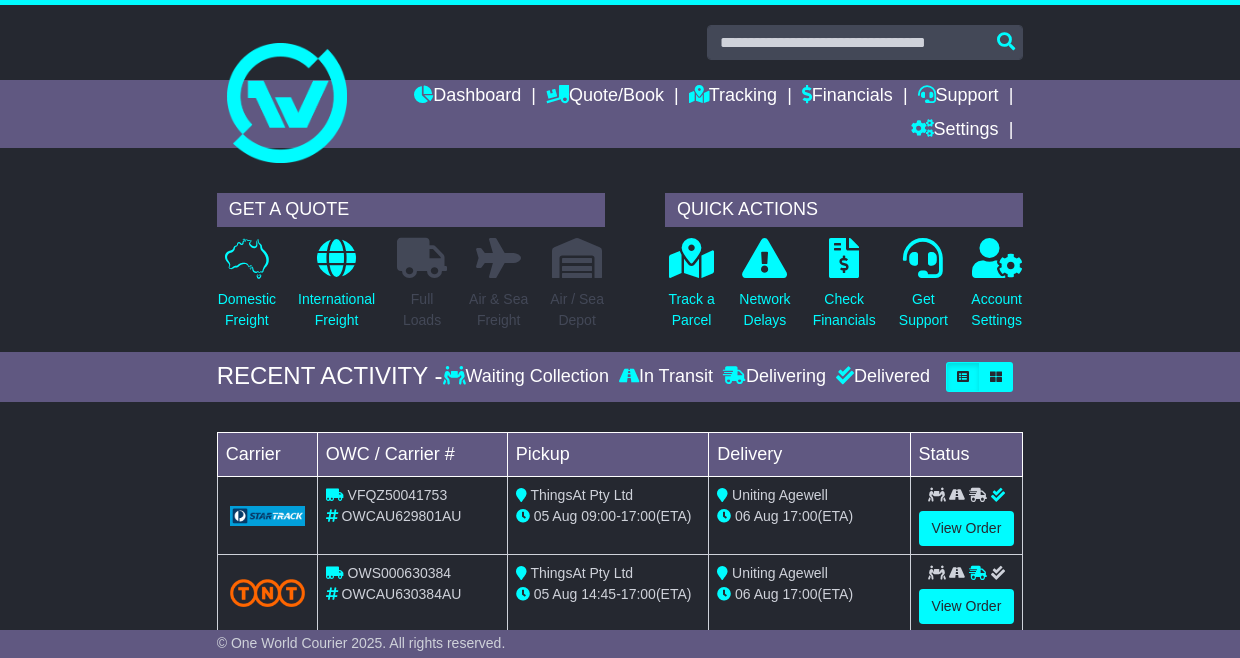 scroll, scrollTop: 0, scrollLeft: 0, axis: both 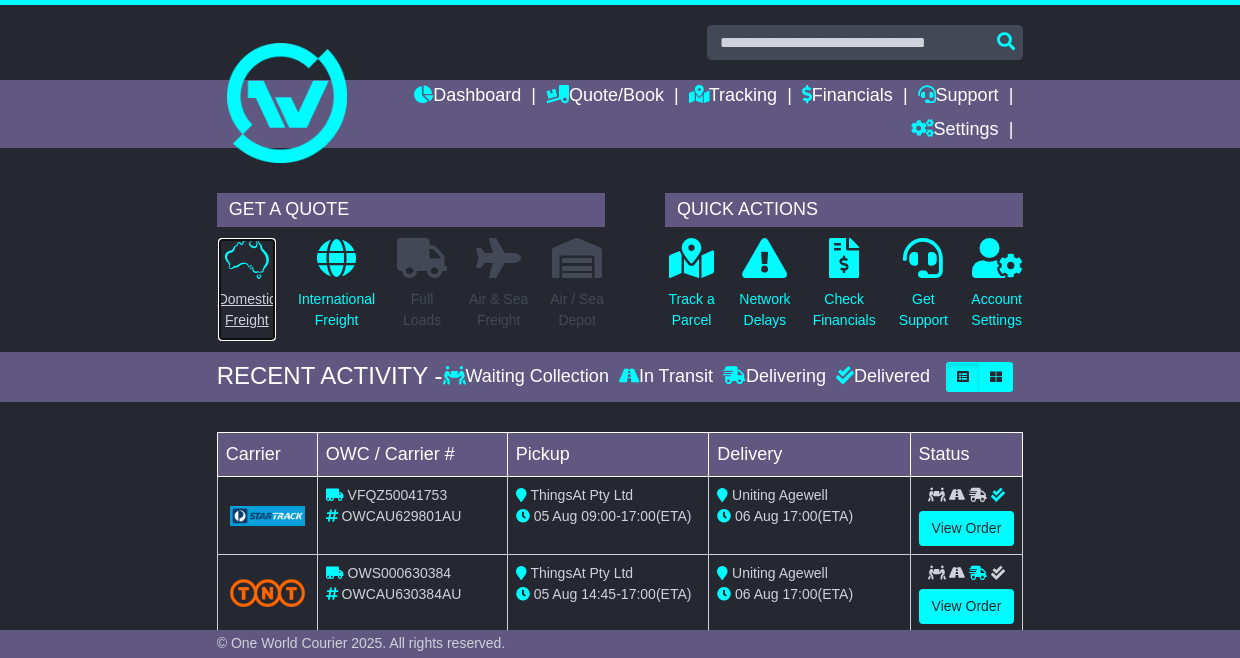 click on "Domestic Freight" at bounding box center (247, 310) 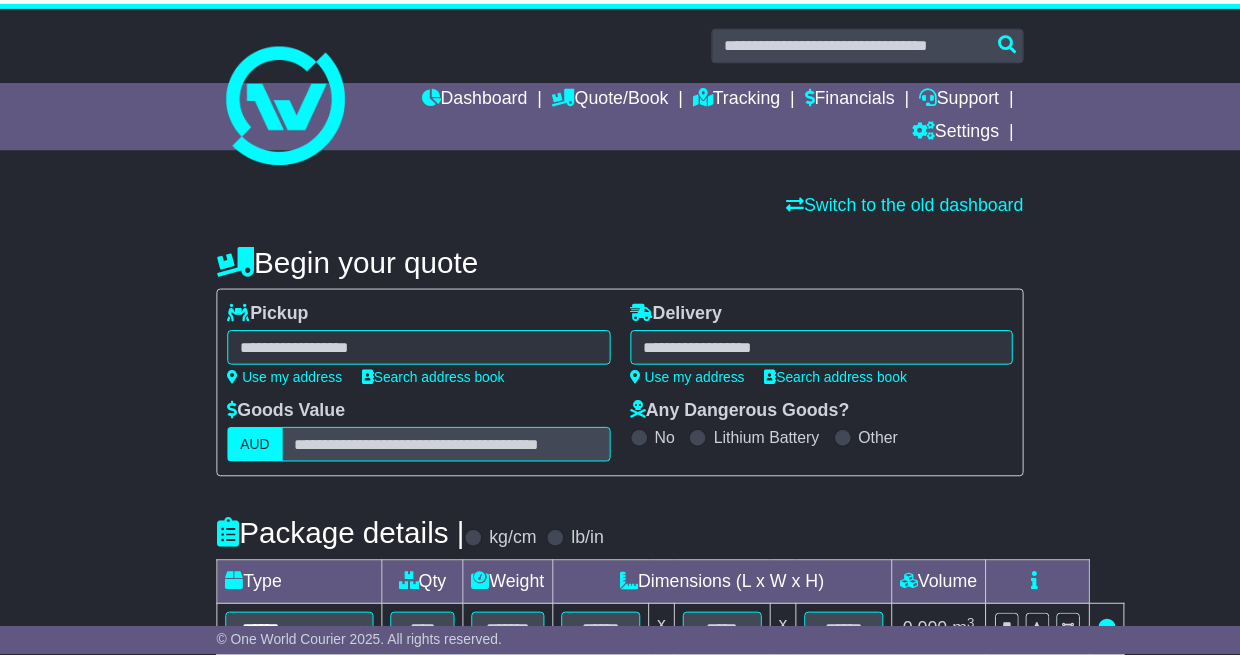 scroll, scrollTop: 0, scrollLeft: 0, axis: both 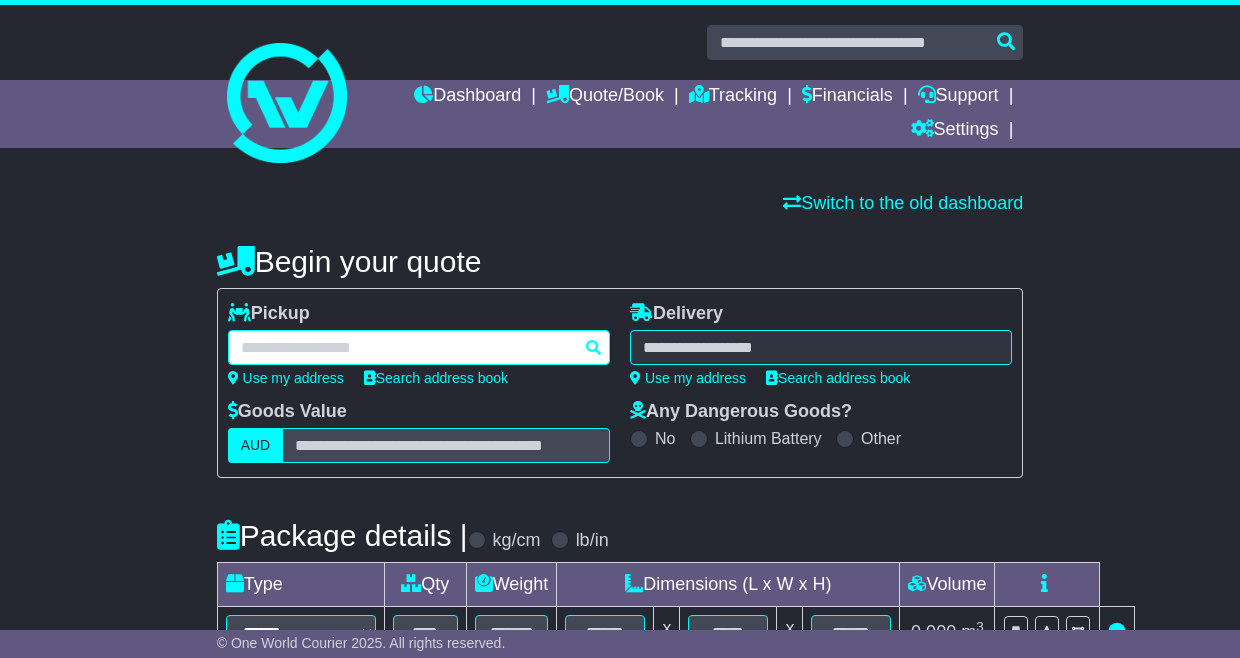click at bounding box center (419, 347) 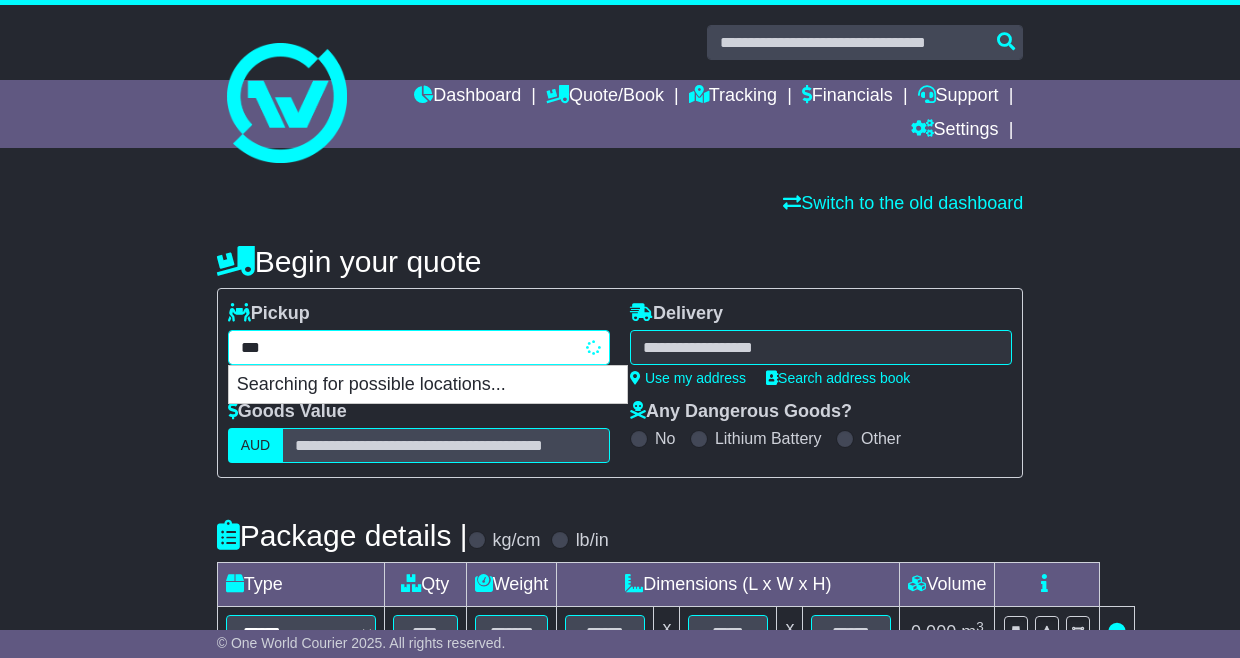 type on "****" 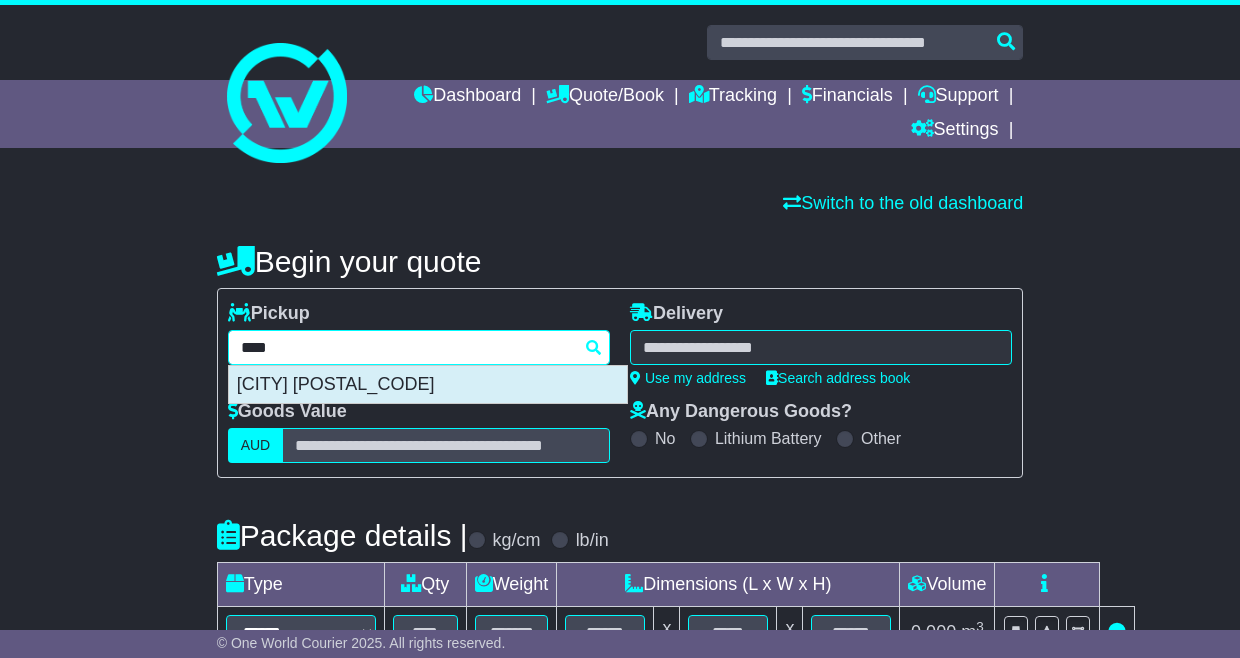 click on "[CITY] [POSTAL_CODE]" at bounding box center [428, 385] 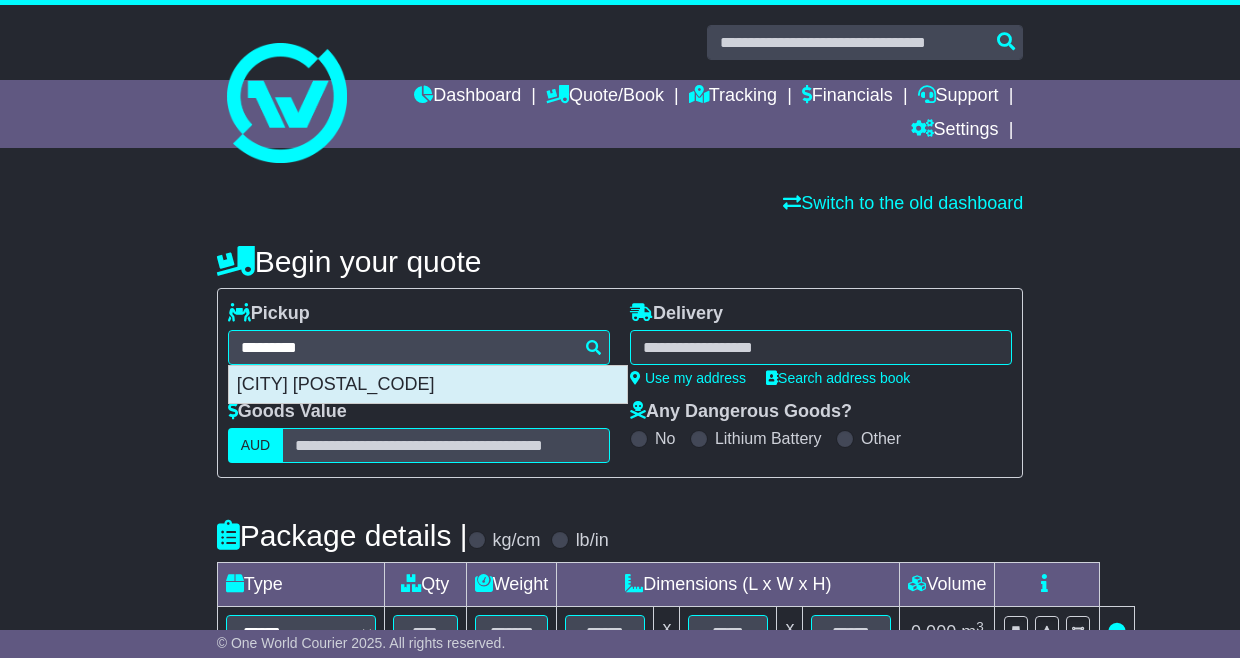 type on "**********" 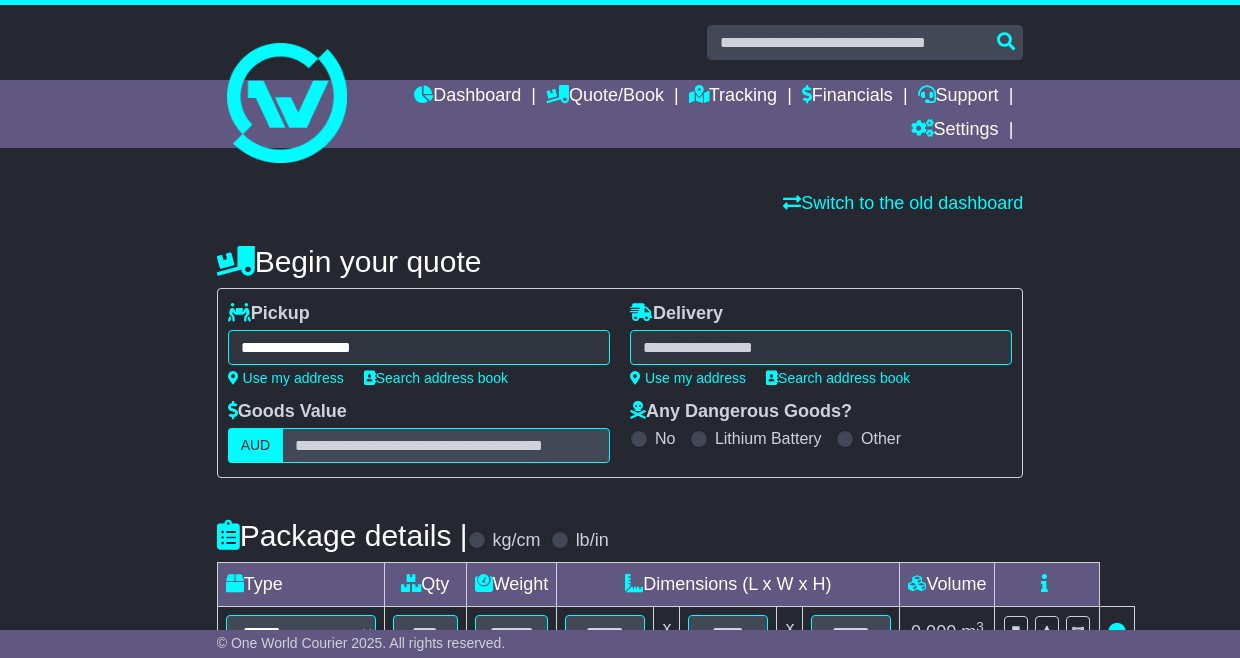 click at bounding box center [821, 347] 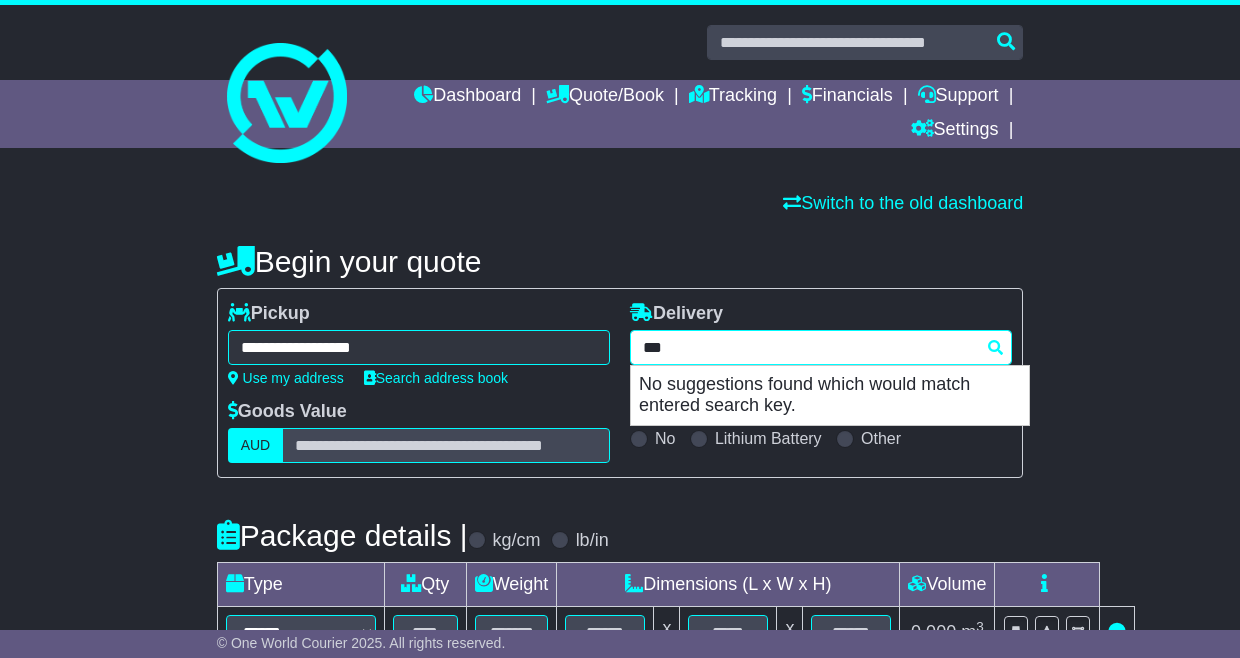type on "****" 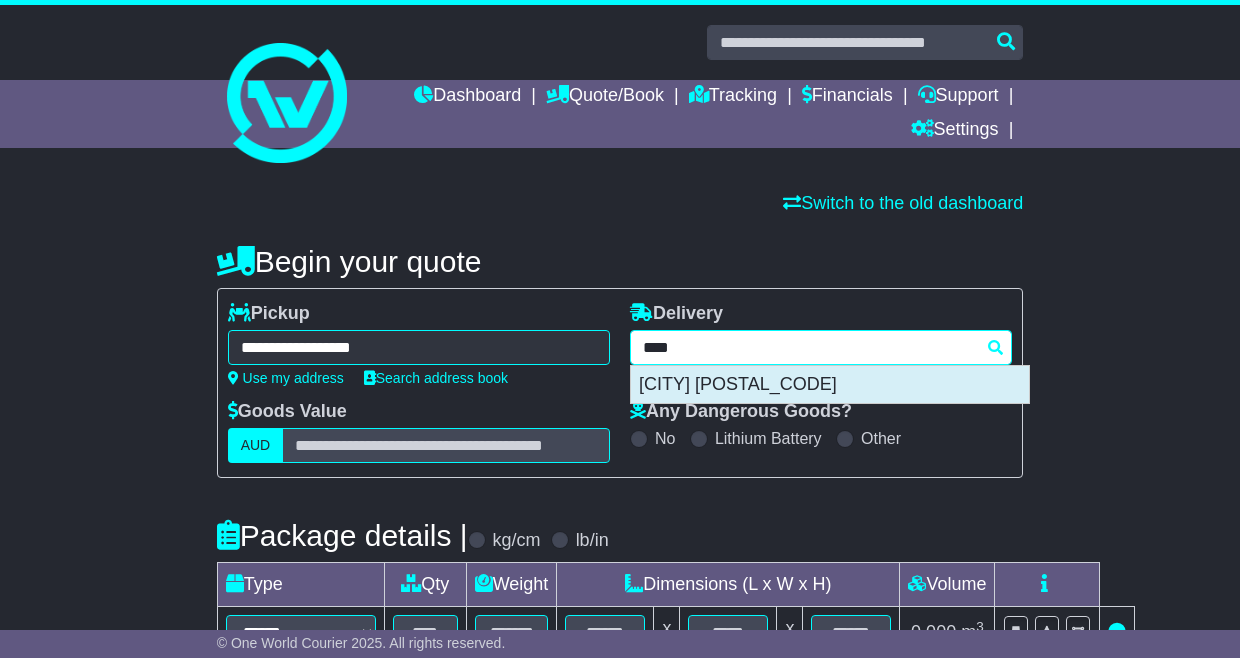 click on "[CITY] [POSTAL_CODE]" at bounding box center (830, 385) 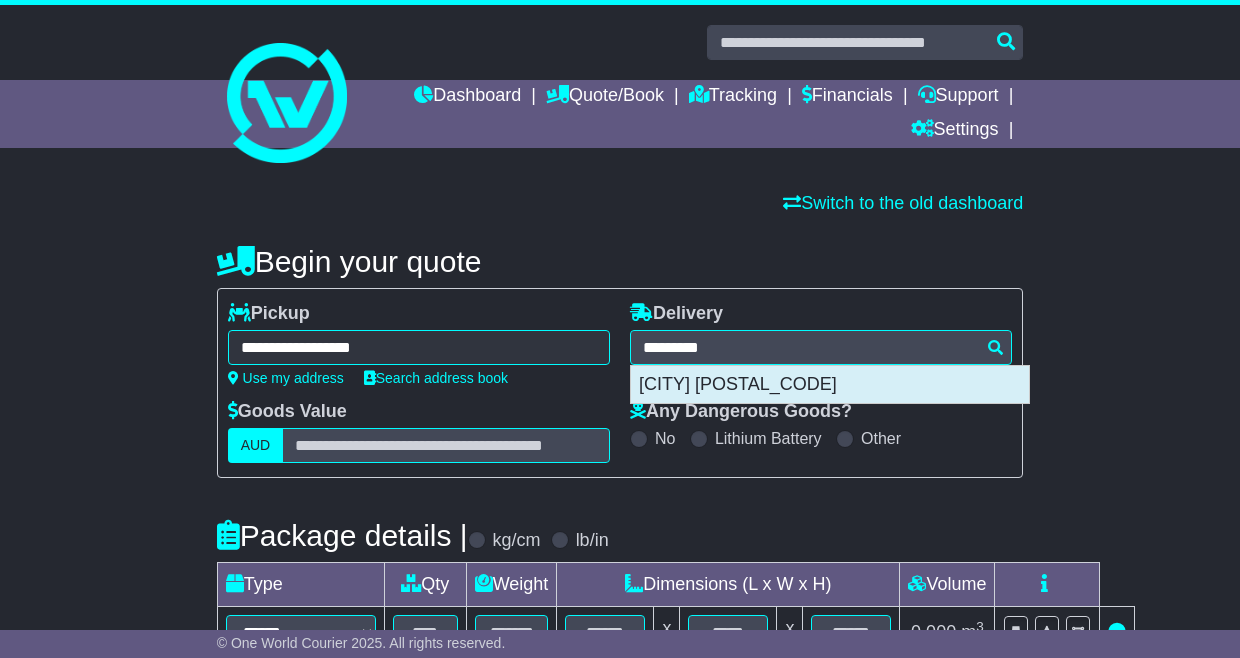 type on "**********" 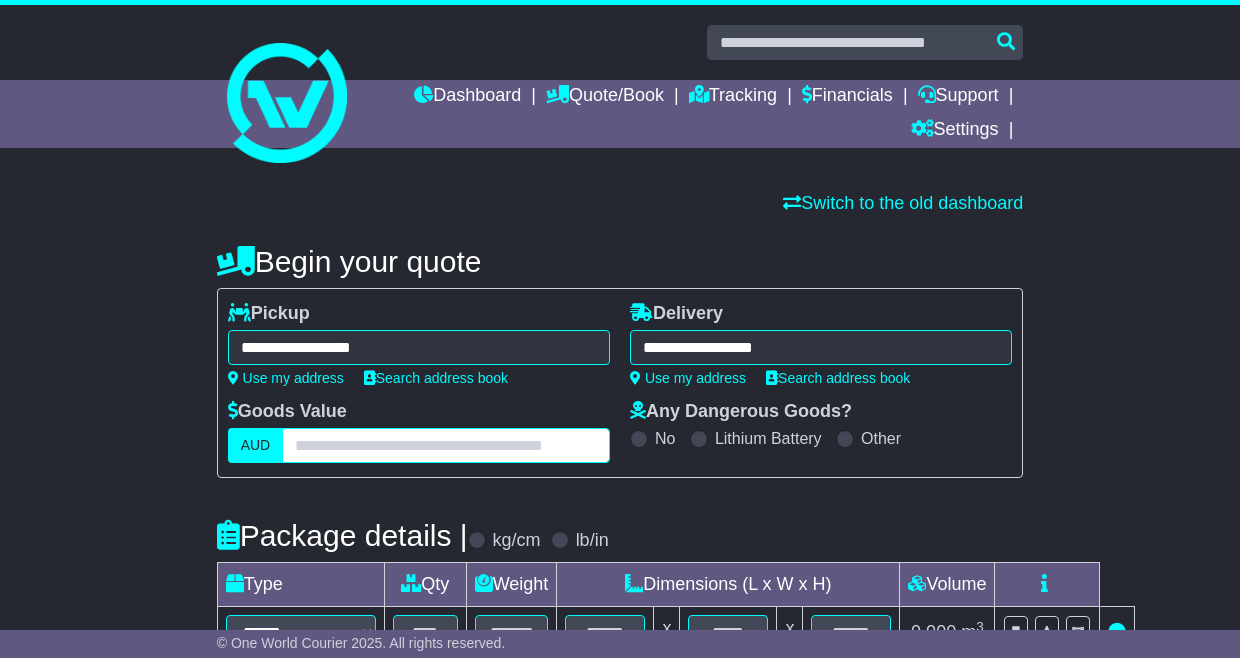 click at bounding box center [446, 445] 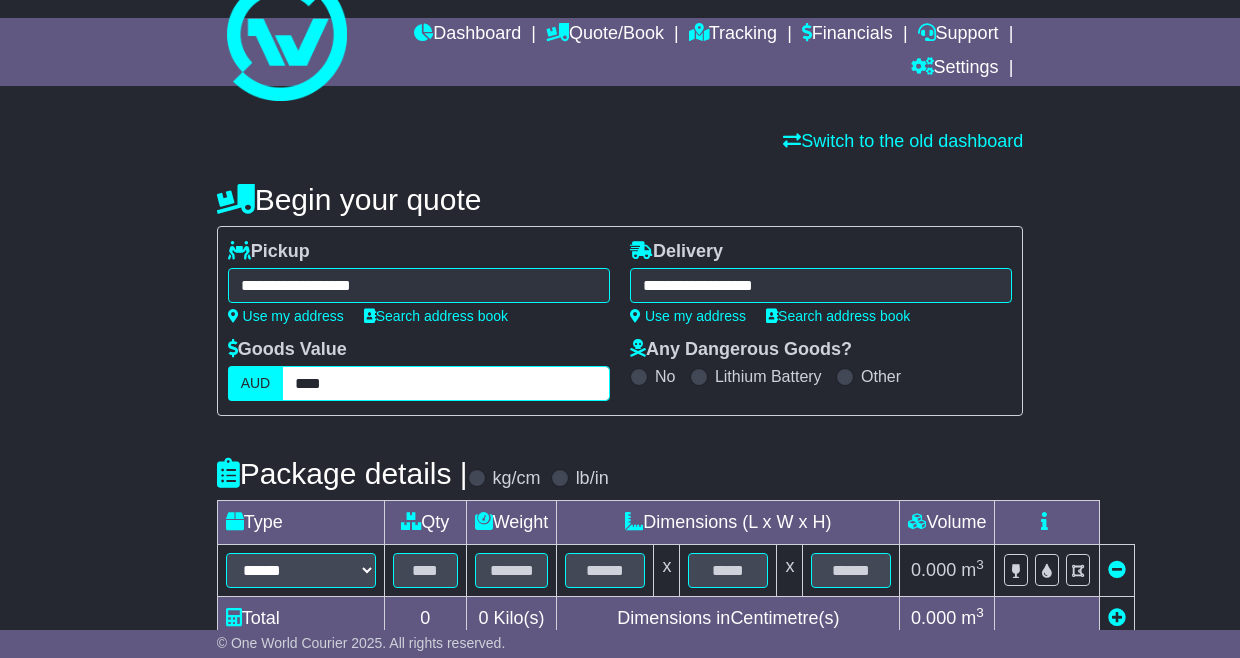 scroll, scrollTop: 63, scrollLeft: 0, axis: vertical 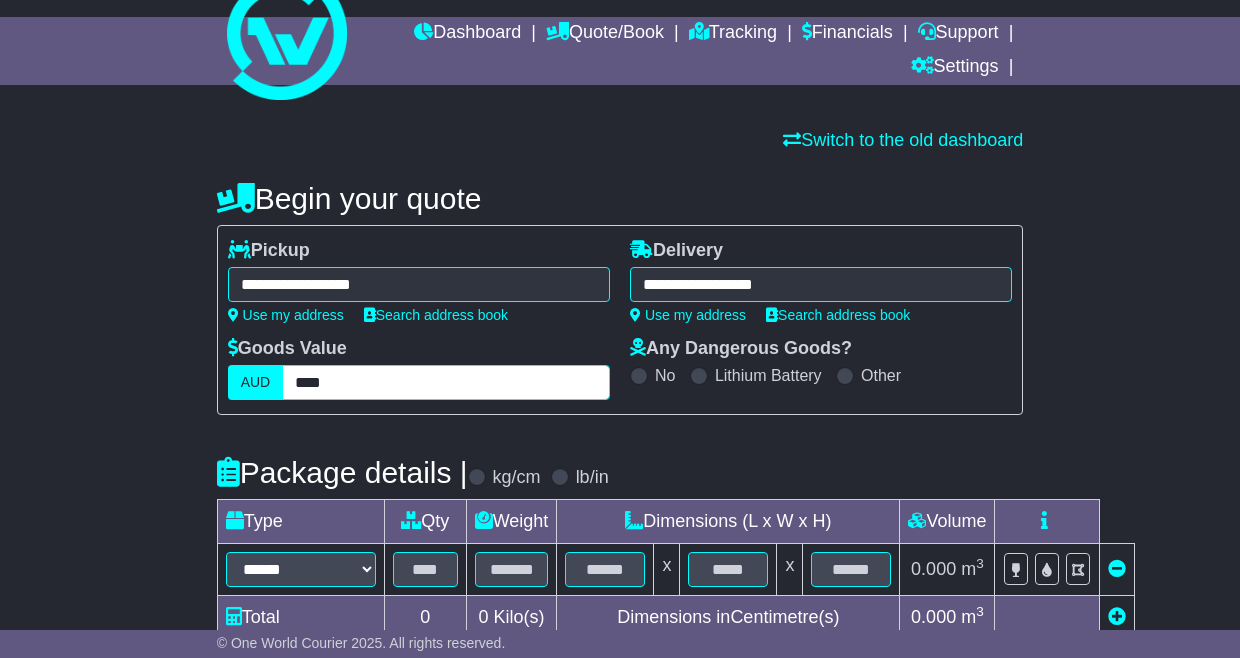type on "****" 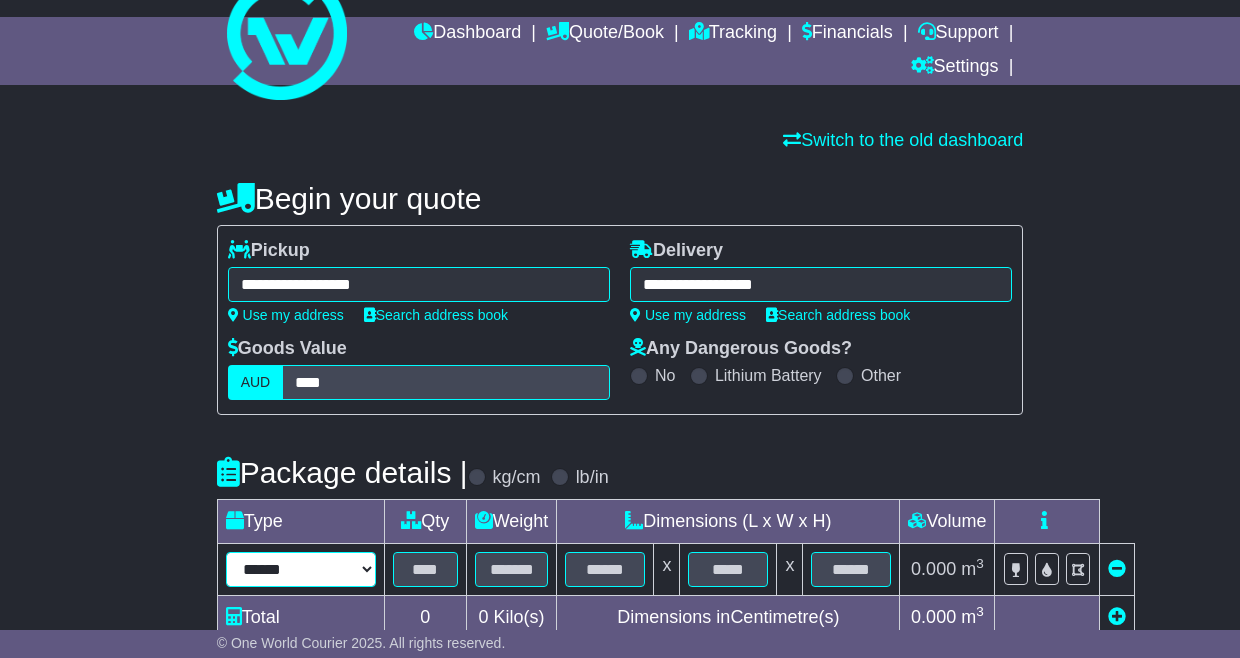click on "****** ****** *** ******** ***** **** **** ****** *** *******" at bounding box center [301, 569] 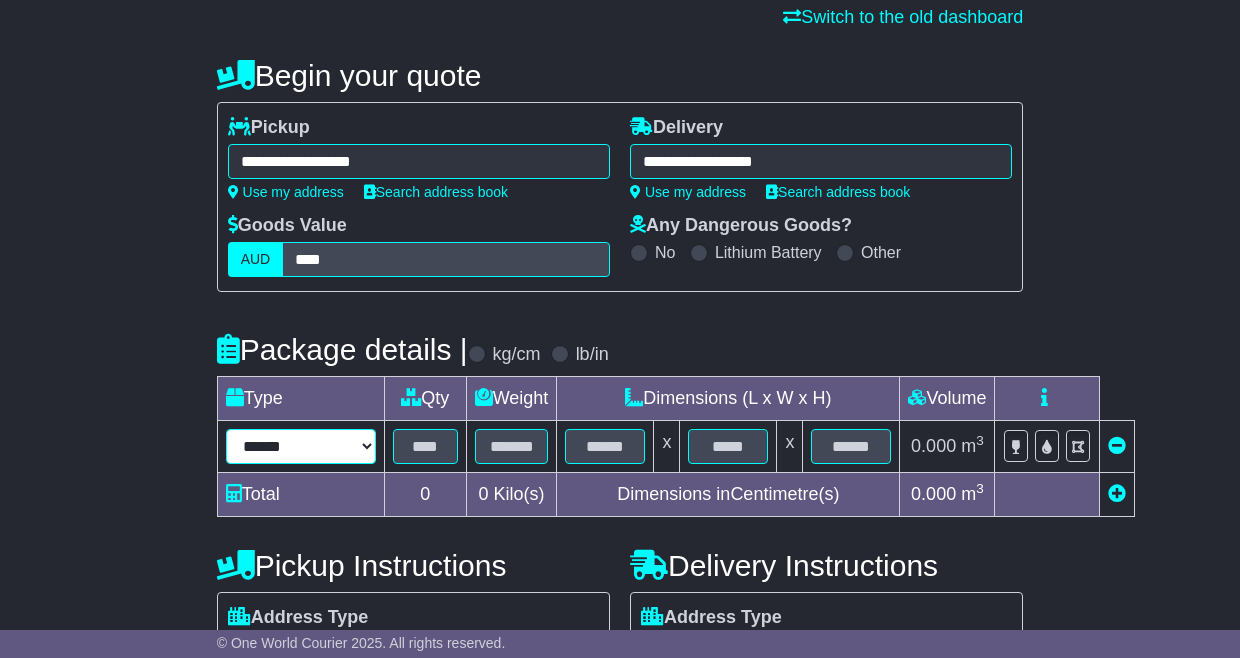 scroll, scrollTop: 187, scrollLeft: 0, axis: vertical 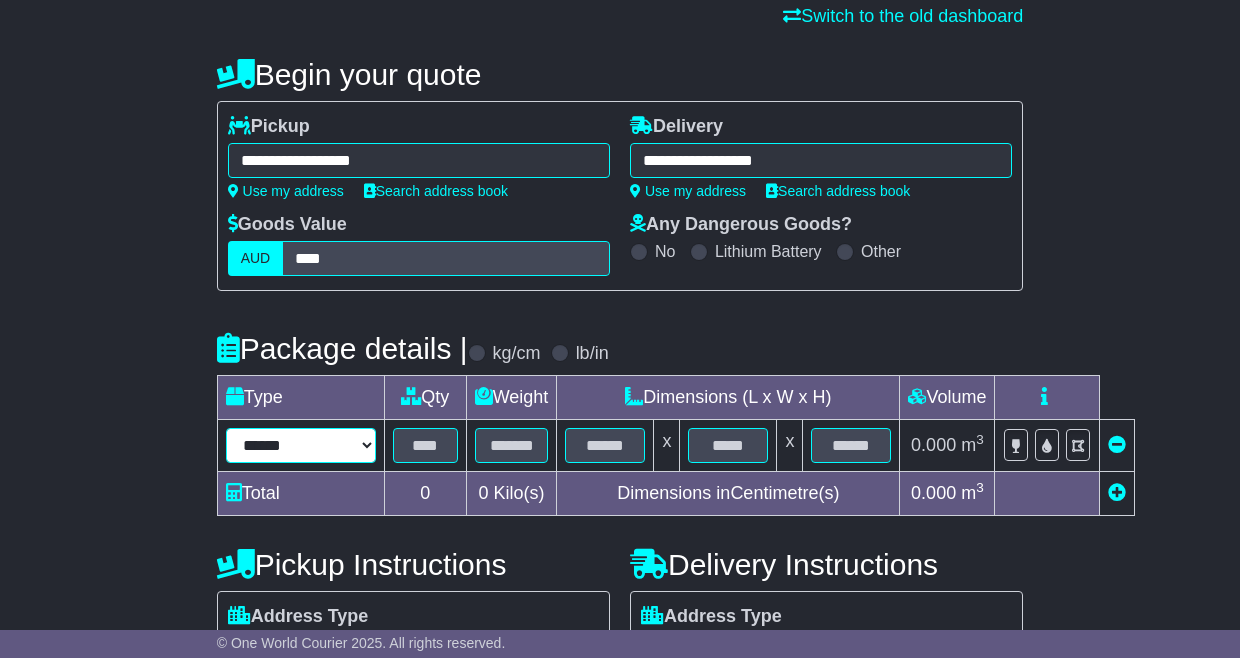 click on "****** ****** *** ******** ***** **** **** ****** *** *******" at bounding box center [301, 445] 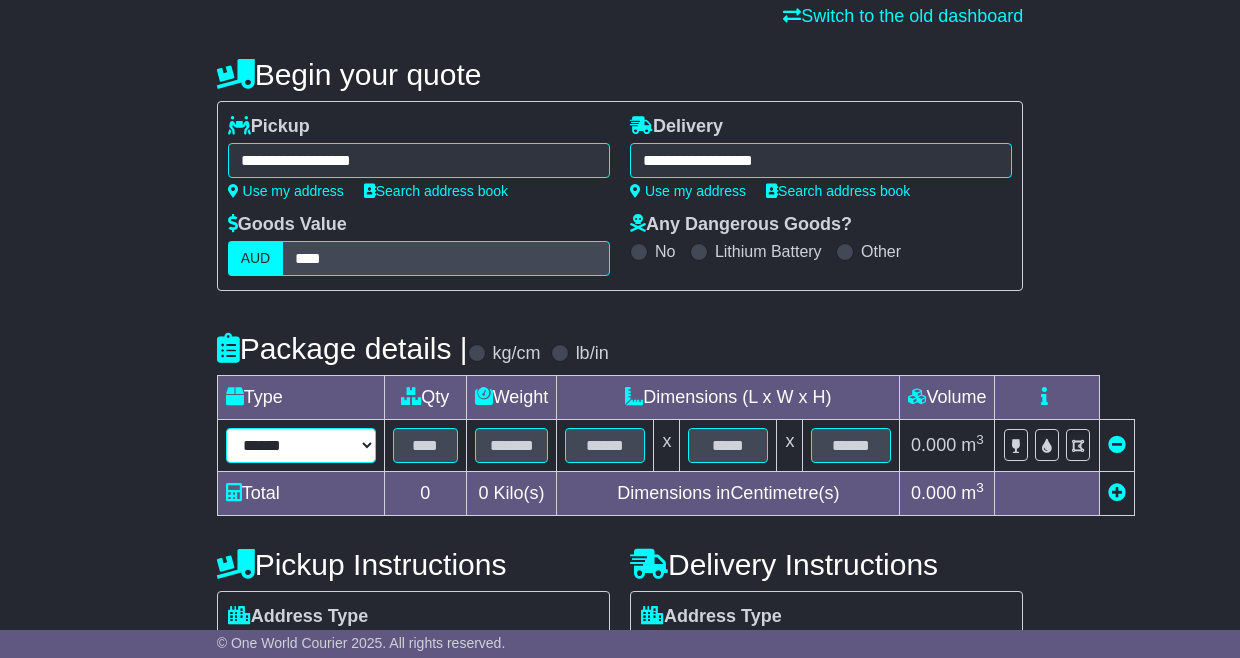 select on "*****" 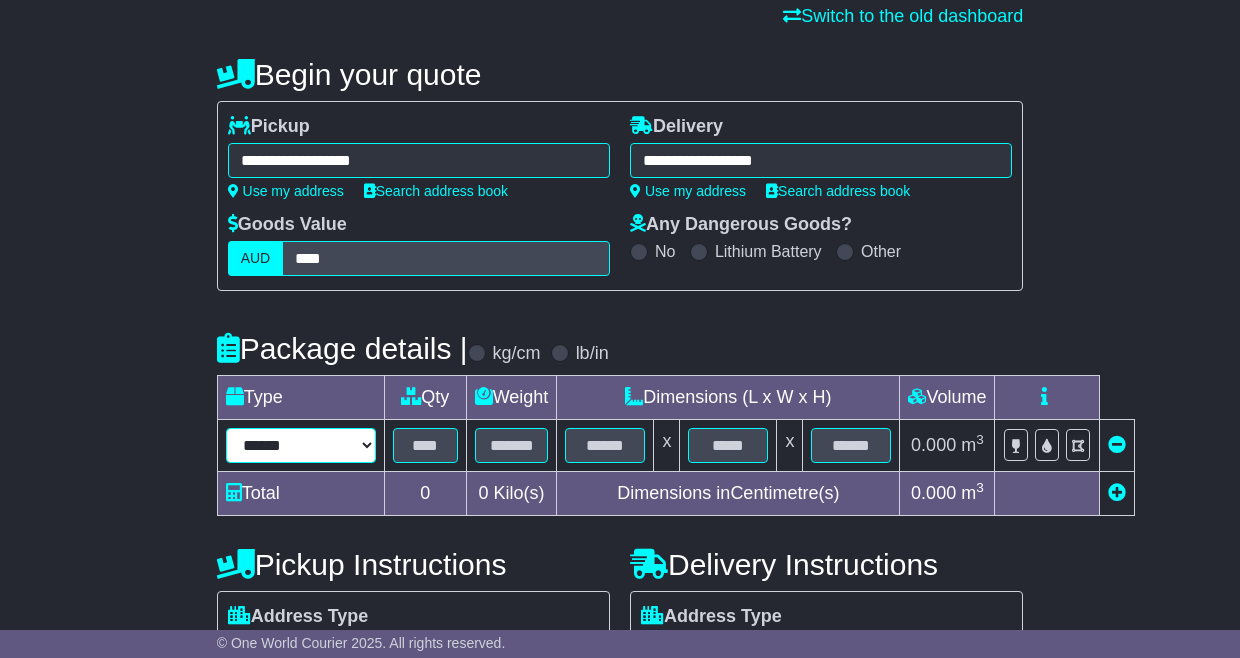 click on "****** ****** *** ******** ***** **** **** ****** *** *******" at bounding box center (301, 445) 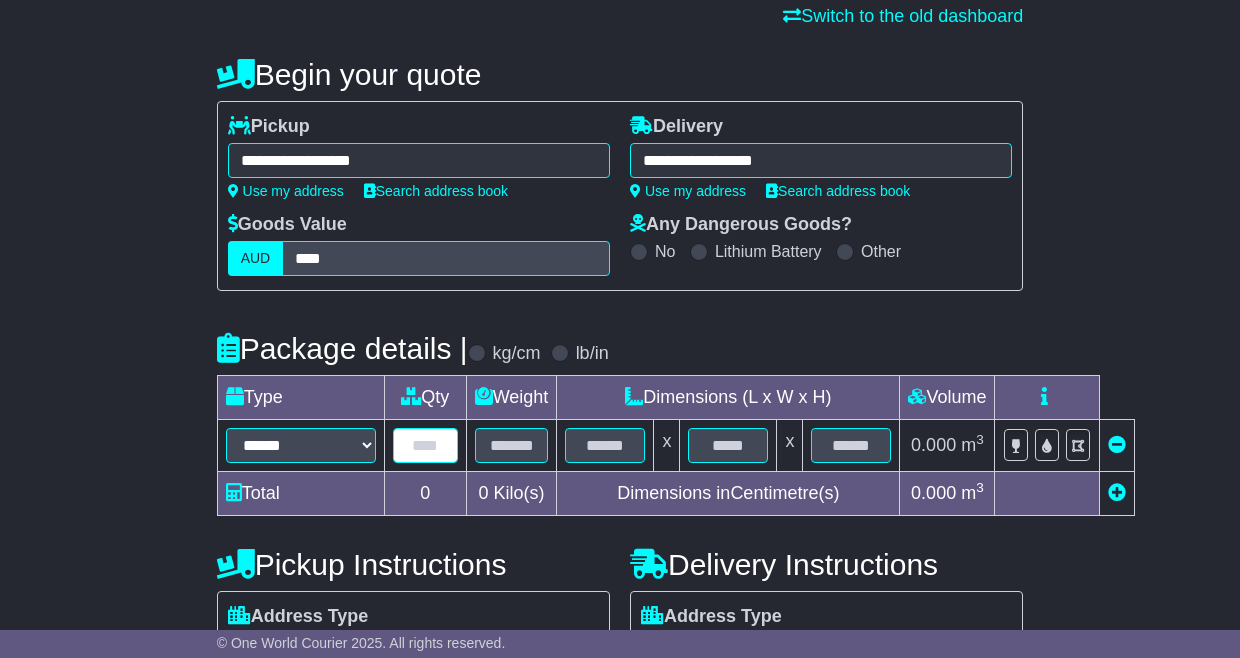 click at bounding box center [425, 445] 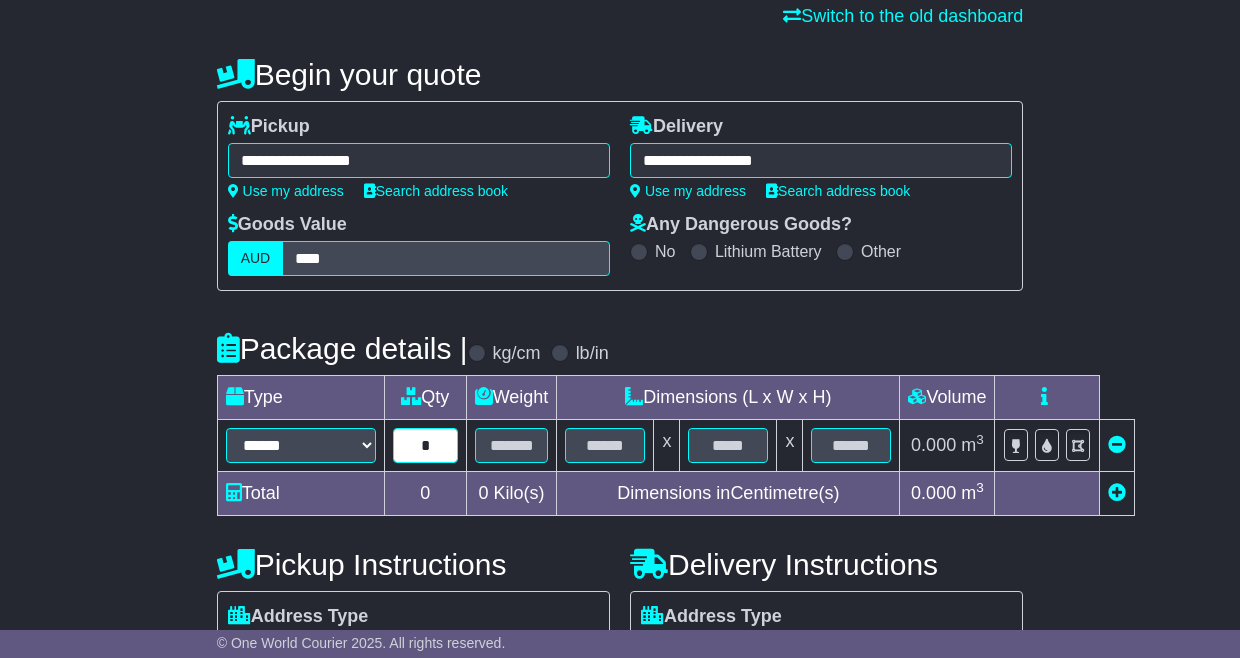 type on "*" 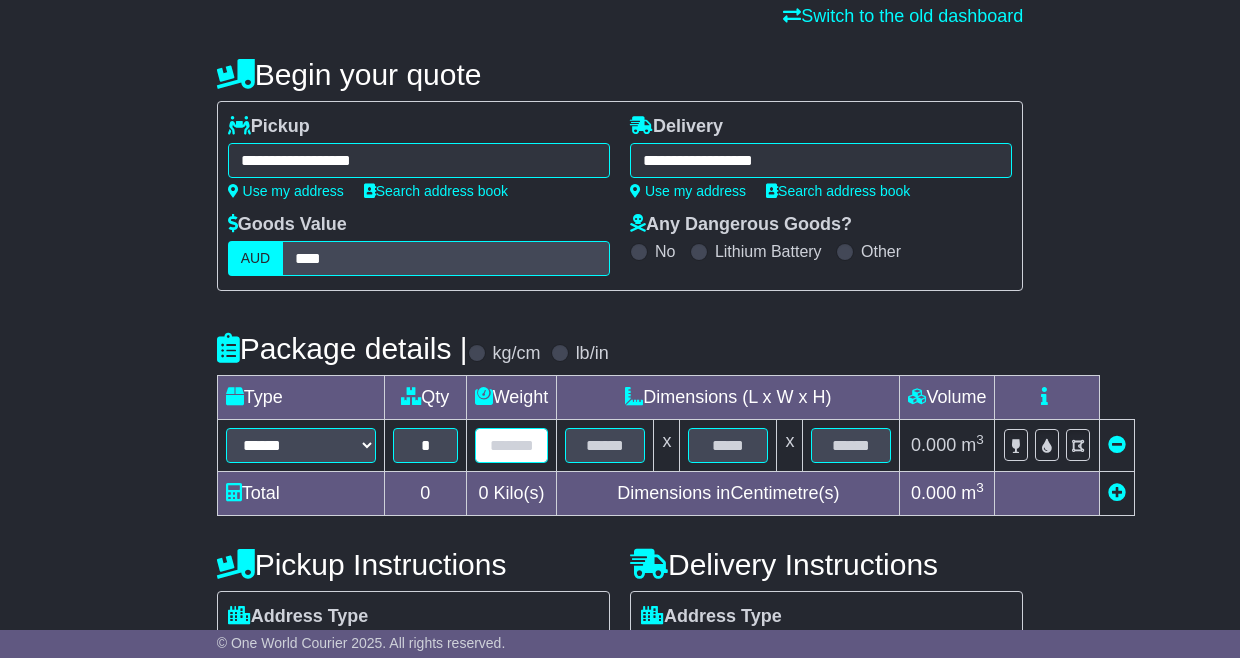 click at bounding box center (512, 445) 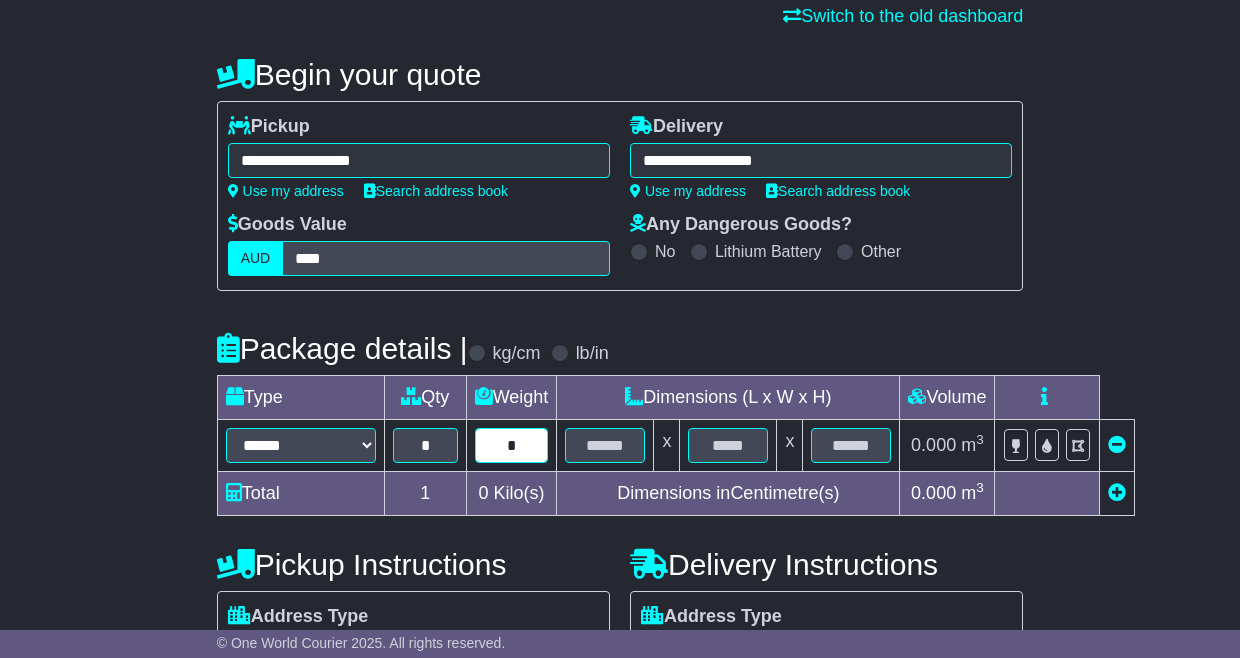 type on "*" 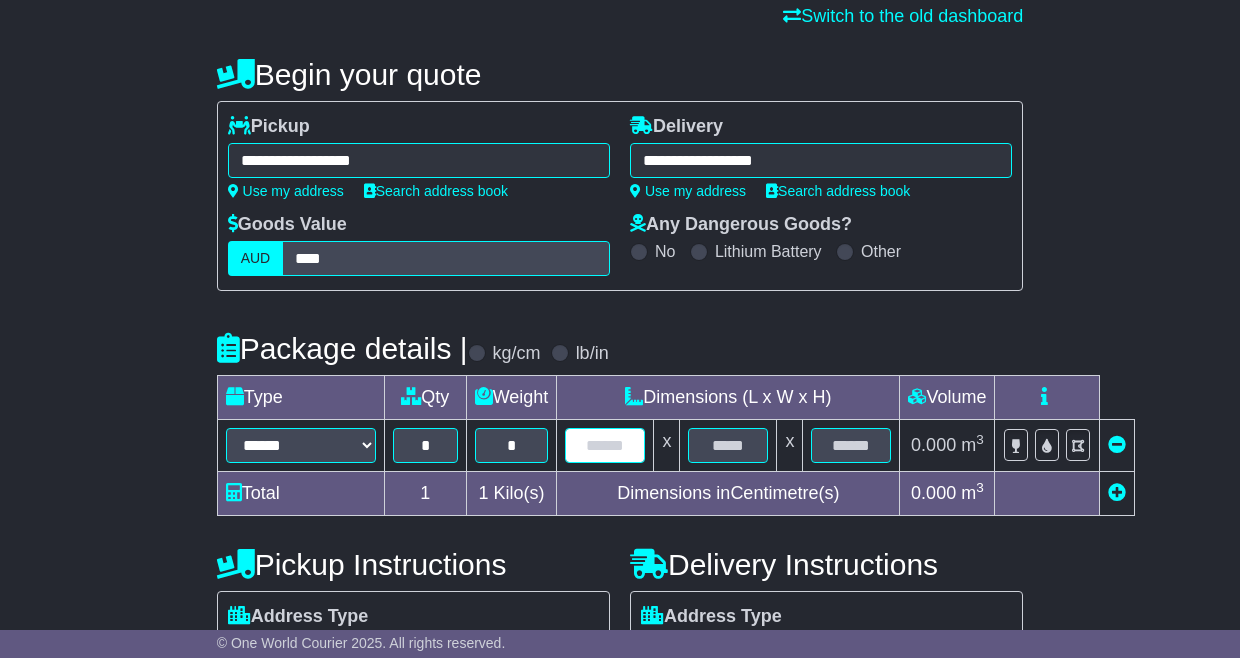 click at bounding box center (605, 445) 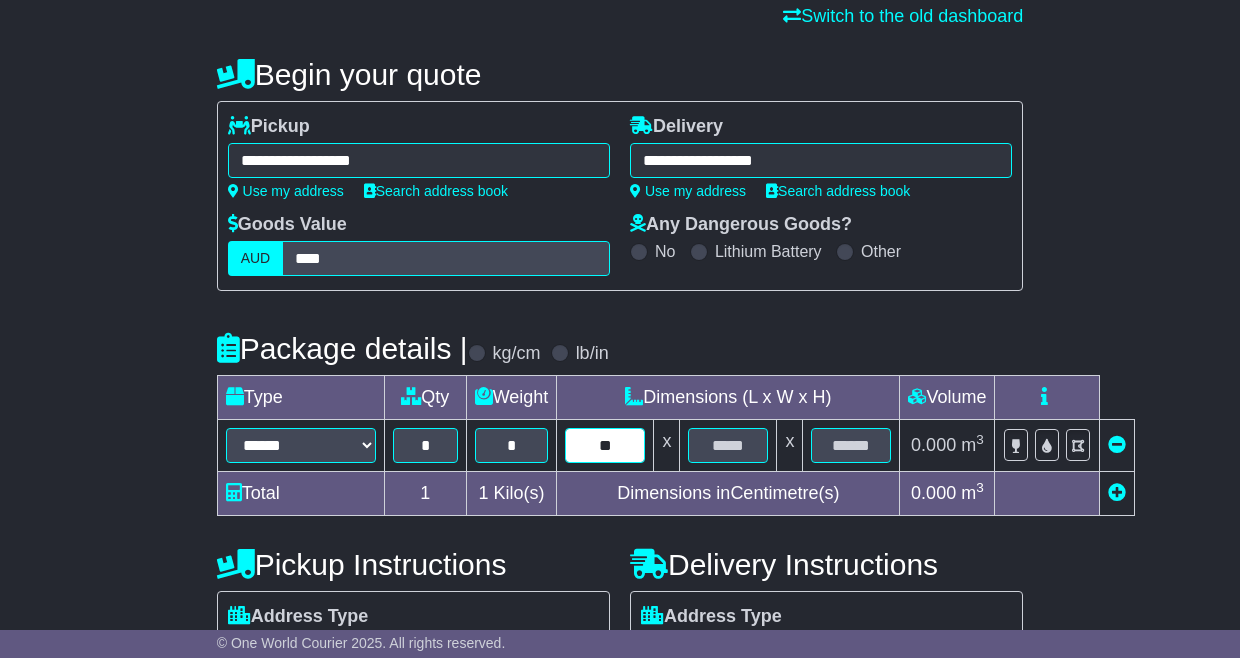 type on "**" 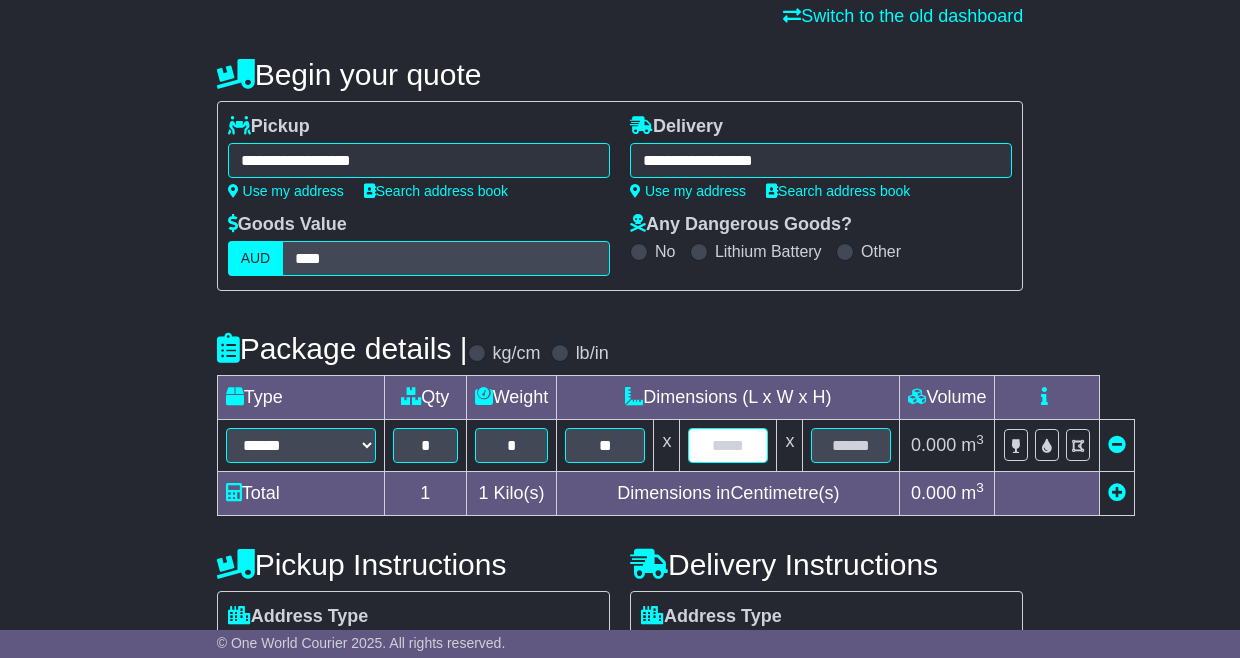 click at bounding box center [728, 445] 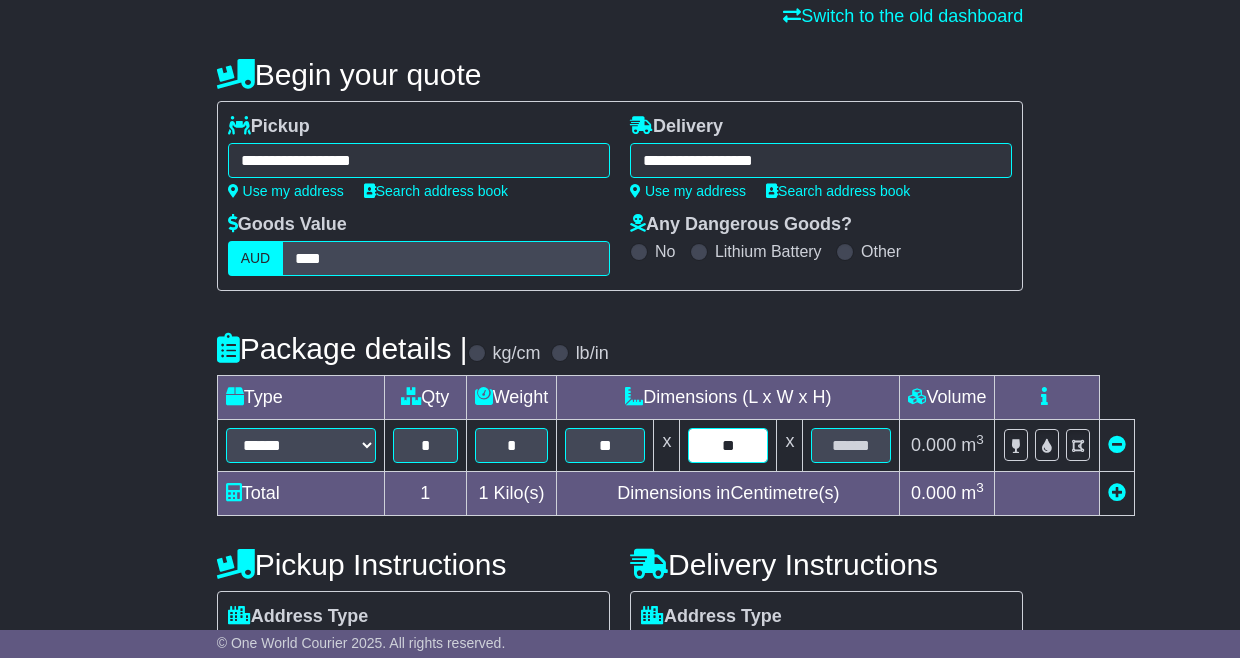 type on "**" 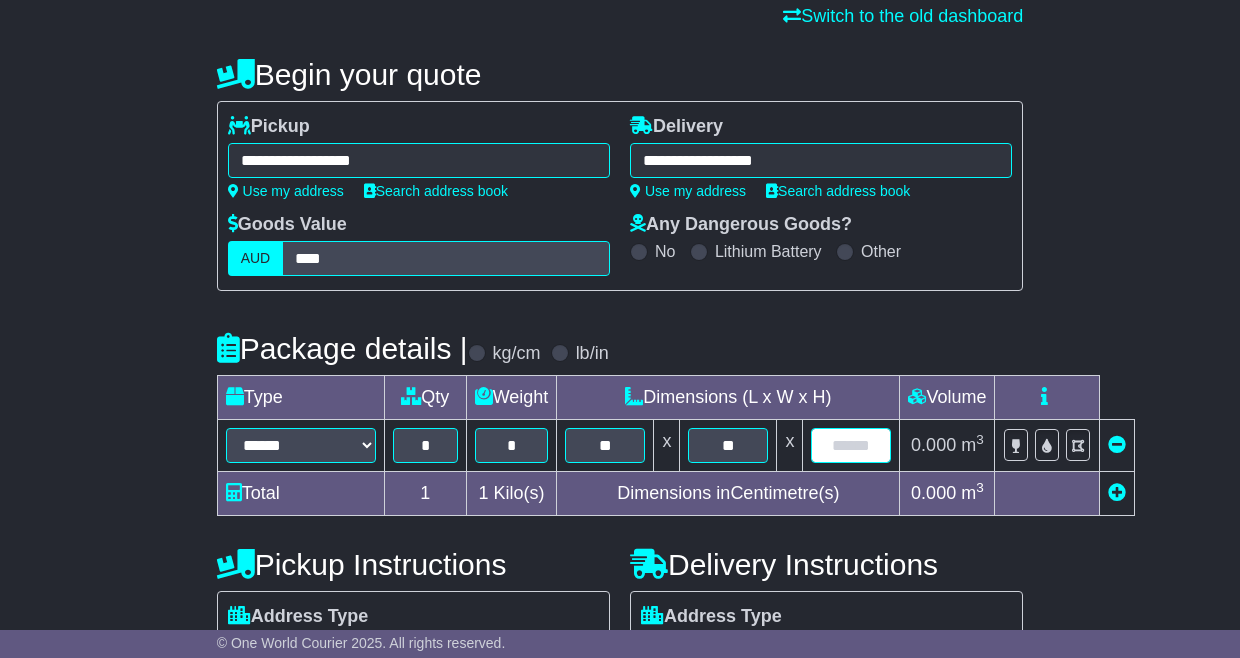click at bounding box center [851, 445] 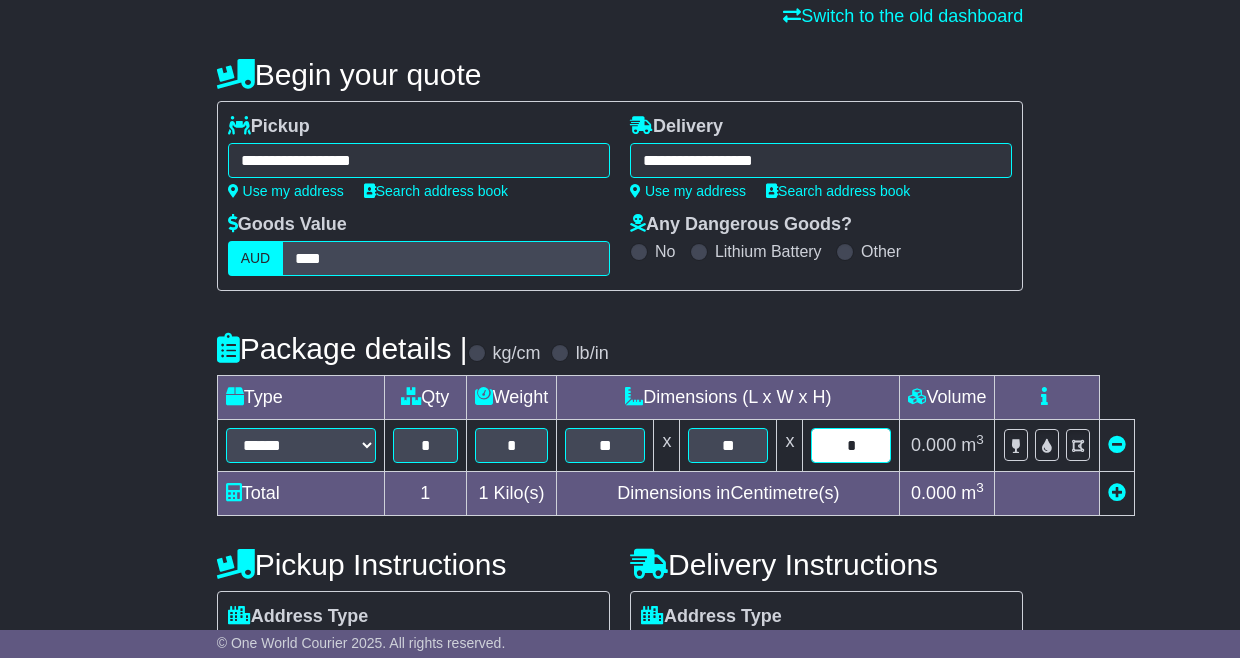 type on "*" 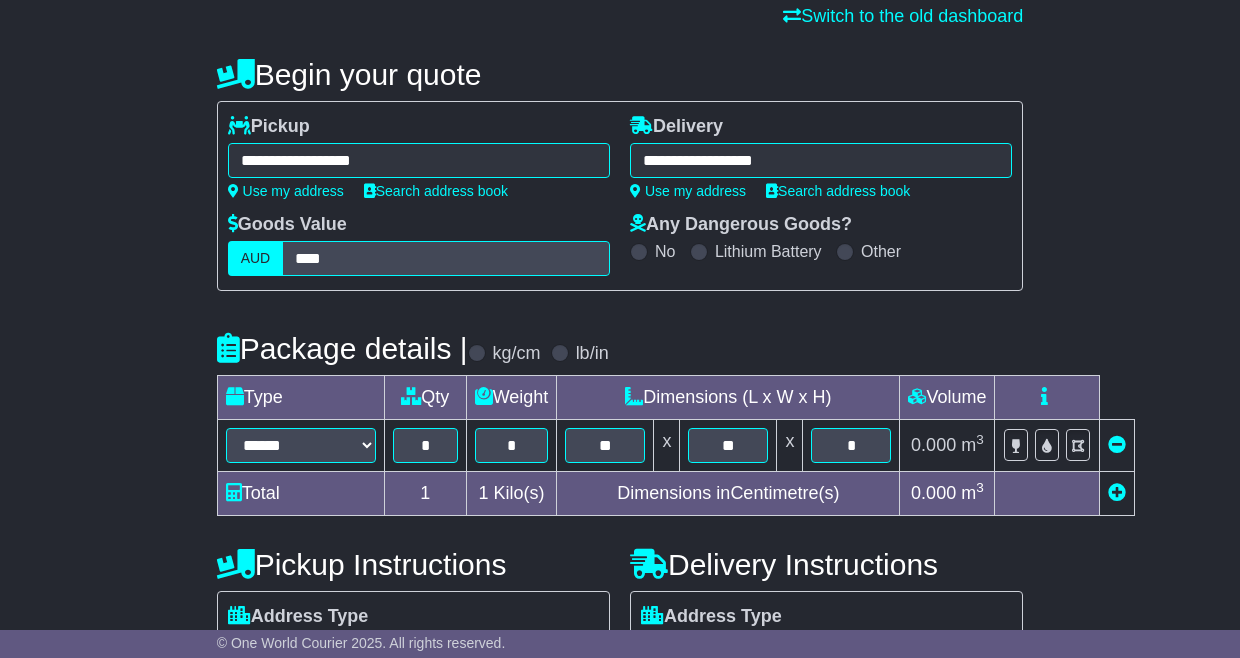 click on "**********" at bounding box center [620, 543] 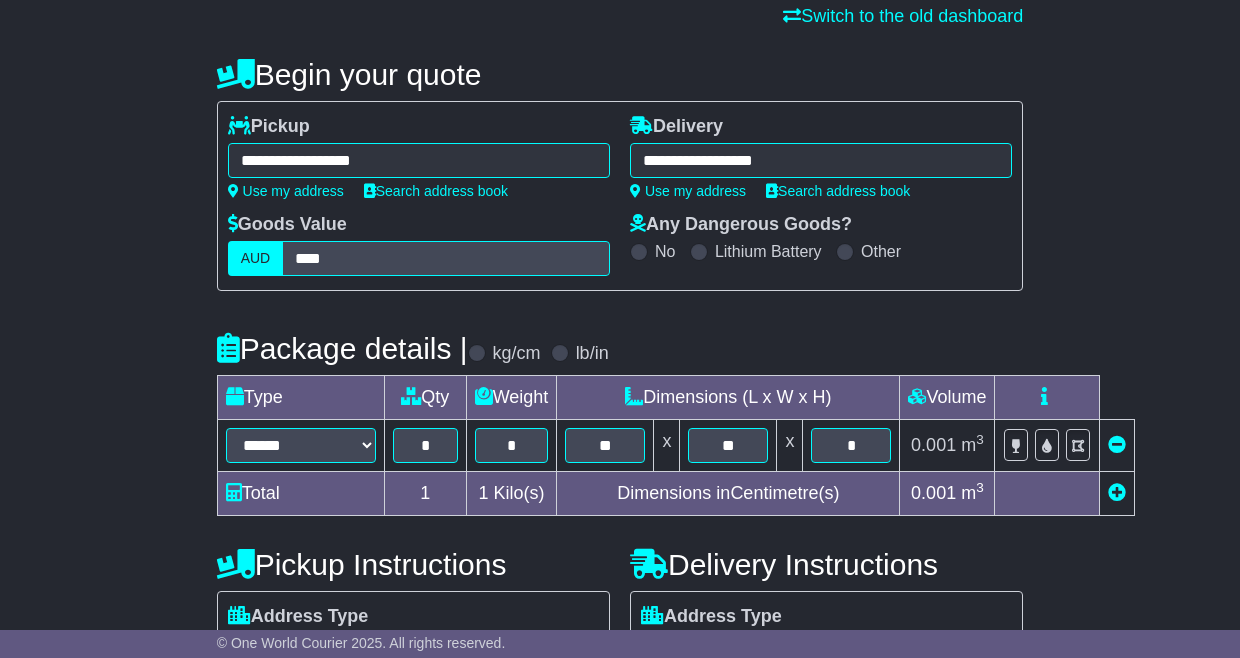 scroll, scrollTop: 352, scrollLeft: 0, axis: vertical 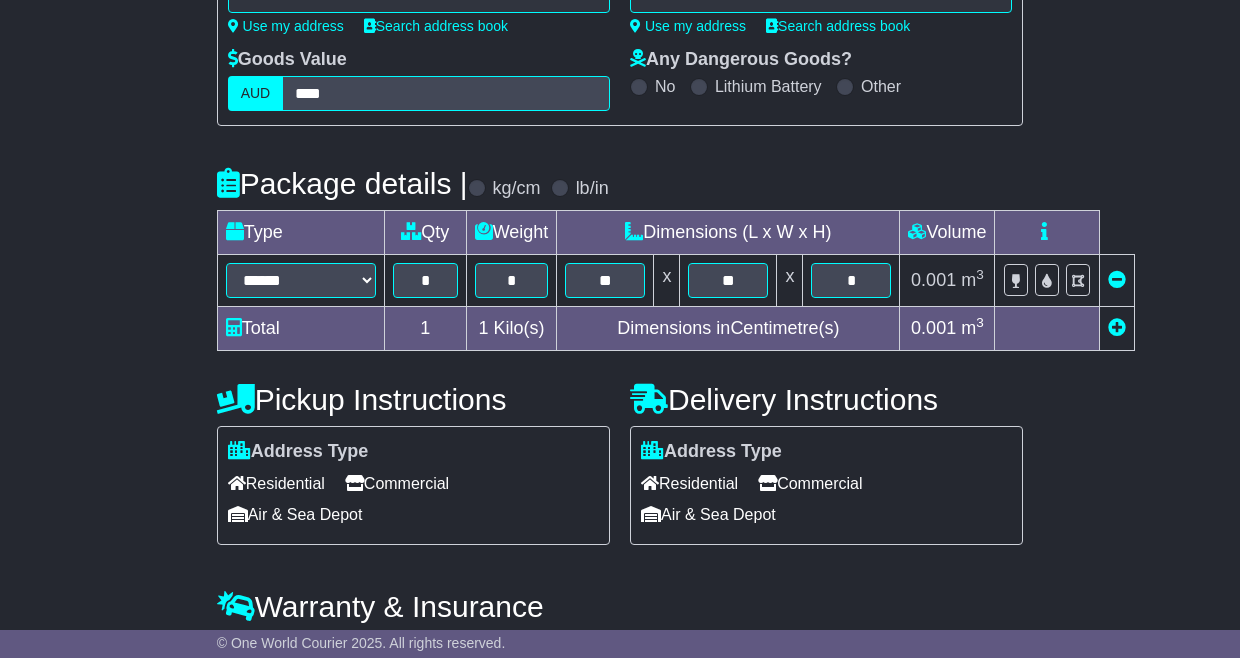 click on "Commercial" at bounding box center [810, 483] 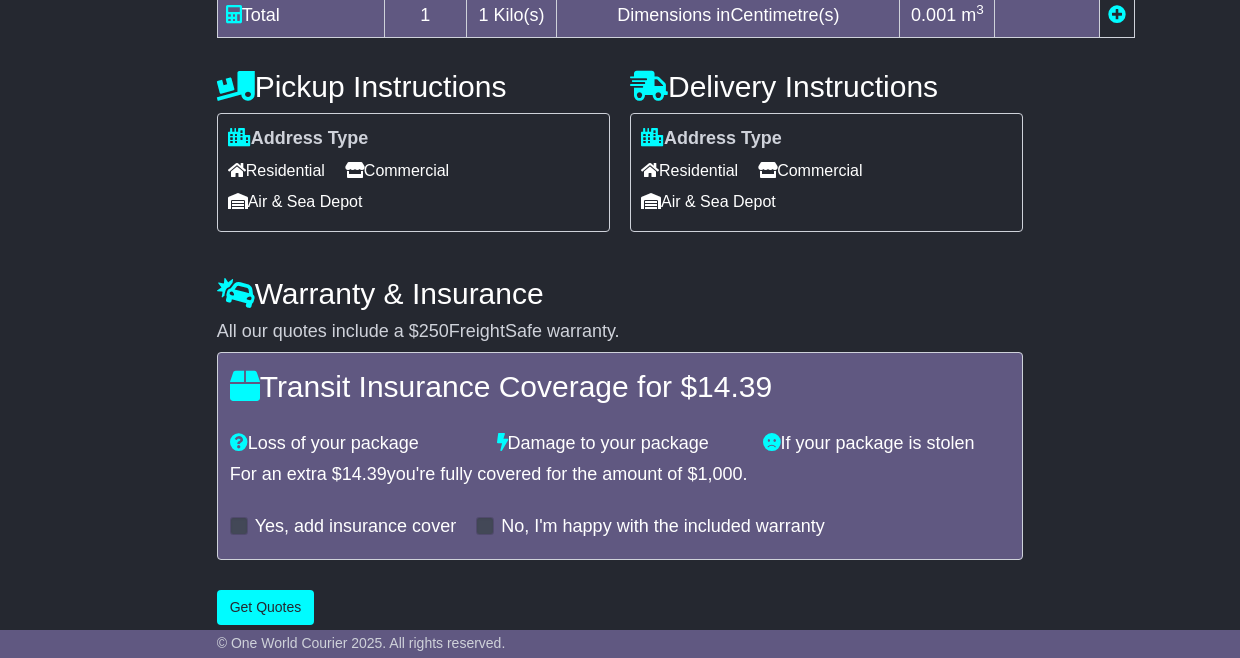 scroll, scrollTop: 684, scrollLeft: 0, axis: vertical 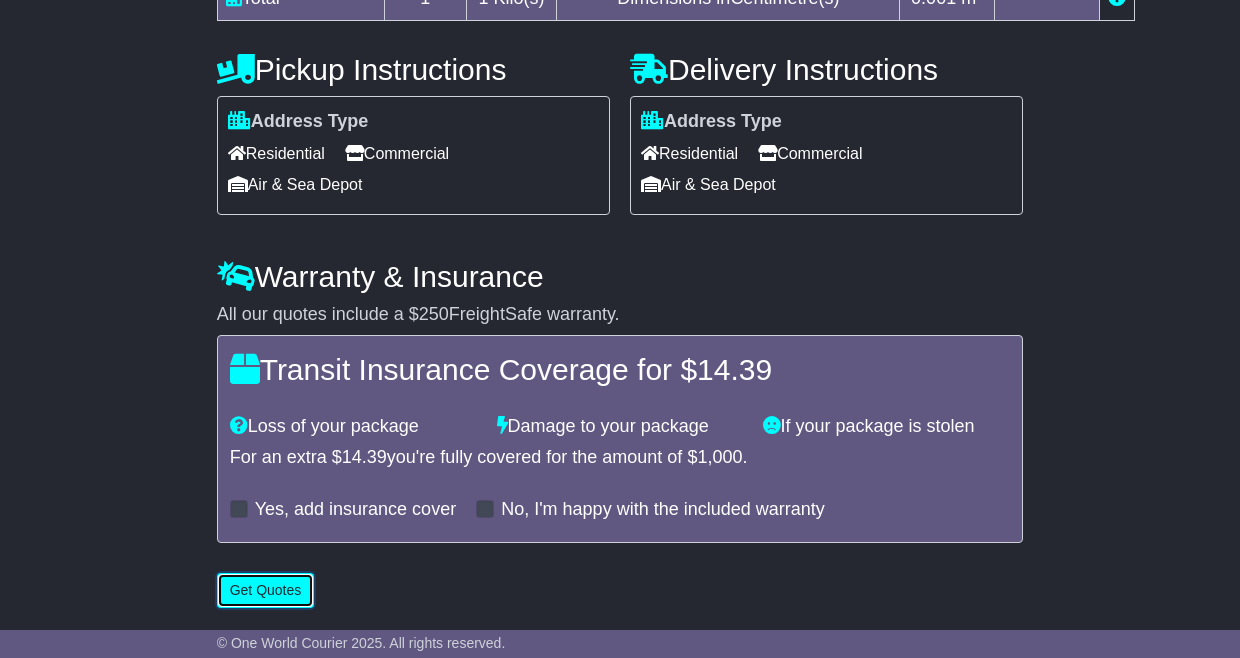 click on "Get Quotes" at bounding box center (266, 590) 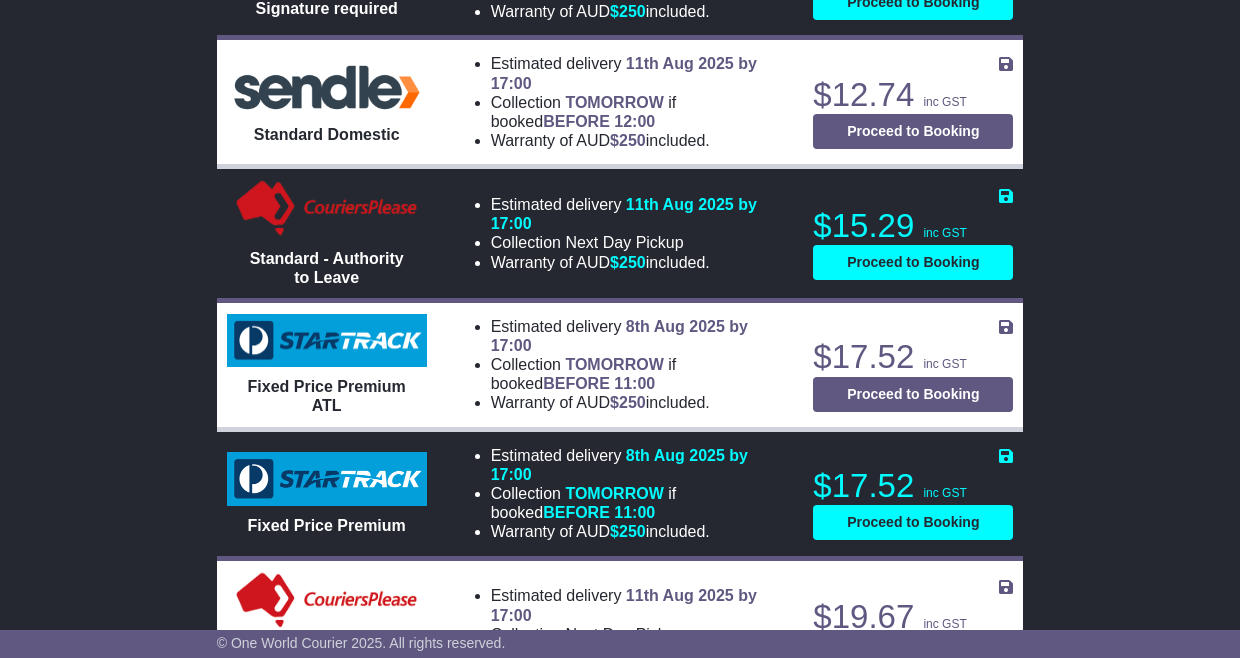 scroll, scrollTop: 1272, scrollLeft: 0, axis: vertical 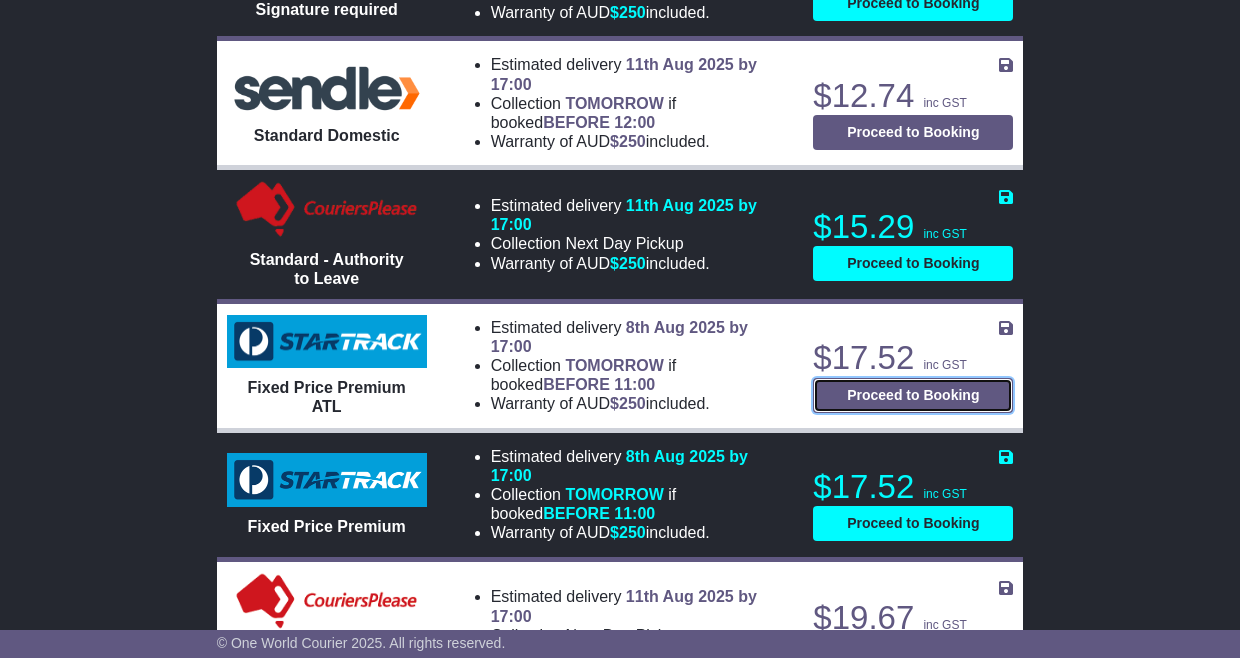 click on "Proceed to Booking" at bounding box center (913, 395) 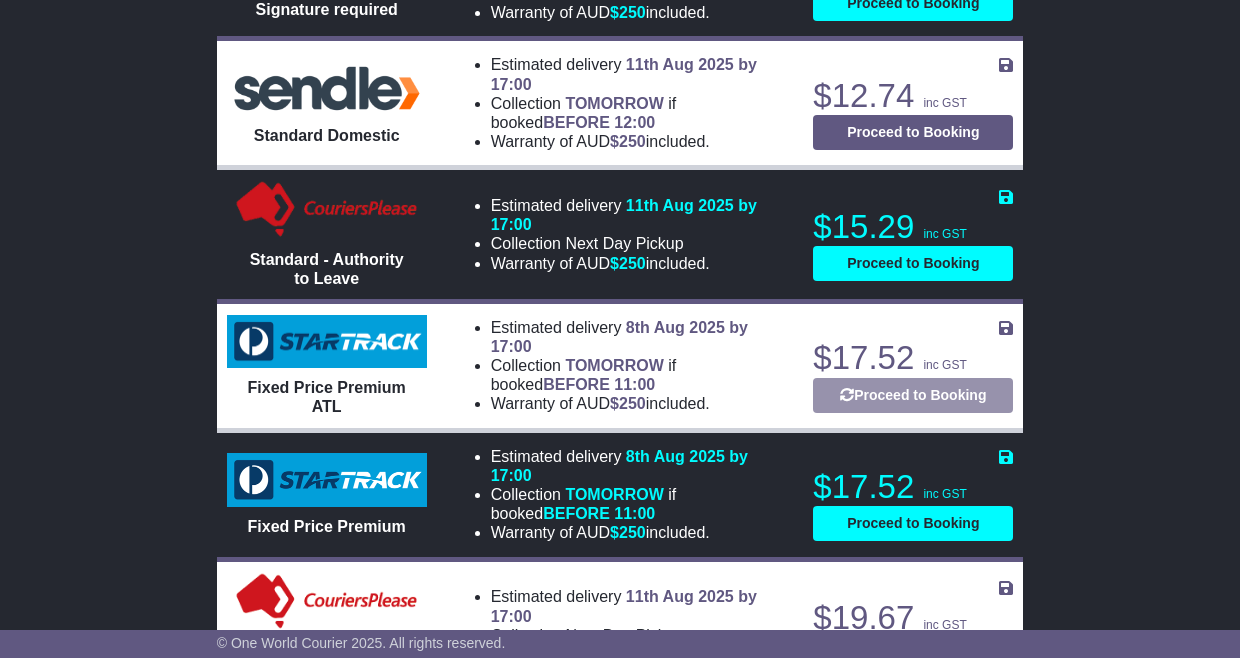 select on "*****" 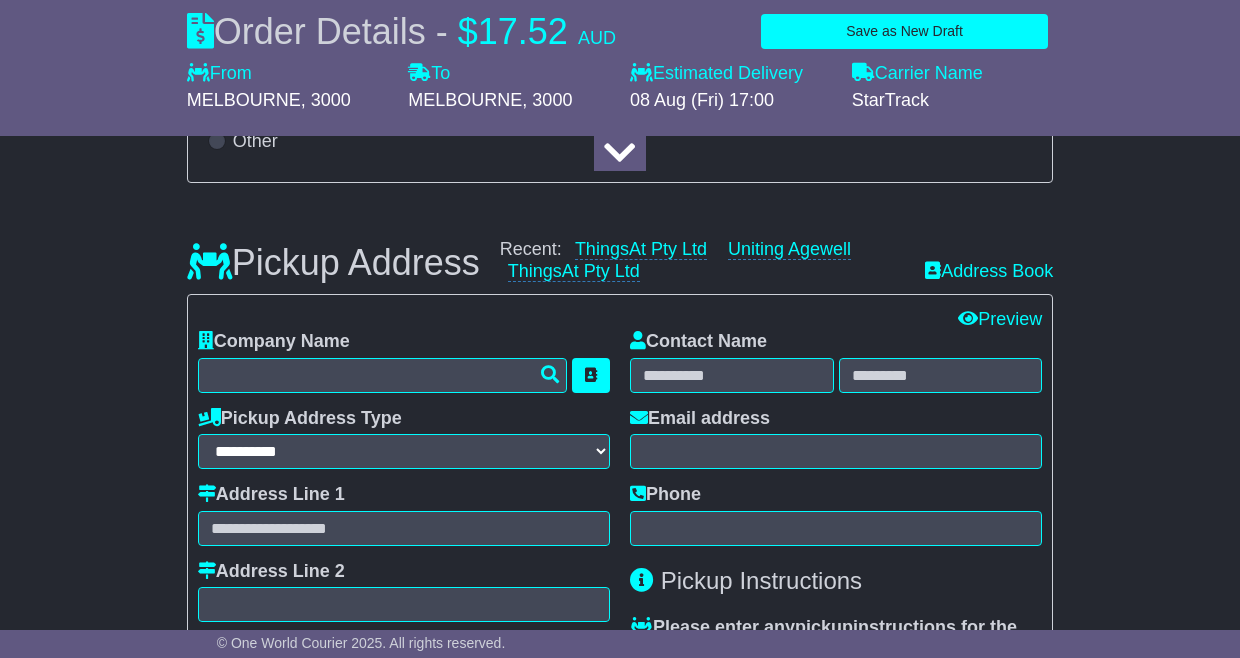 scroll, scrollTop: 0, scrollLeft: 0, axis: both 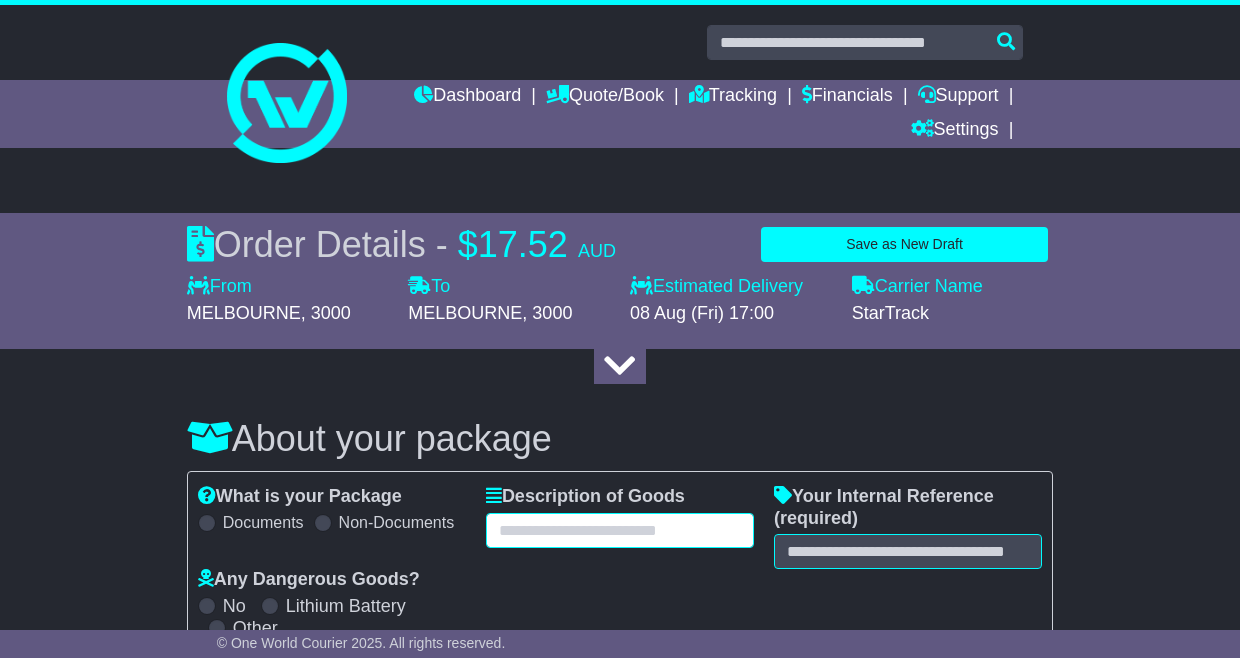 click at bounding box center [620, 530] 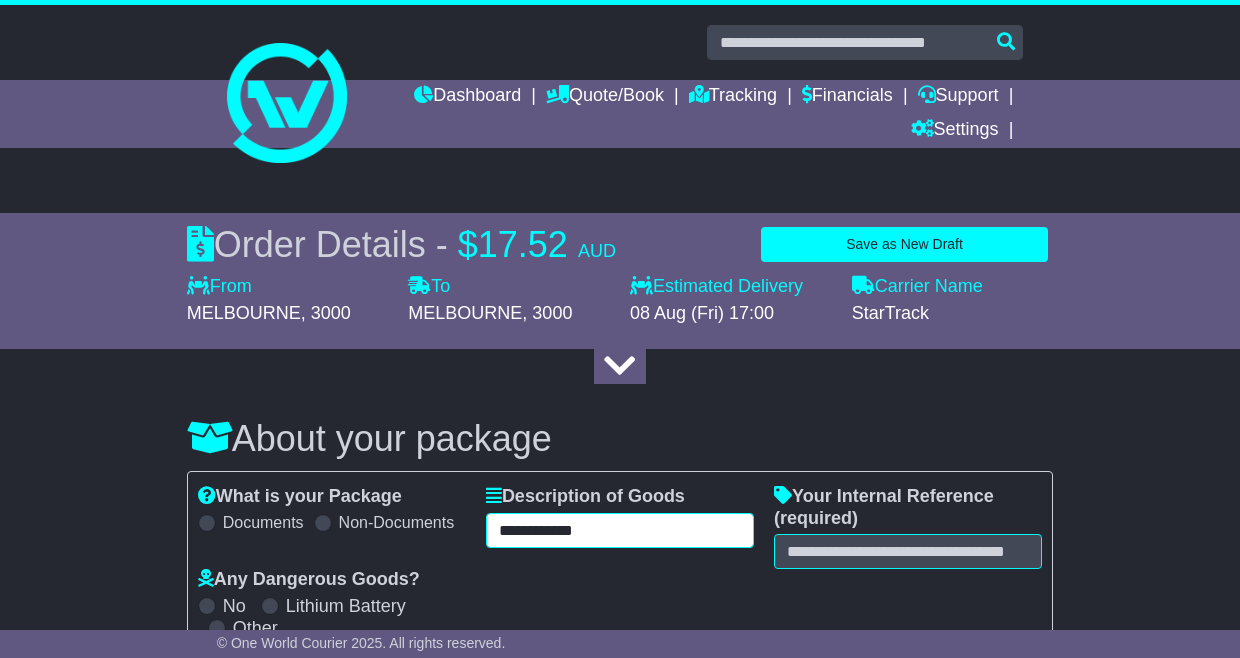 type on "**********" 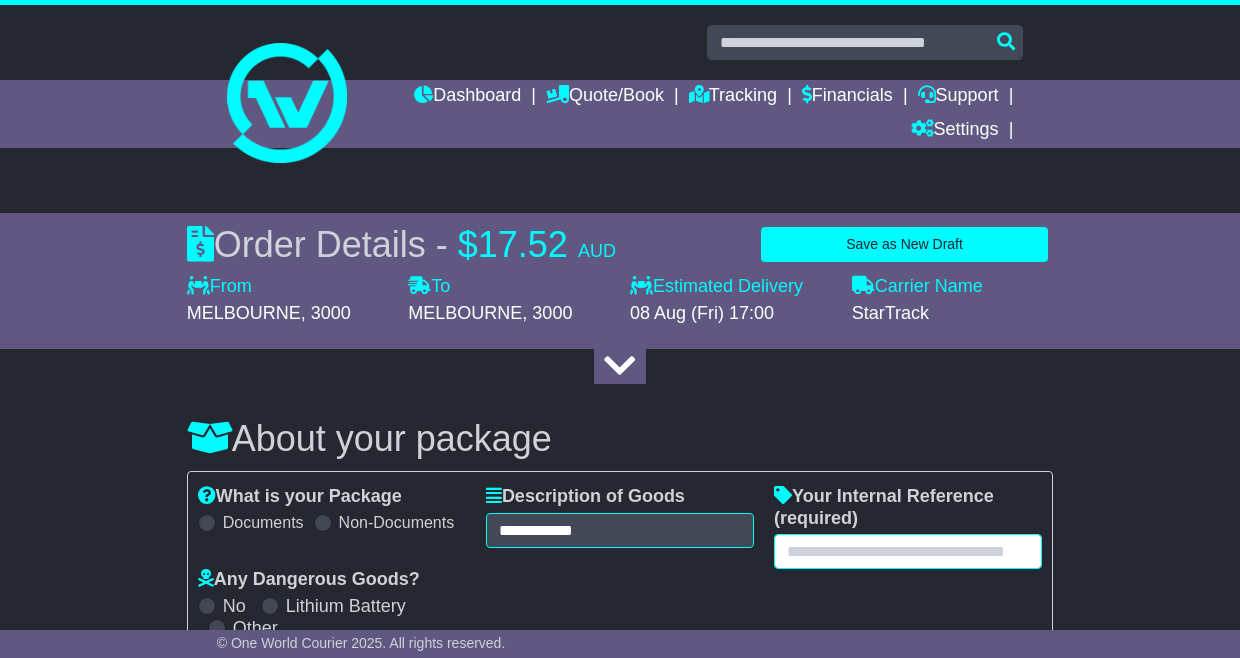click at bounding box center (908, 551) 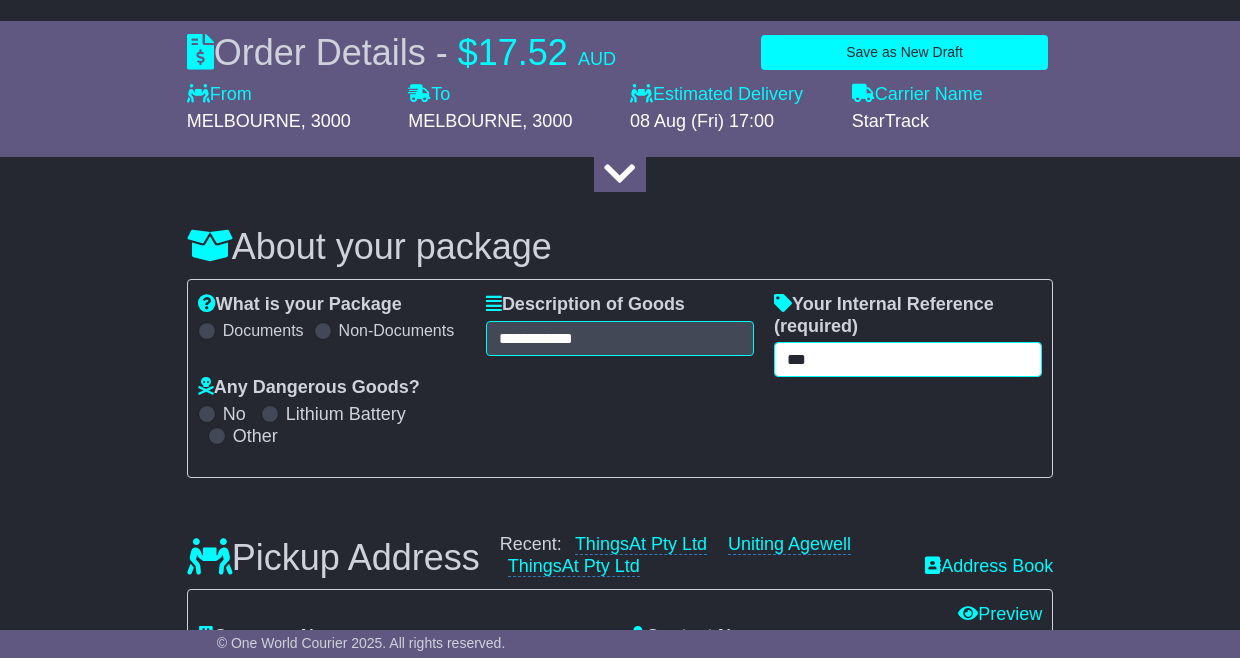 scroll, scrollTop: 393, scrollLeft: 0, axis: vertical 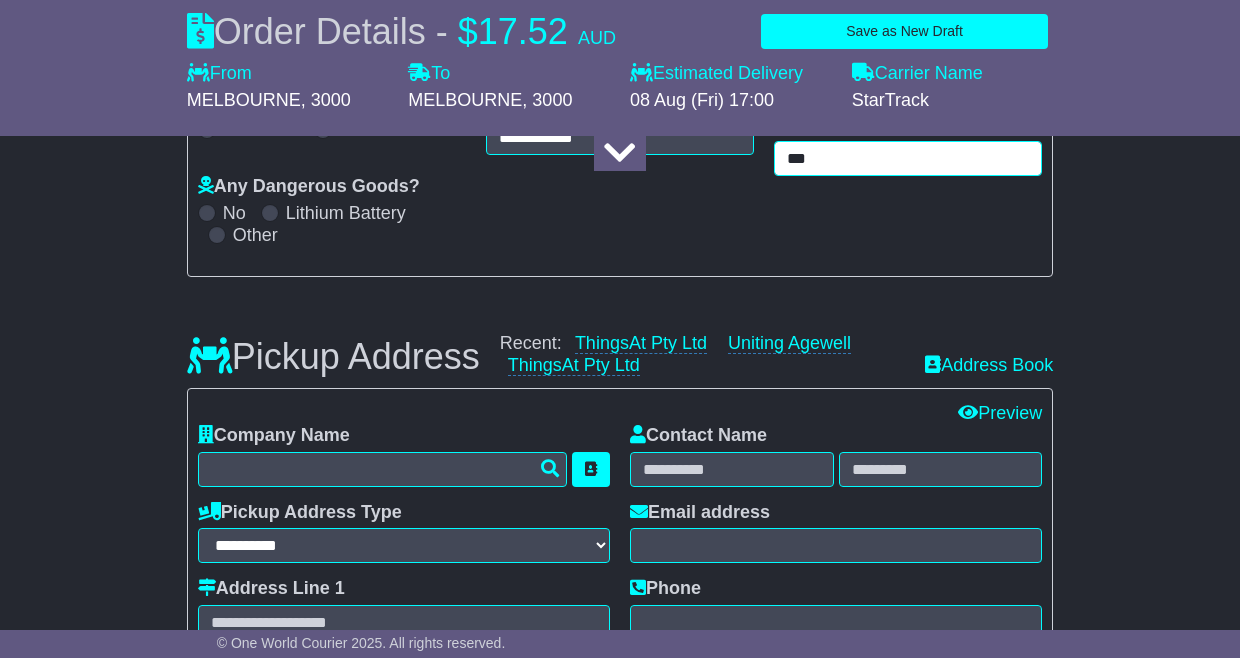 type on "***" 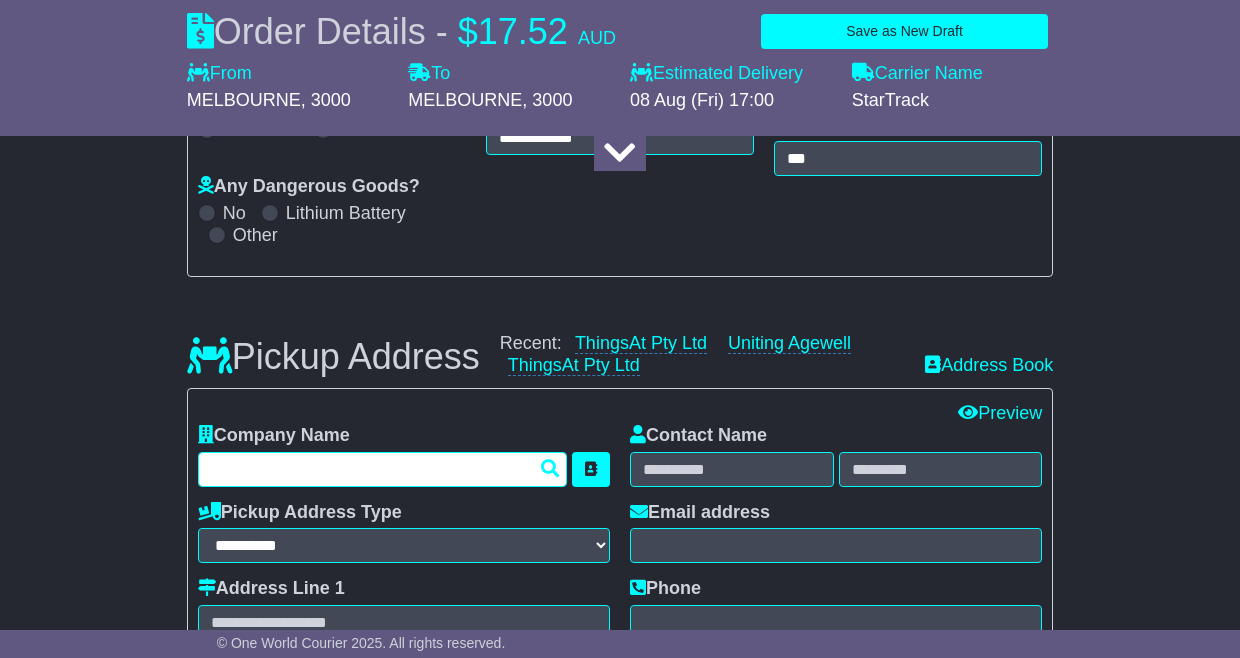 click at bounding box center [382, 469] 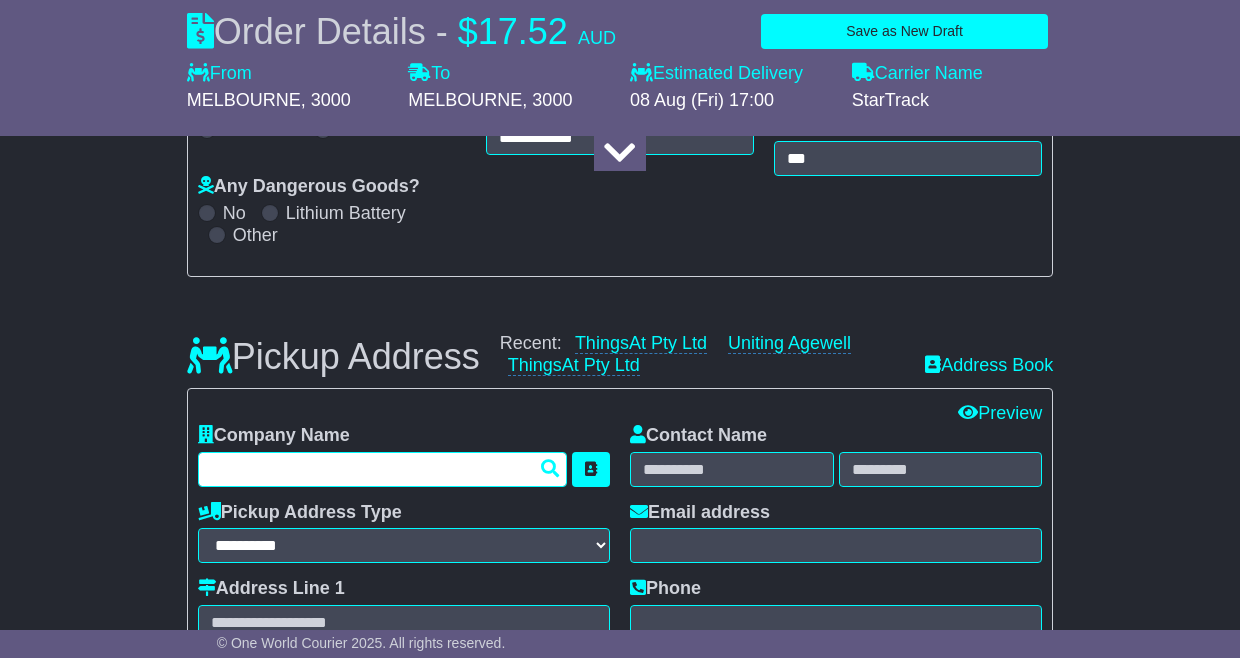type on "**********" 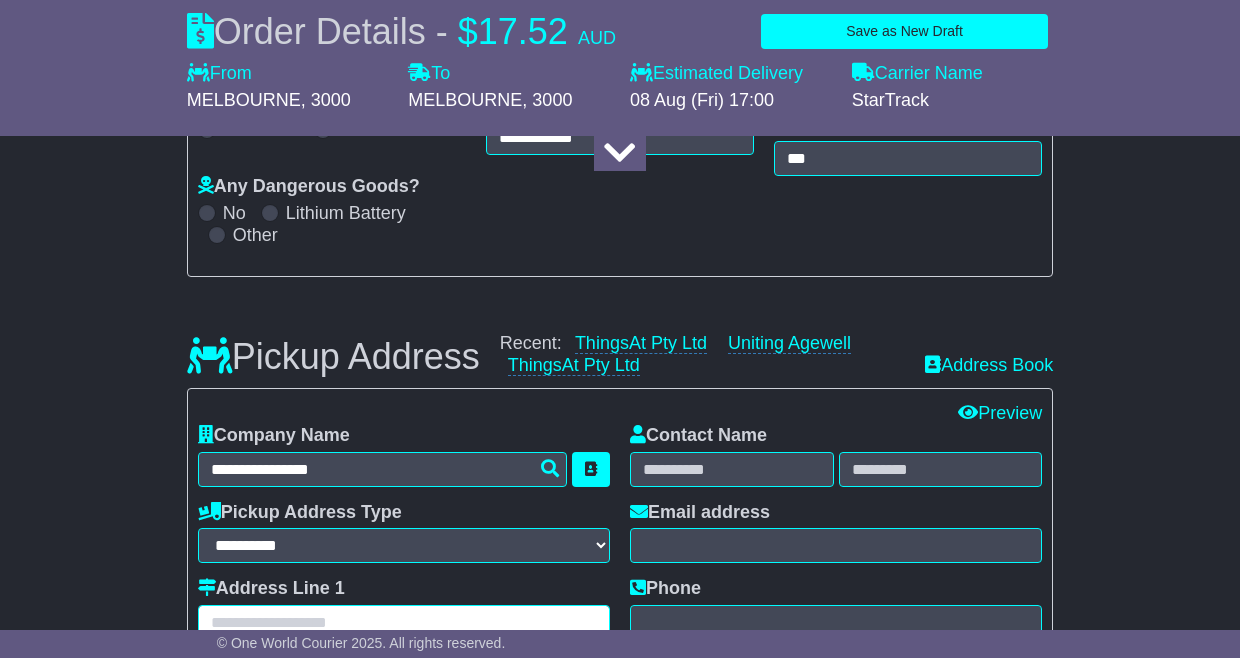 type on "**********" 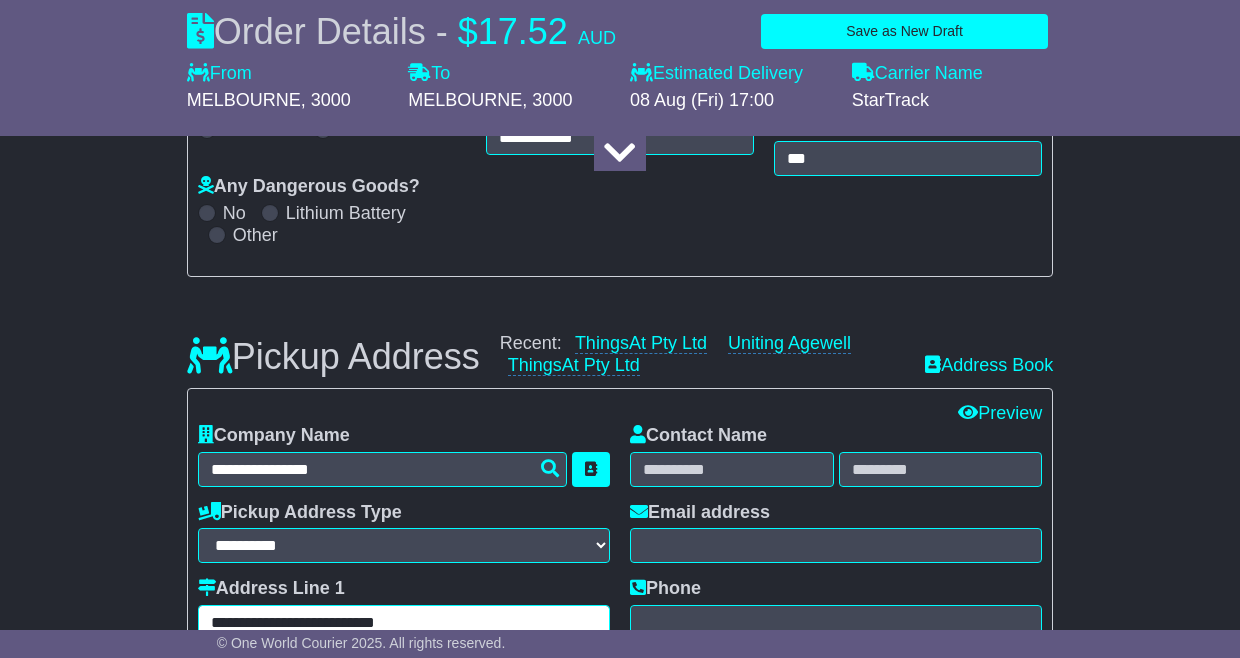 type on "******" 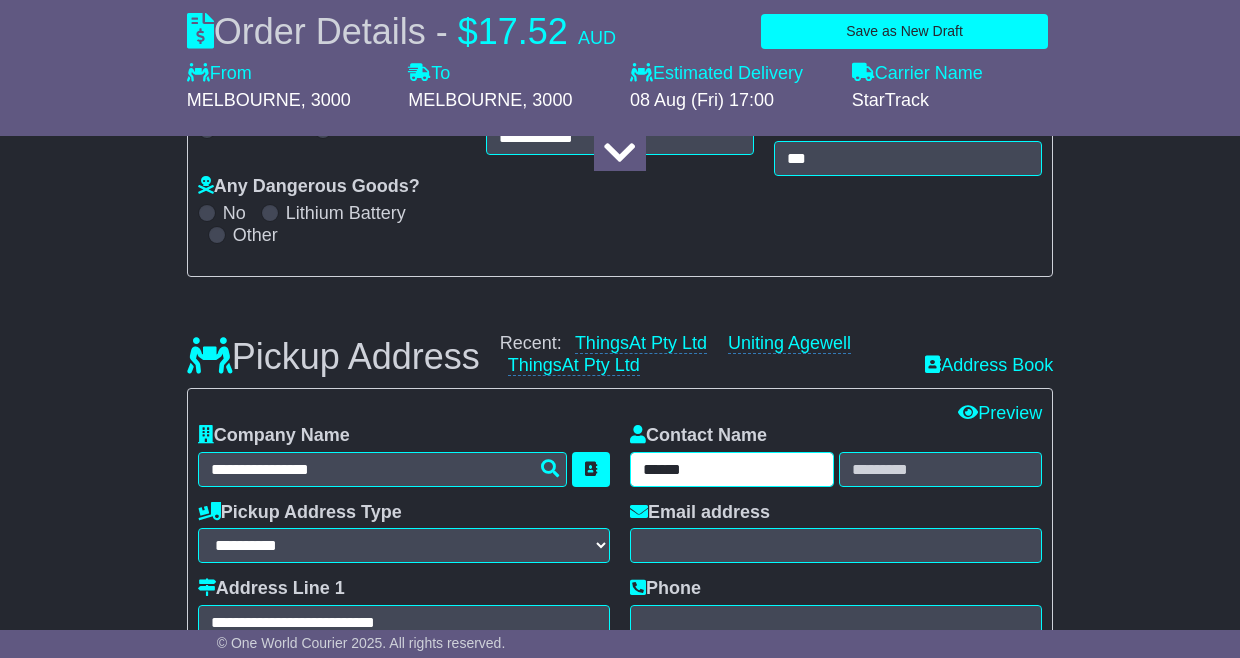 type on "********" 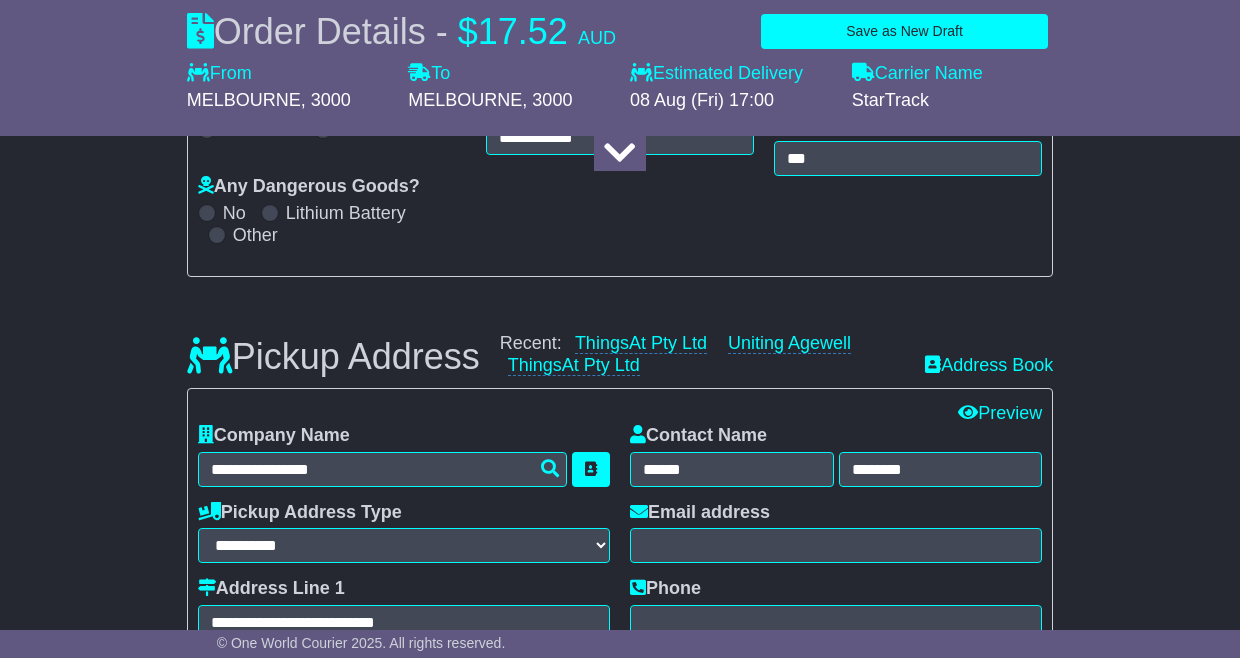 type on "**********" 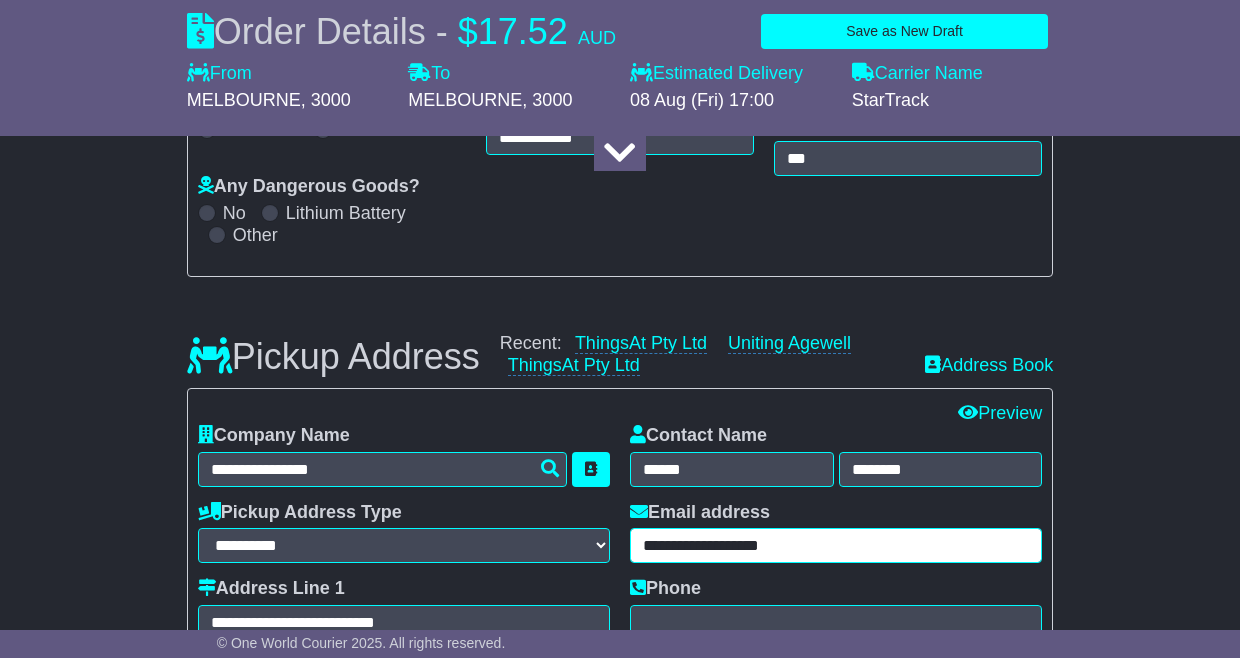 type on "**********" 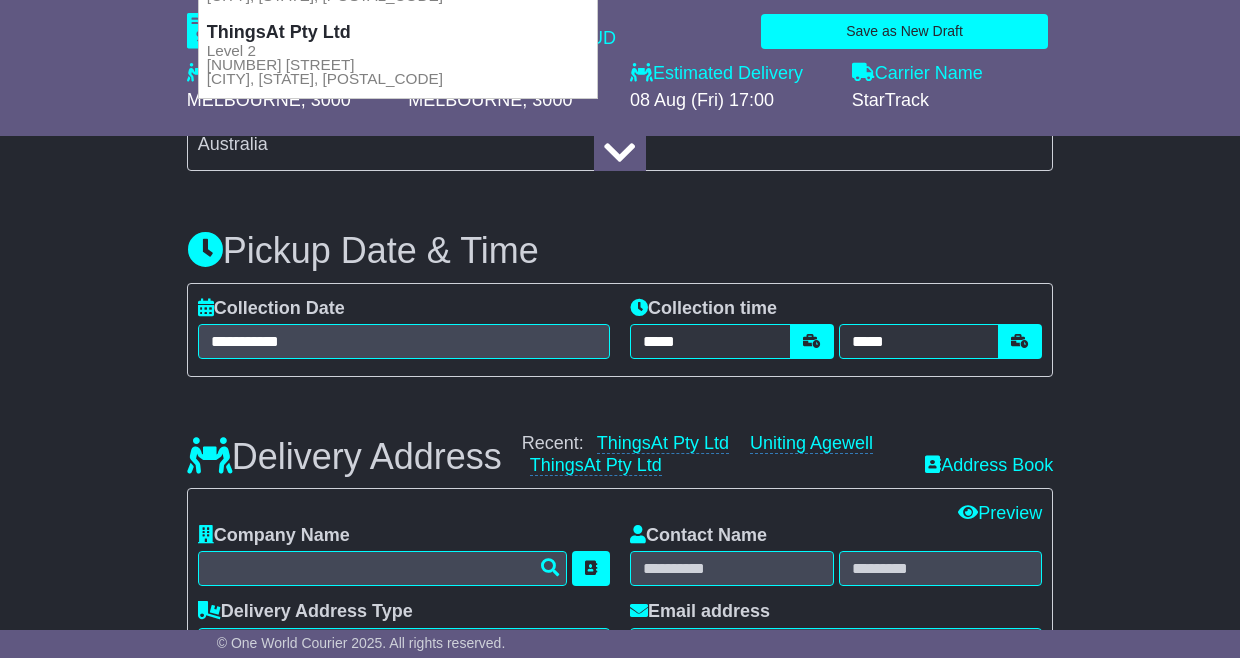 scroll, scrollTop: 1144, scrollLeft: 0, axis: vertical 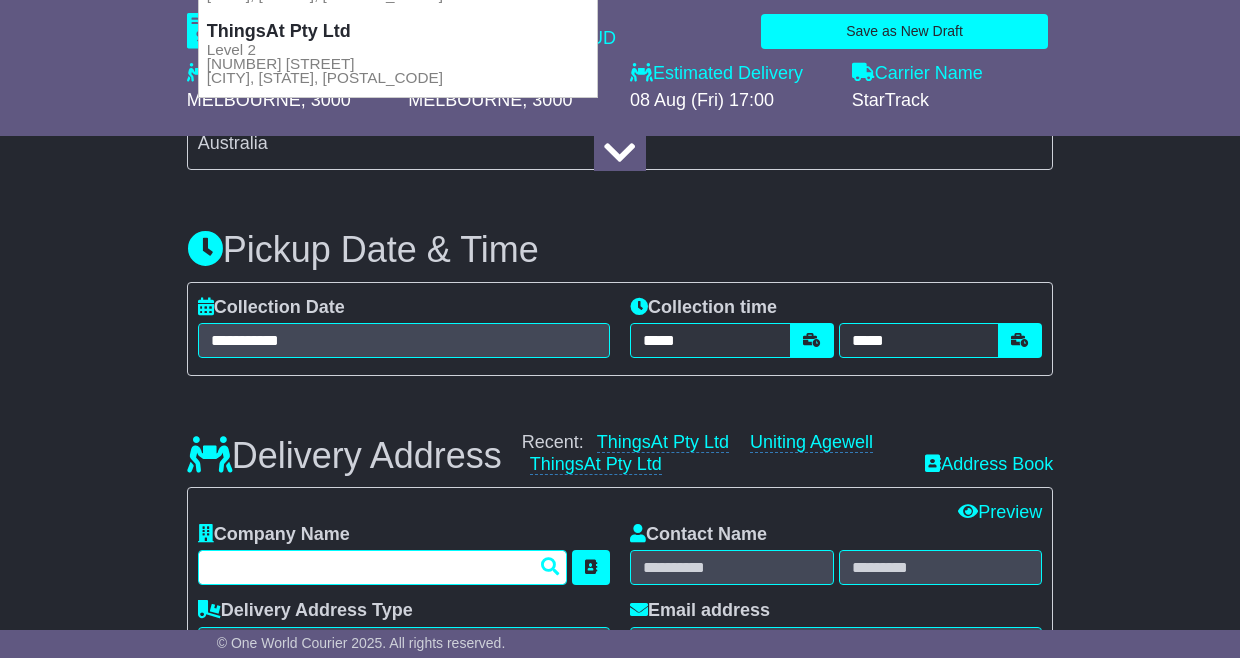 click at bounding box center [382, 567] 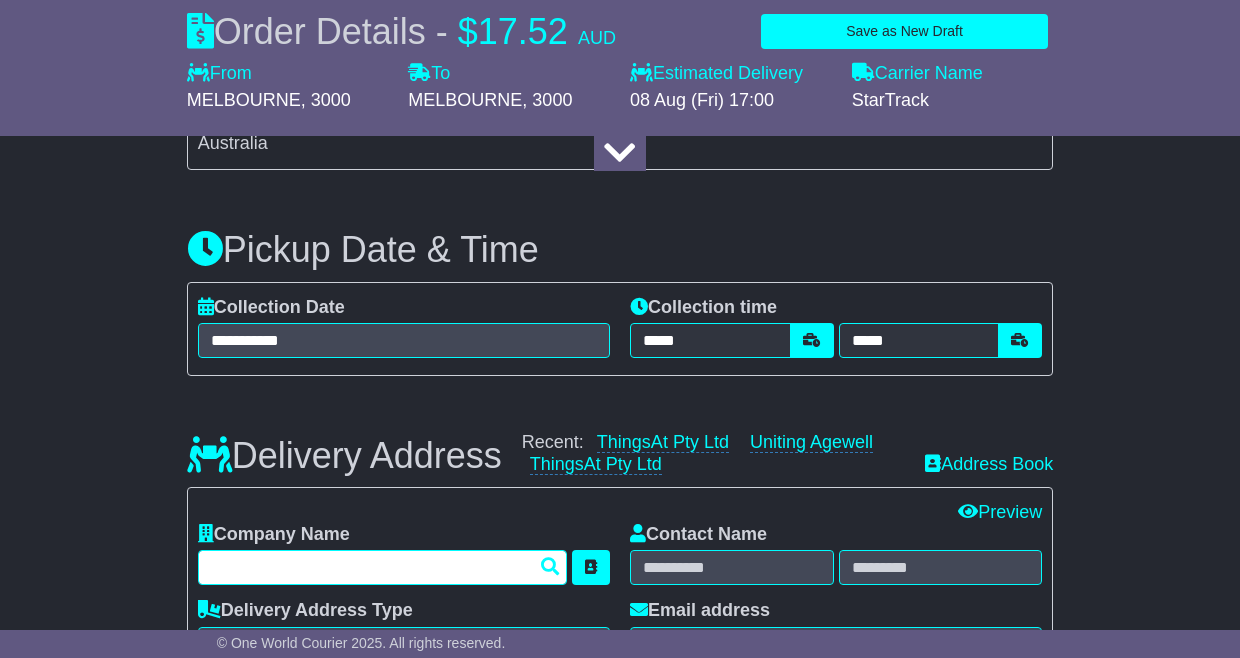 type on "**********" 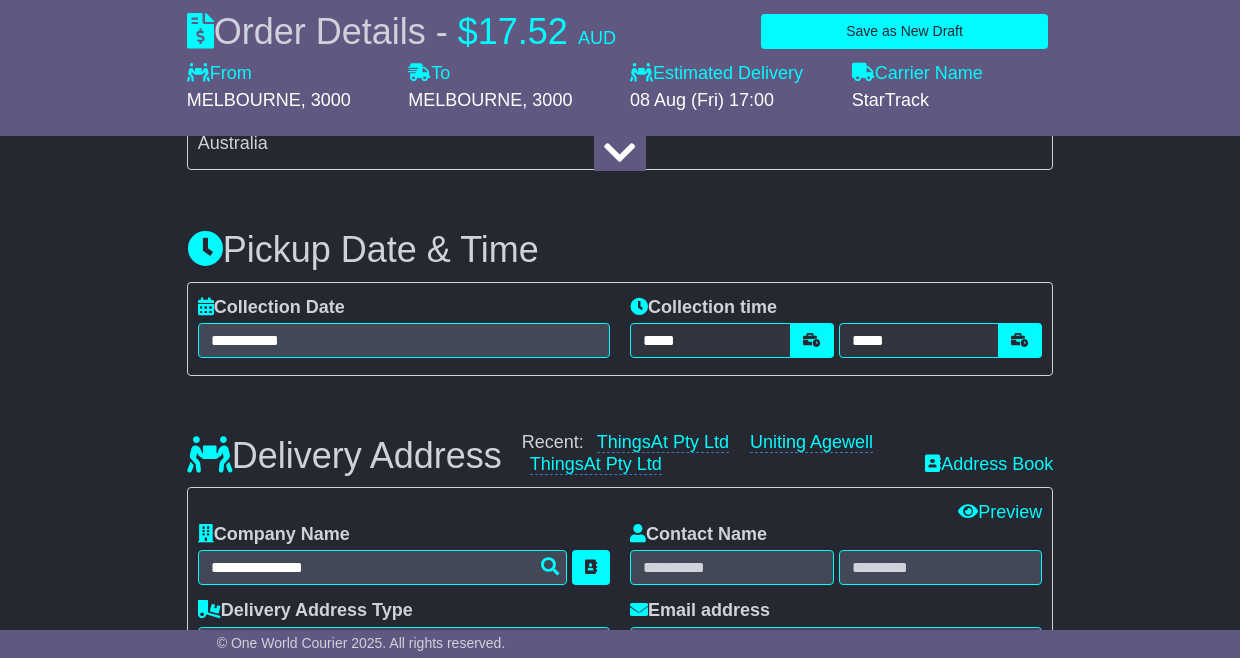 type on "**********" 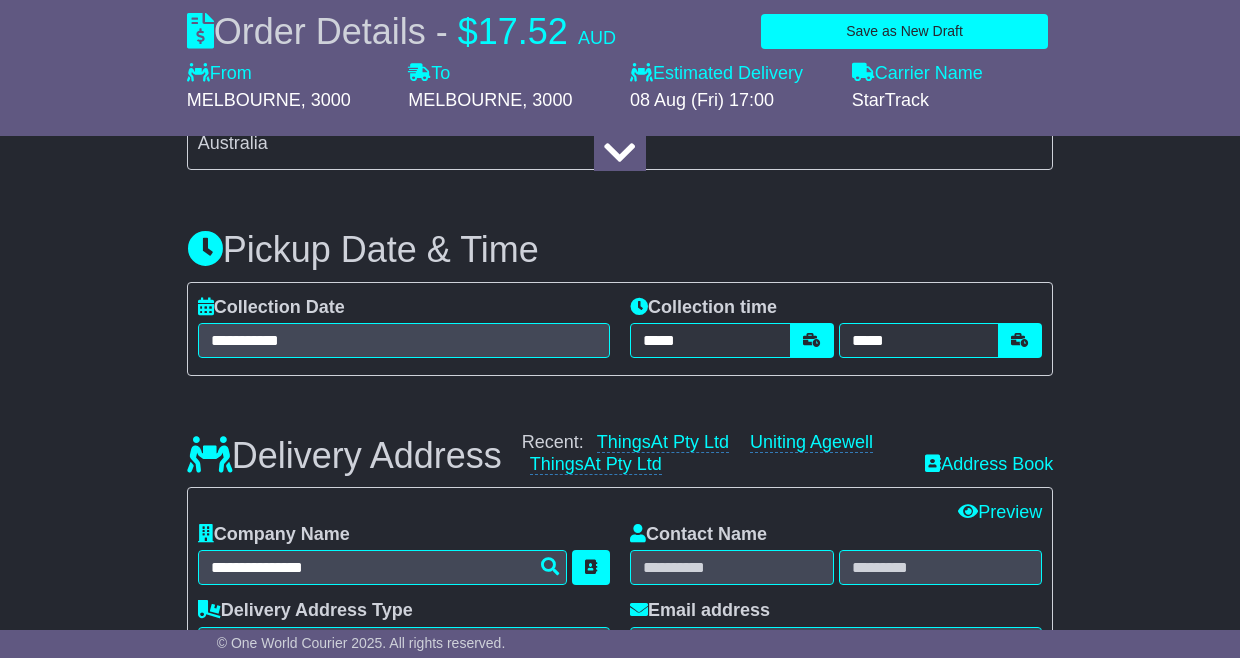 type on "*****" 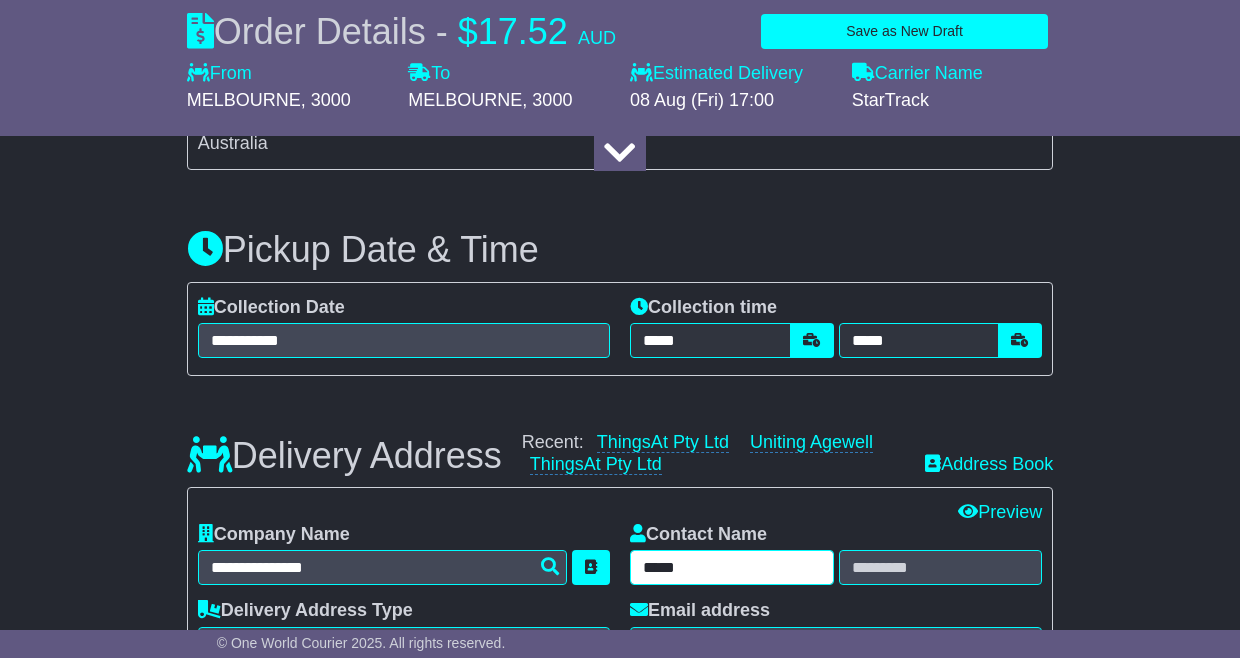 type on "*******" 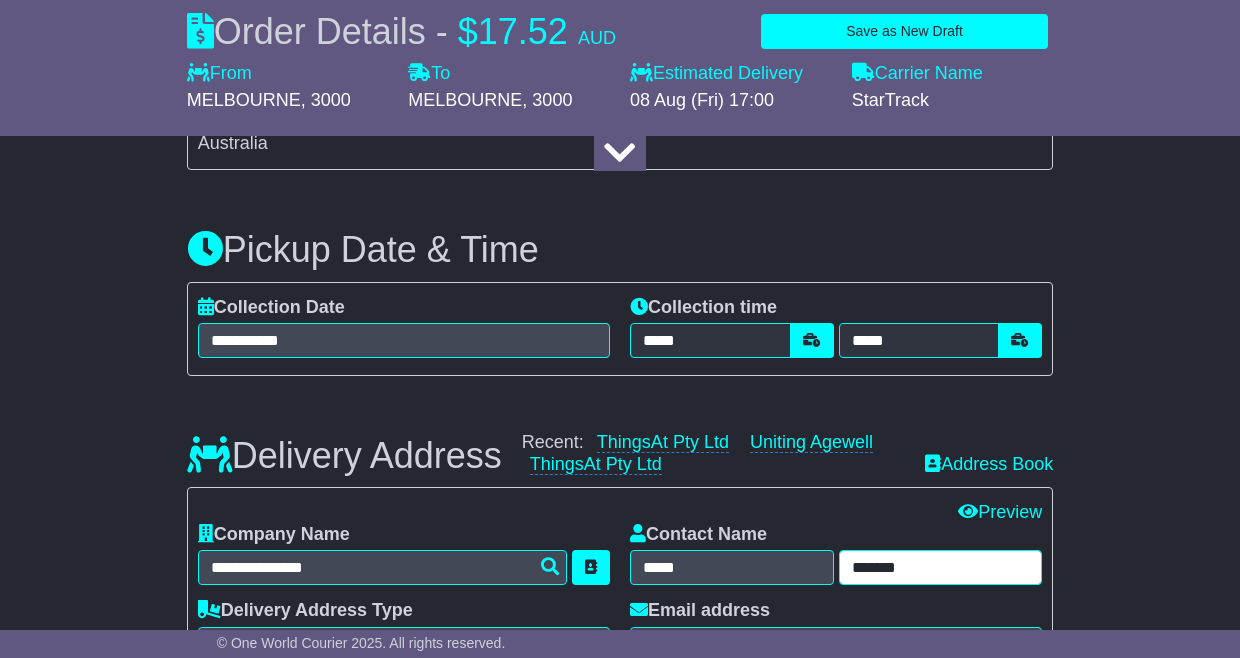 type on "**********" 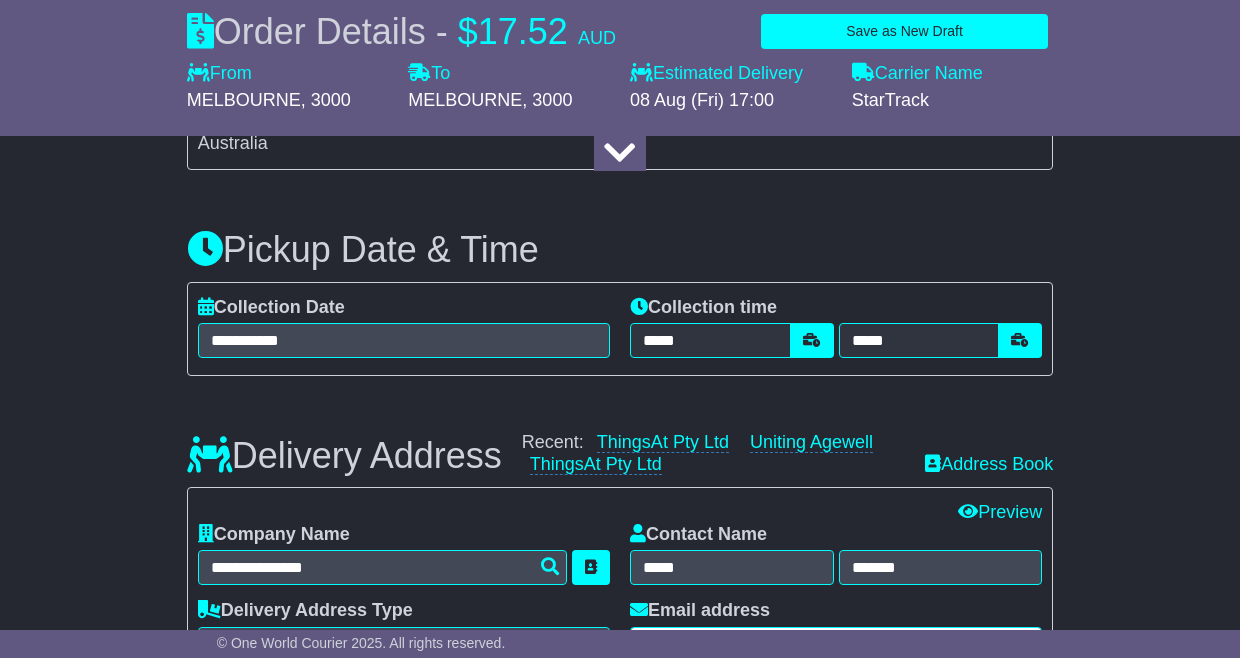 type on "**********" 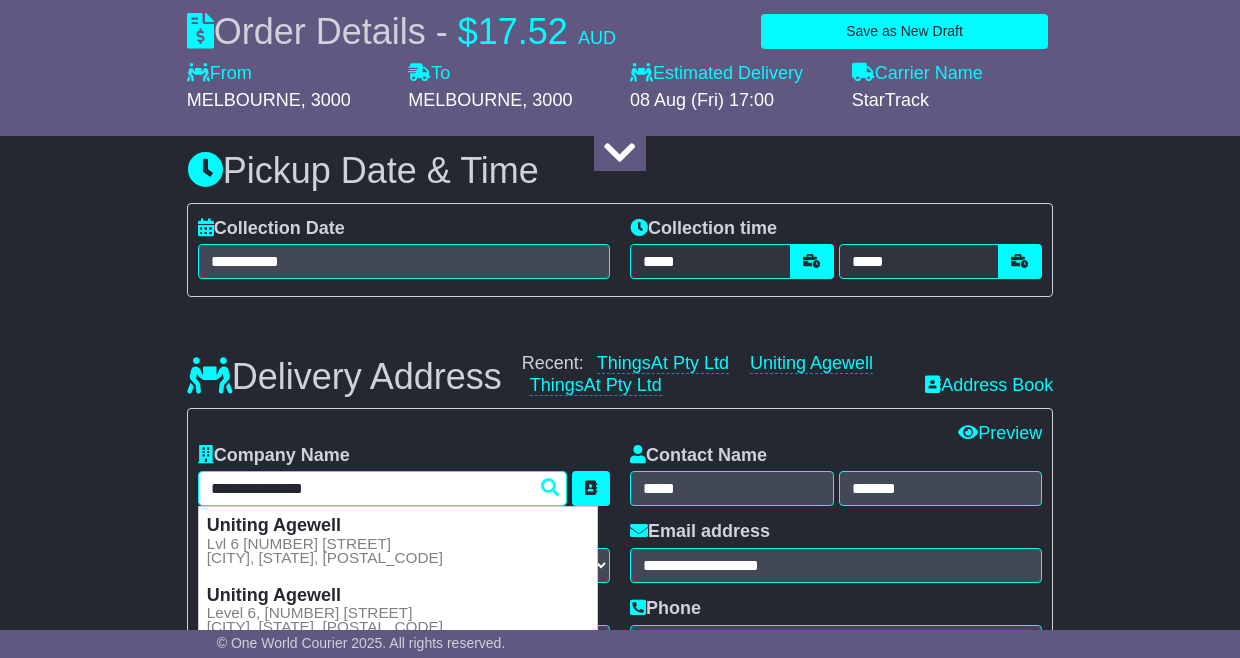 scroll, scrollTop: 1224, scrollLeft: 0, axis: vertical 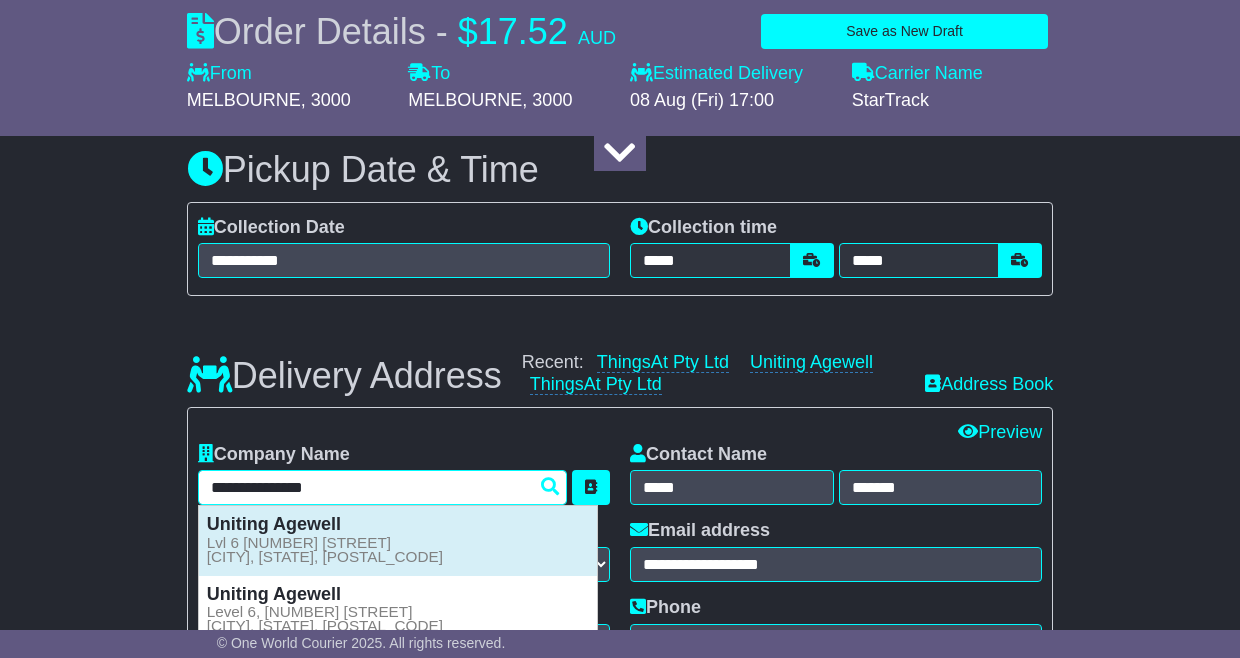 click on "Lvl 6 [NUMBER] [STREET] [CITY], [STATE], [POSTAL_CODE]" at bounding box center (325, 550) 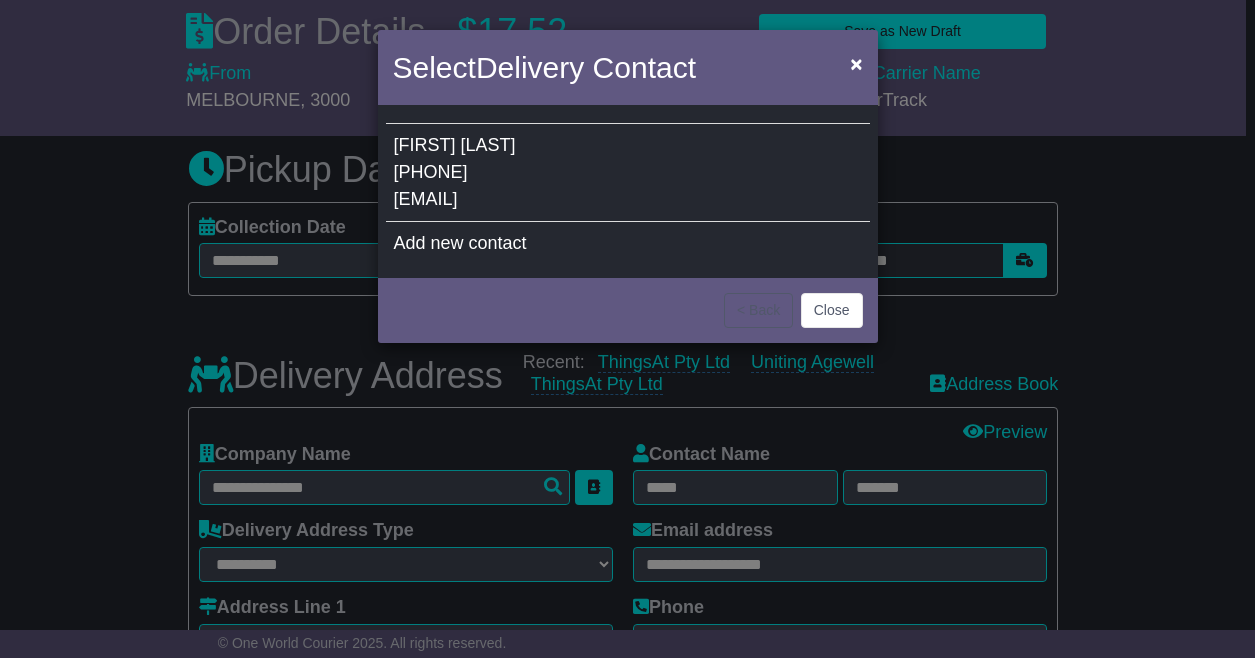 click on "[FIRST] [LAST]
[PHONE]
[EMAIL]" at bounding box center (628, 173) 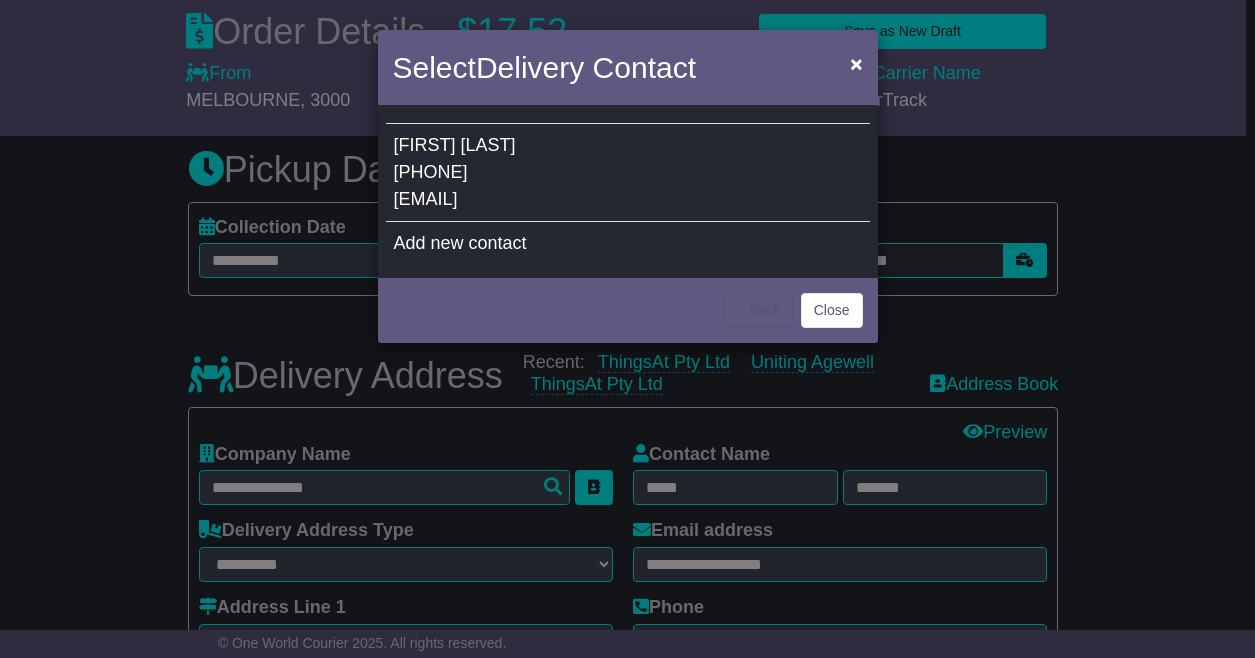type on "**********" 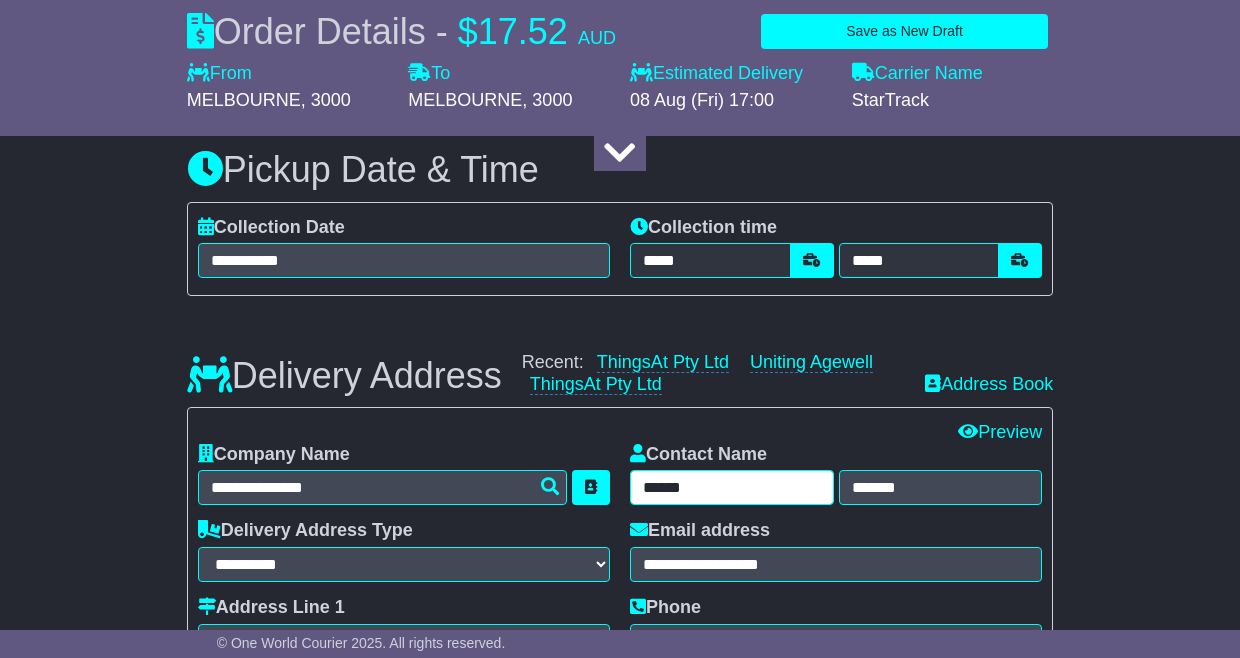 click on "******" at bounding box center (732, 487) 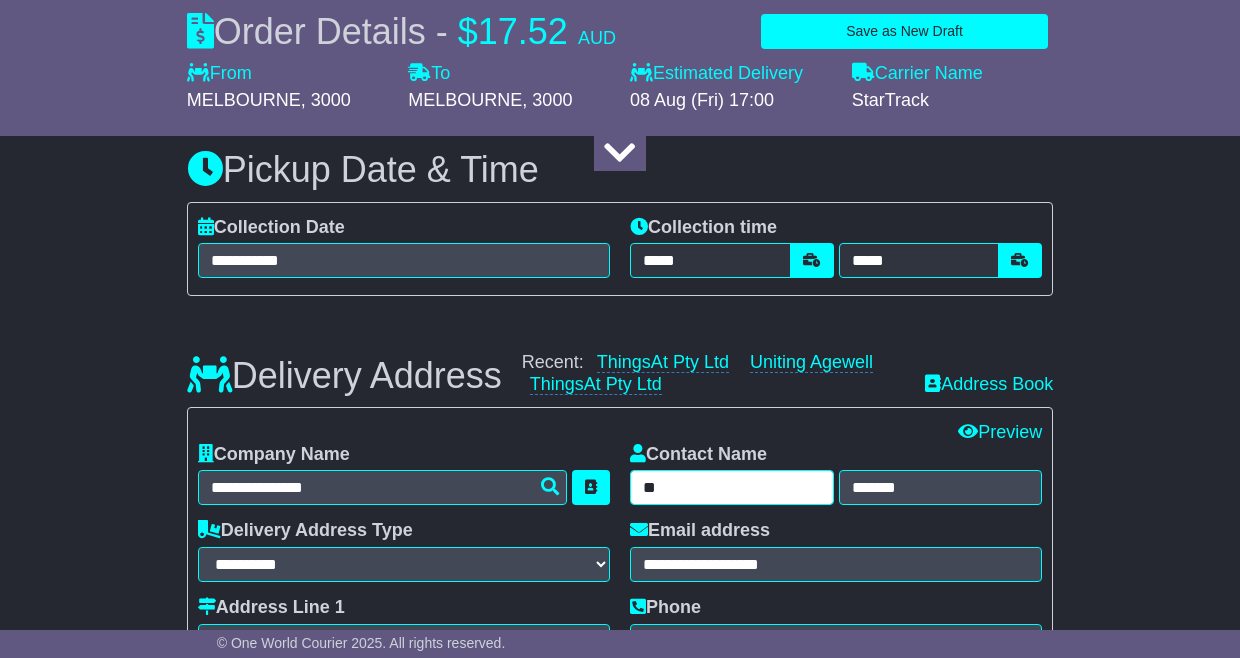 type on "*" 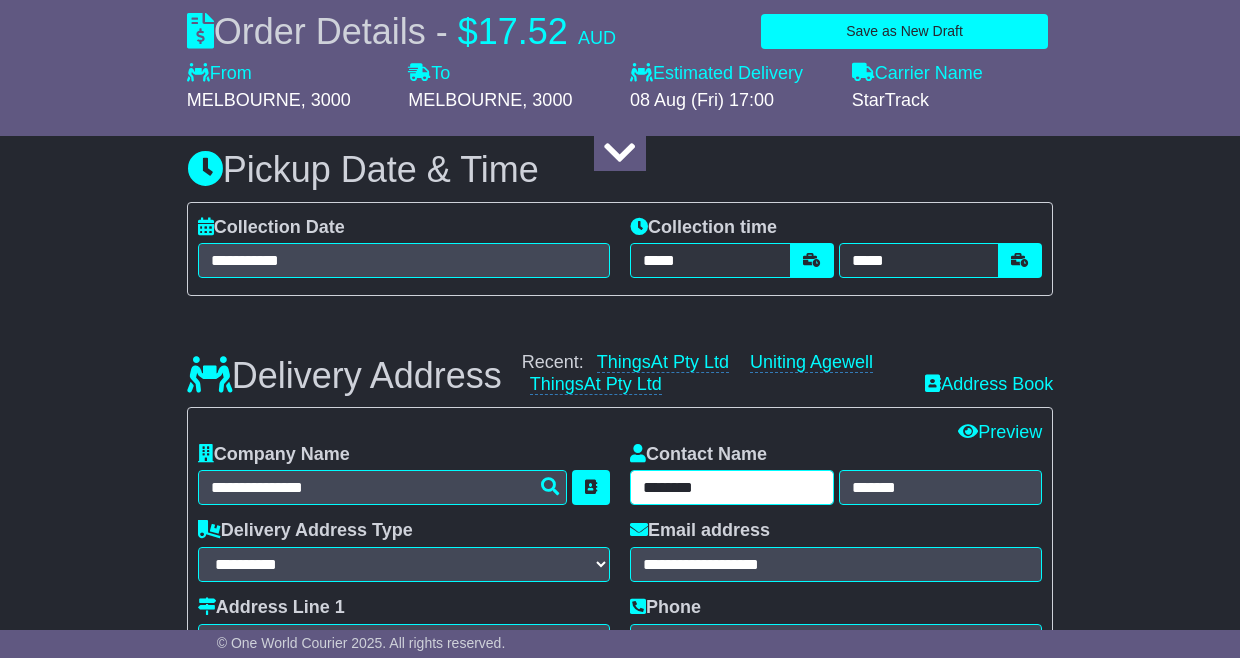 type on "********" 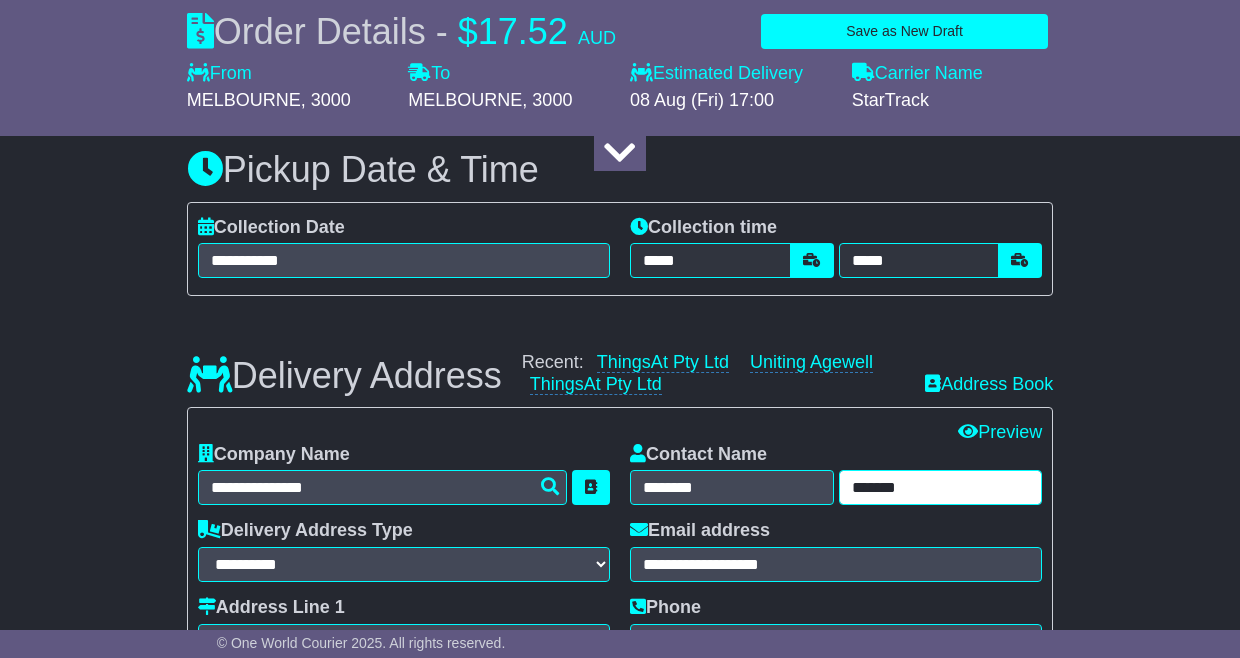 drag, startPoint x: 869, startPoint y: 484, endPoint x: 734, endPoint y: 486, distance: 135.01482 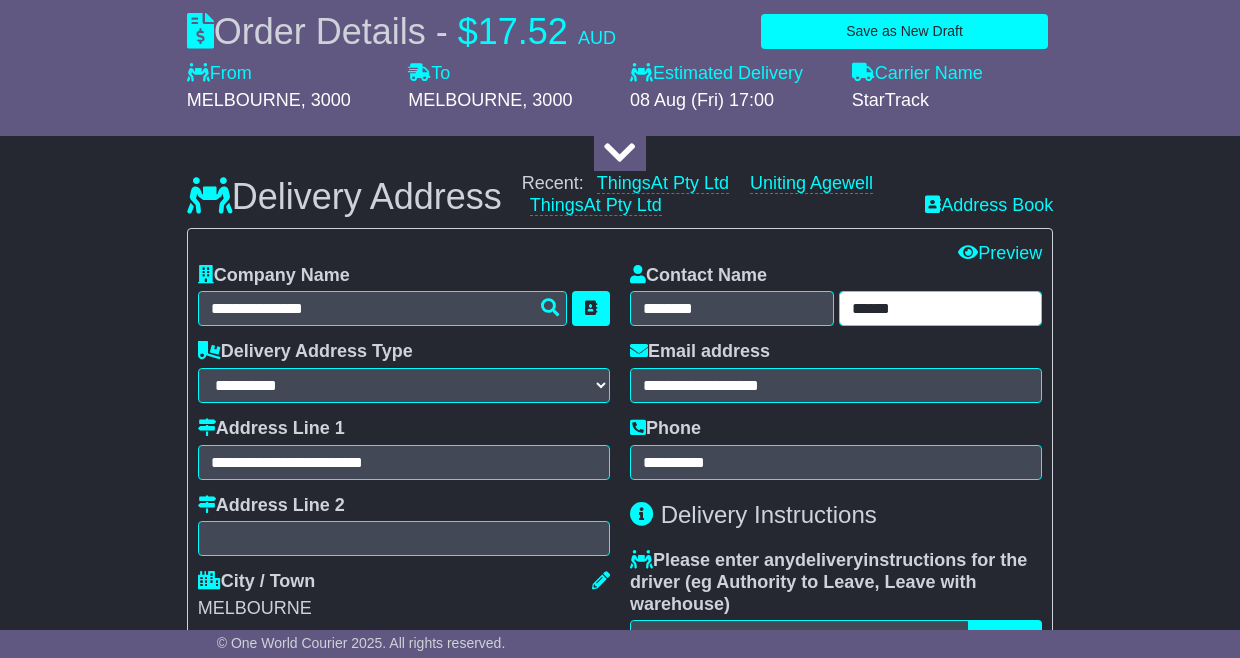 scroll, scrollTop: 1404, scrollLeft: 0, axis: vertical 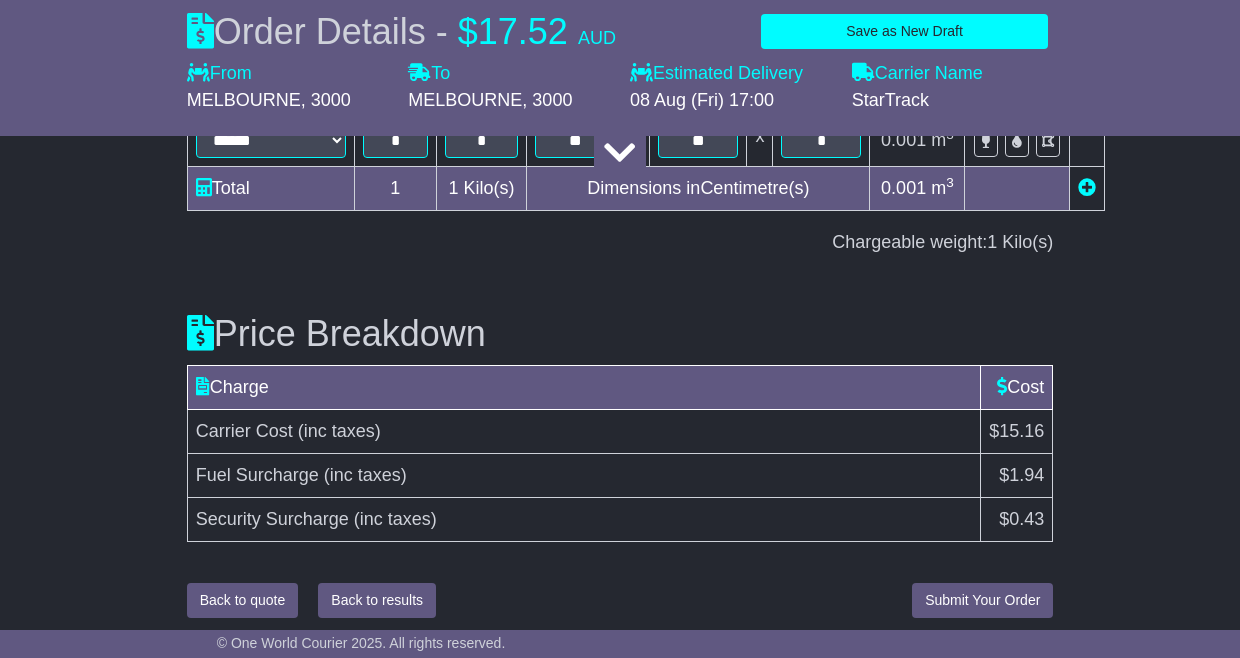 type on "******" 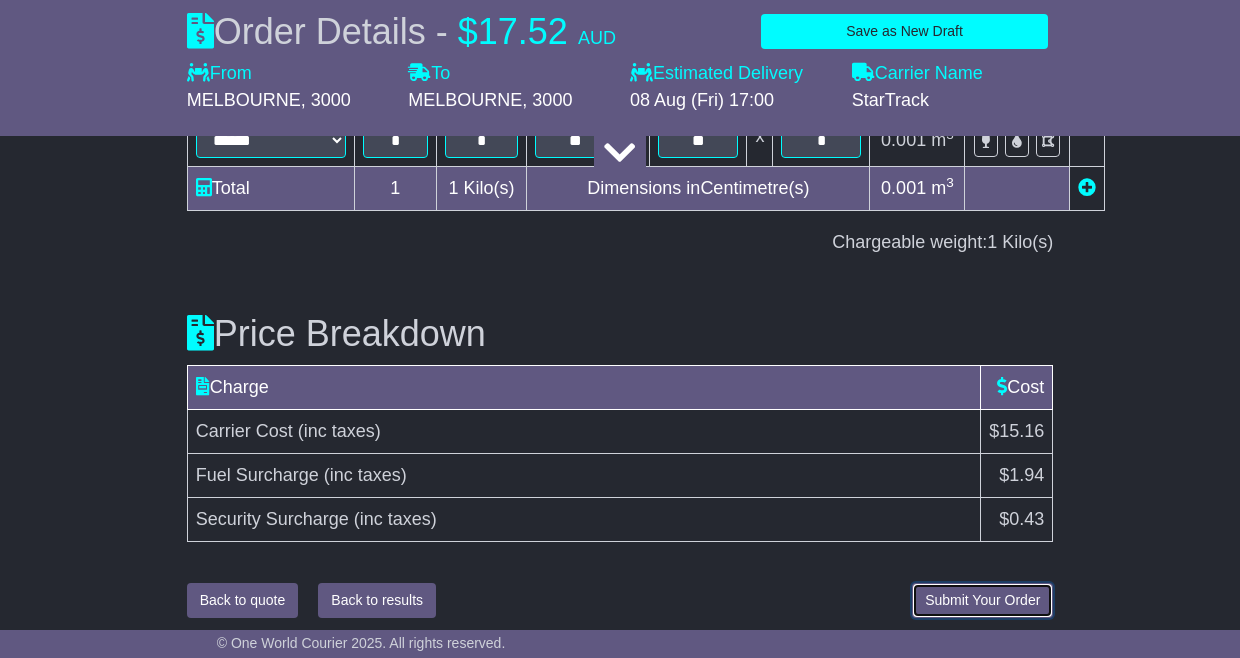 click on "Submit Your Order" at bounding box center (982, 600) 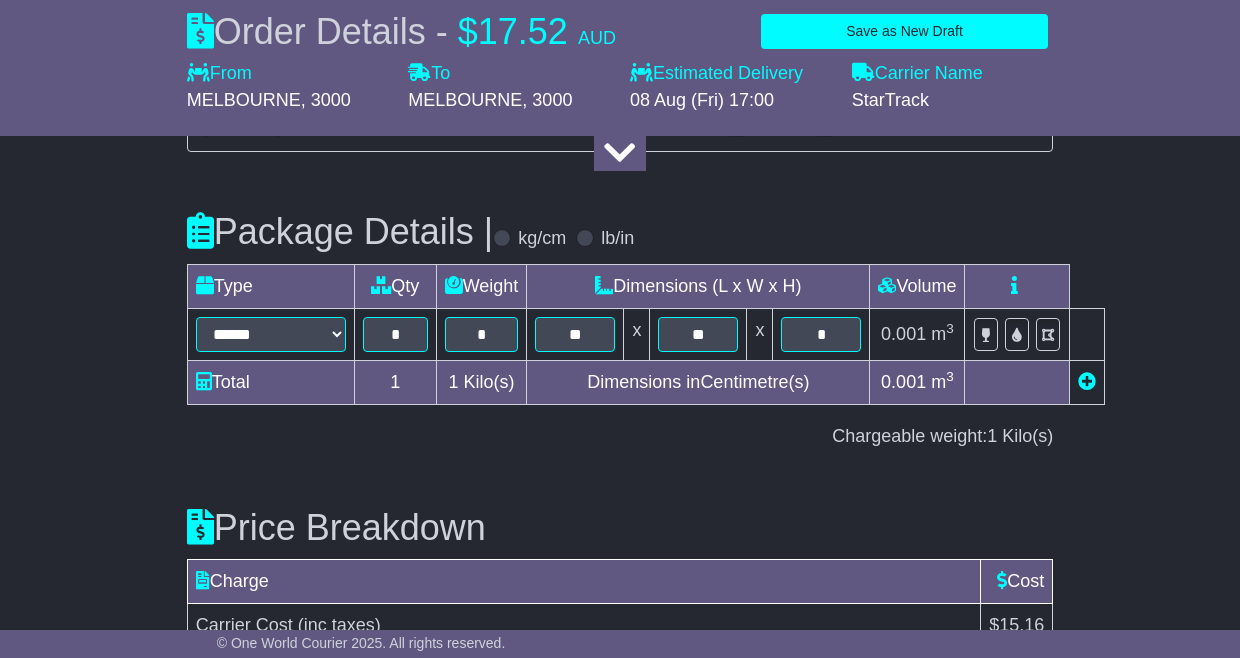 scroll, scrollTop: 2611, scrollLeft: 0, axis: vertical 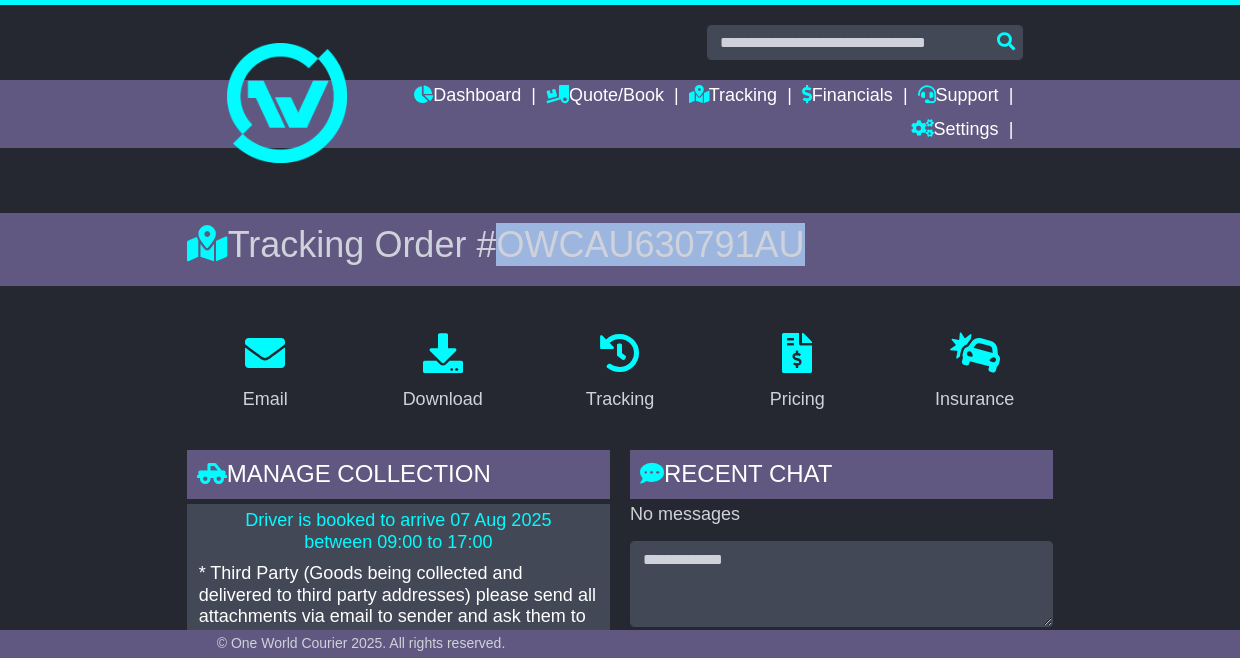 drag, startPoint x: 804, startPoint y: 239, endPoint x: 500, endPoint y: 222, distance: 304.47495 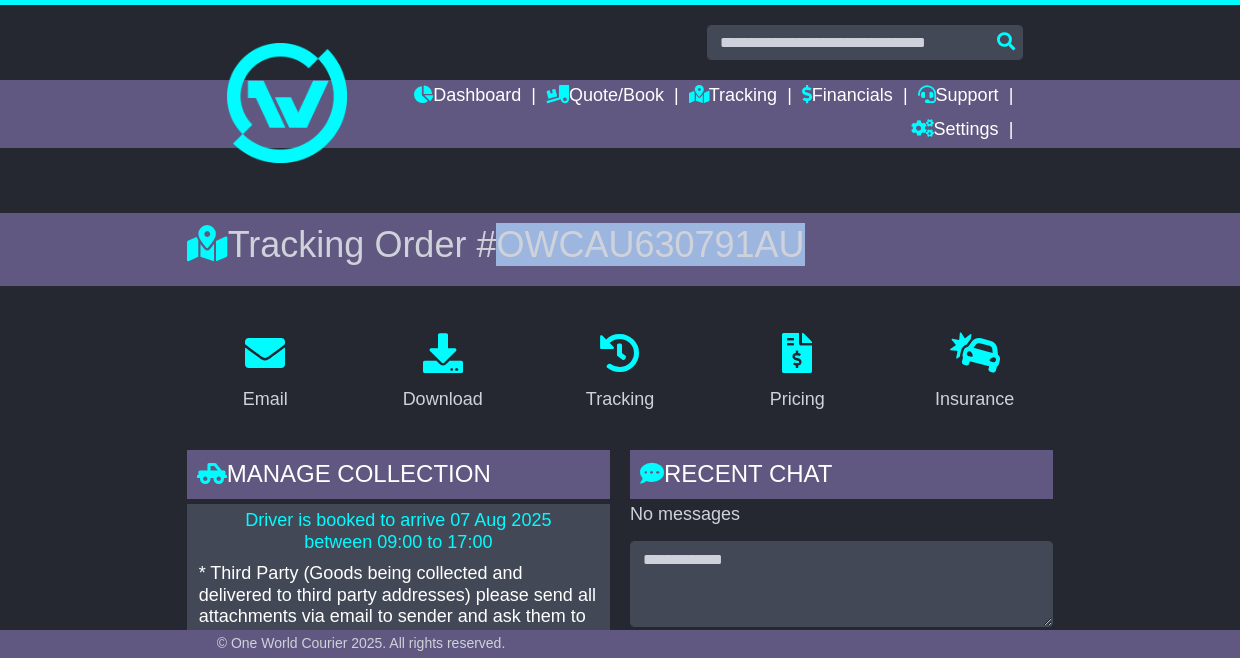 click on "Tracking Order # OWCAU630791AU" at bounding box center [620, 249] 